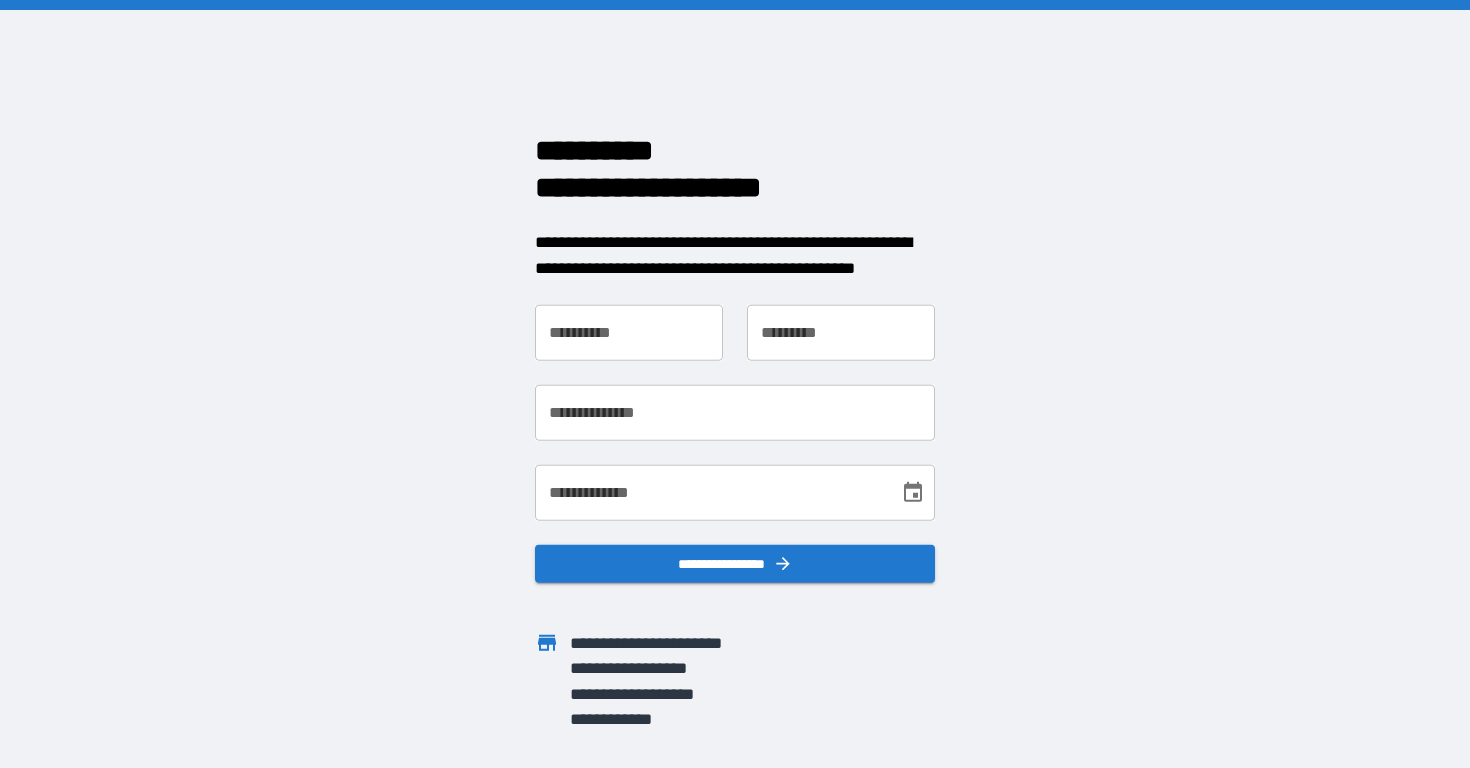 scroll, scrollTop: 0, scrollLeft: 0, axis: both 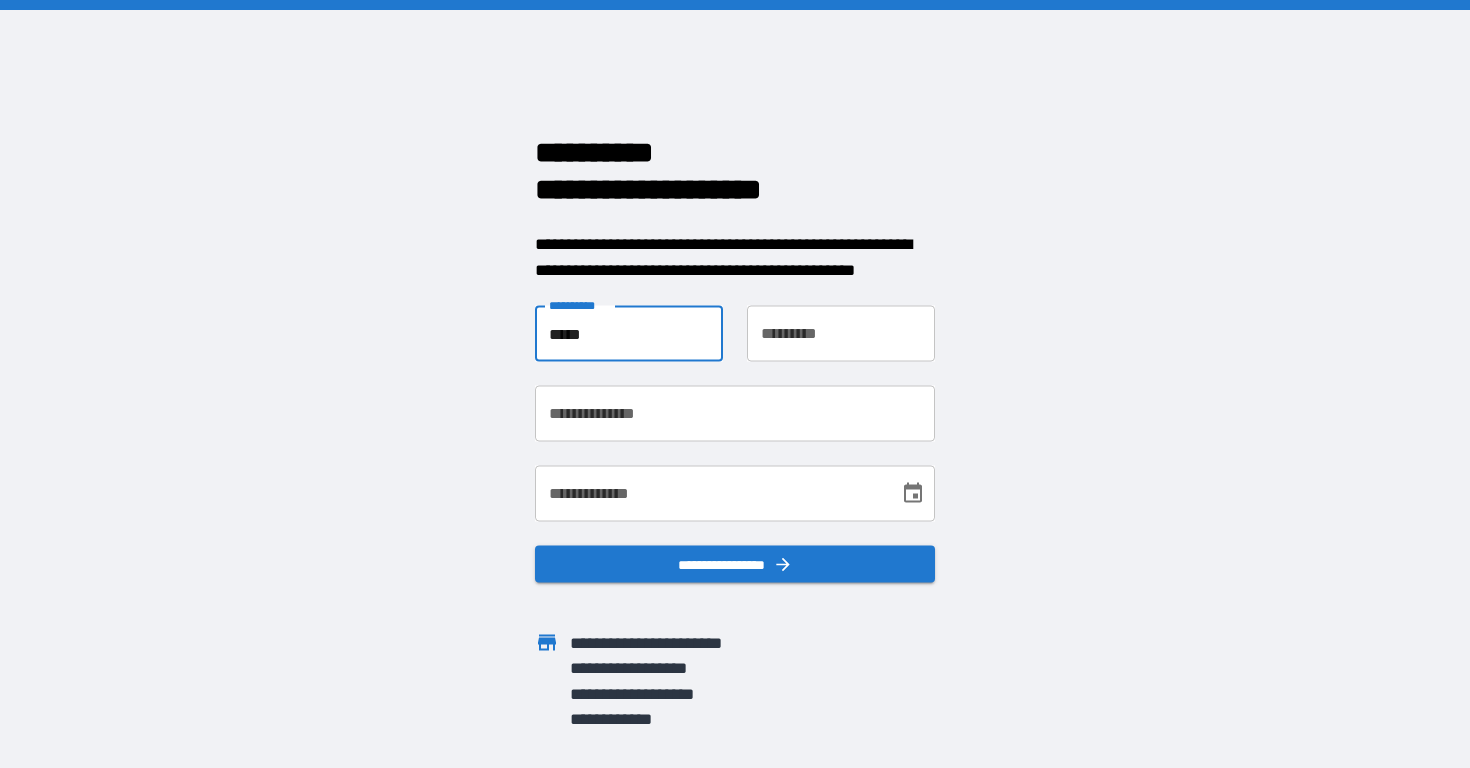 type on "*****" 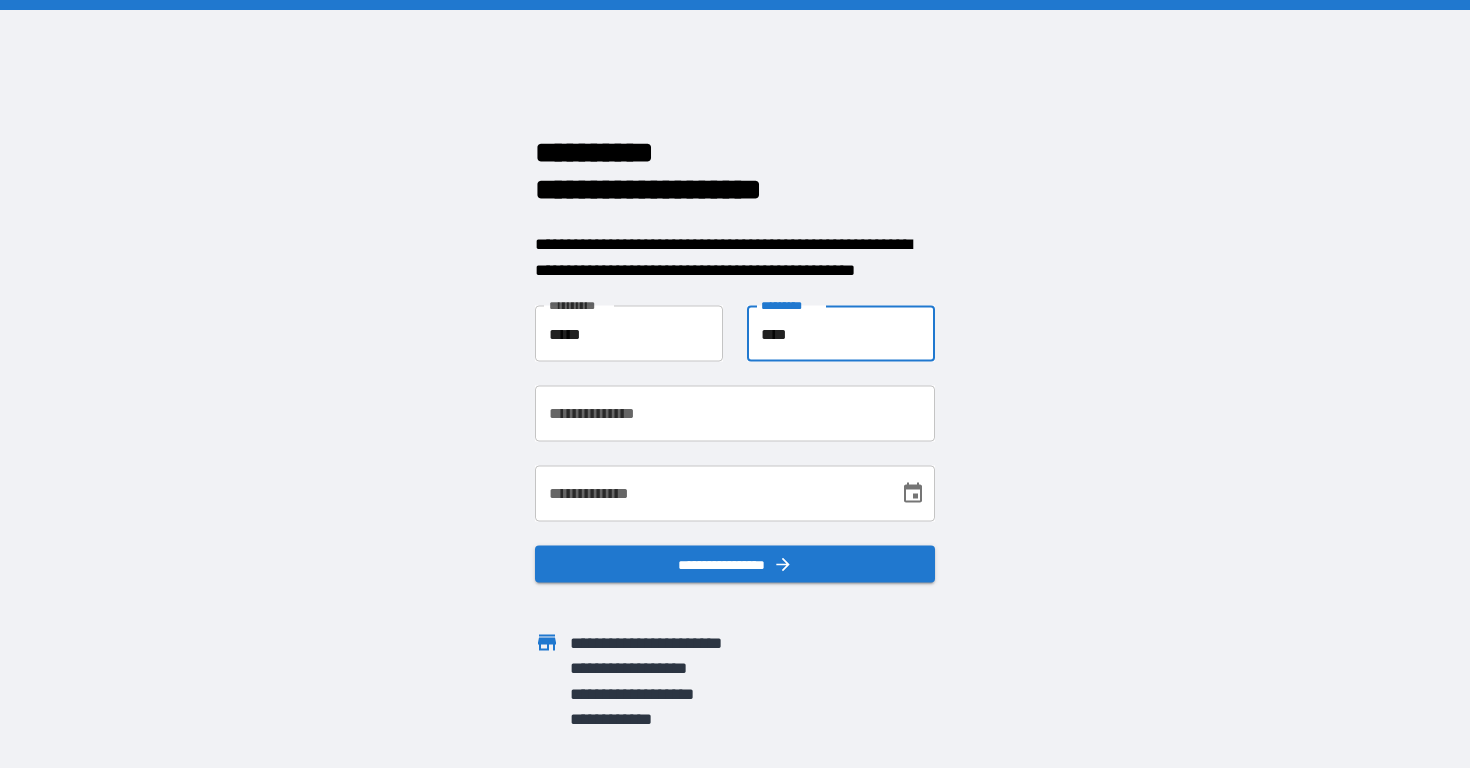 type on "****" 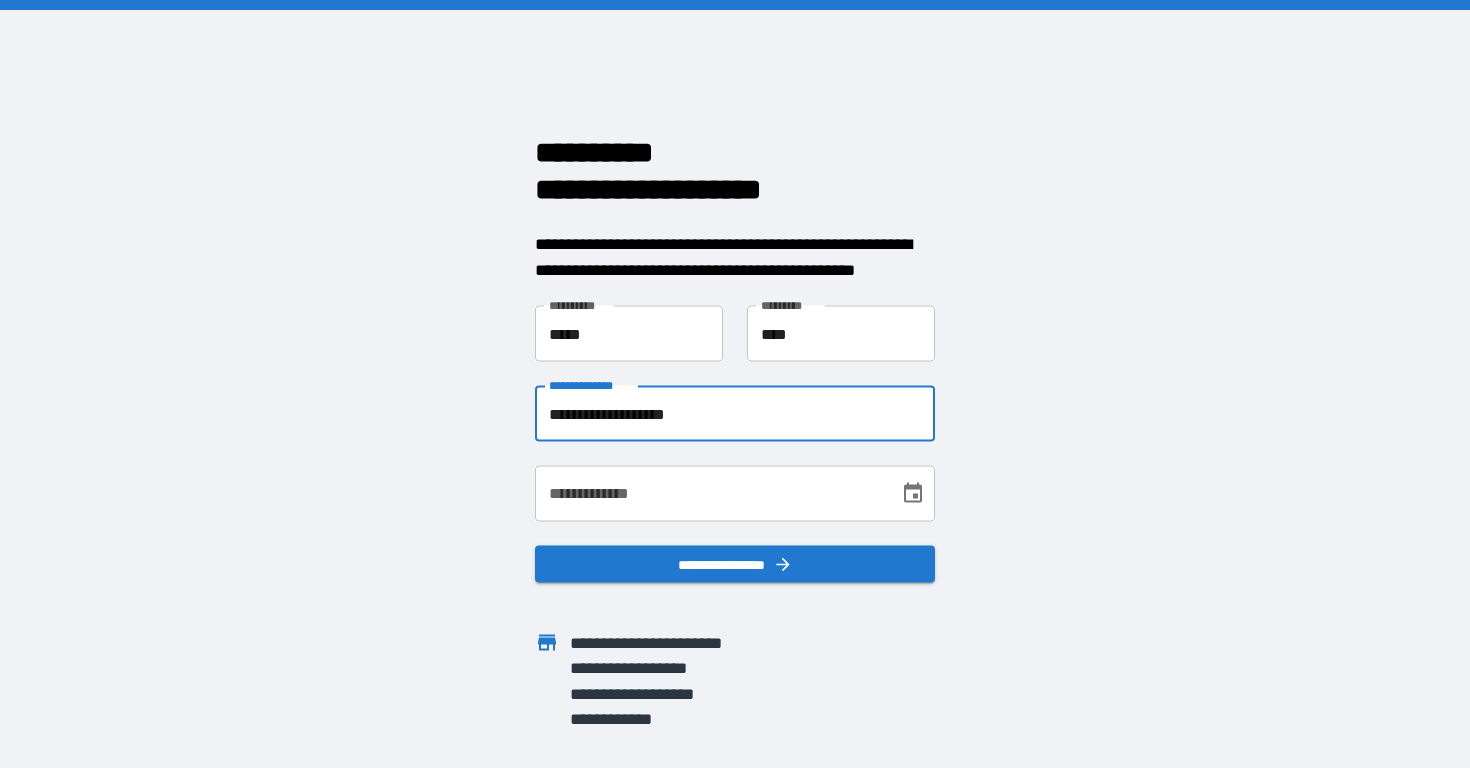 type on "**********" 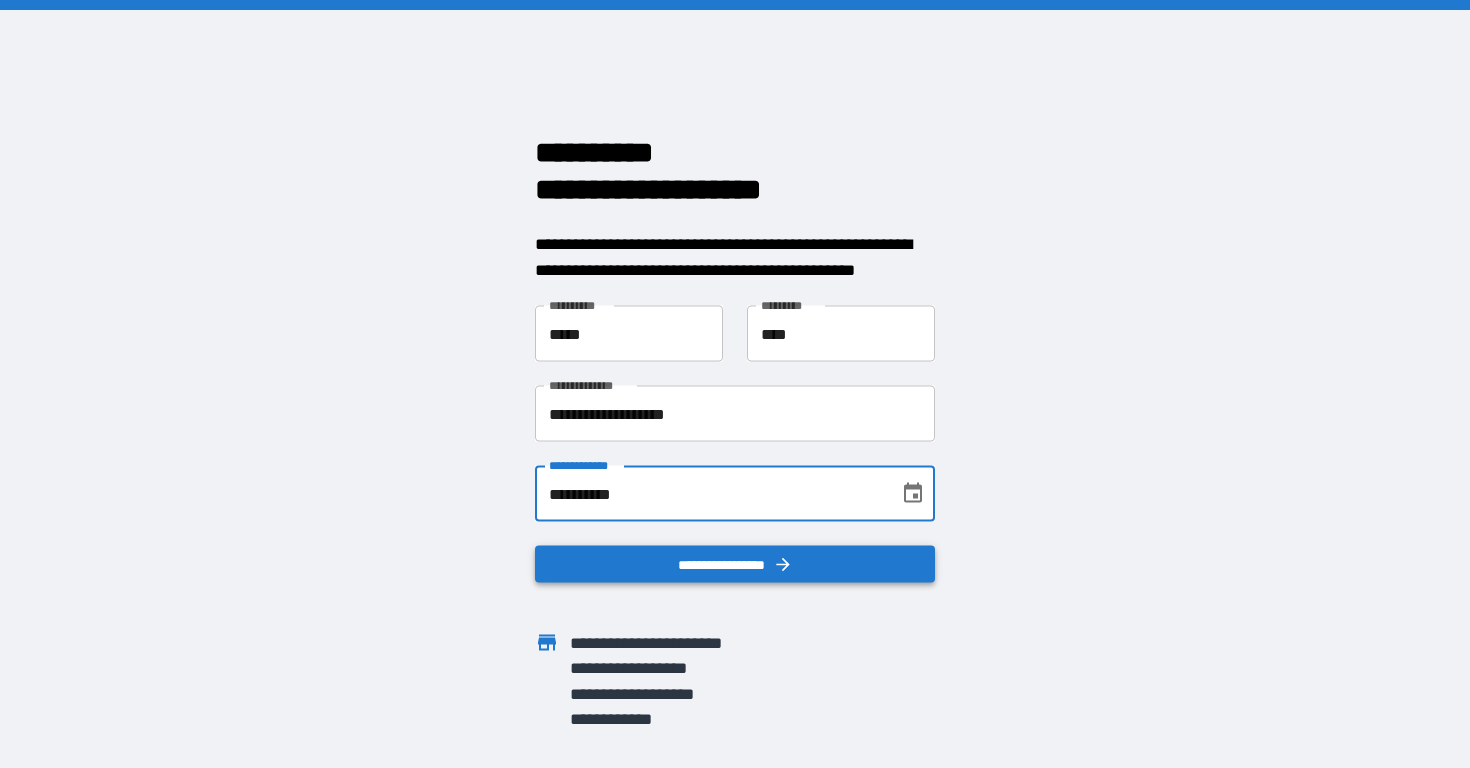 type on "**********" 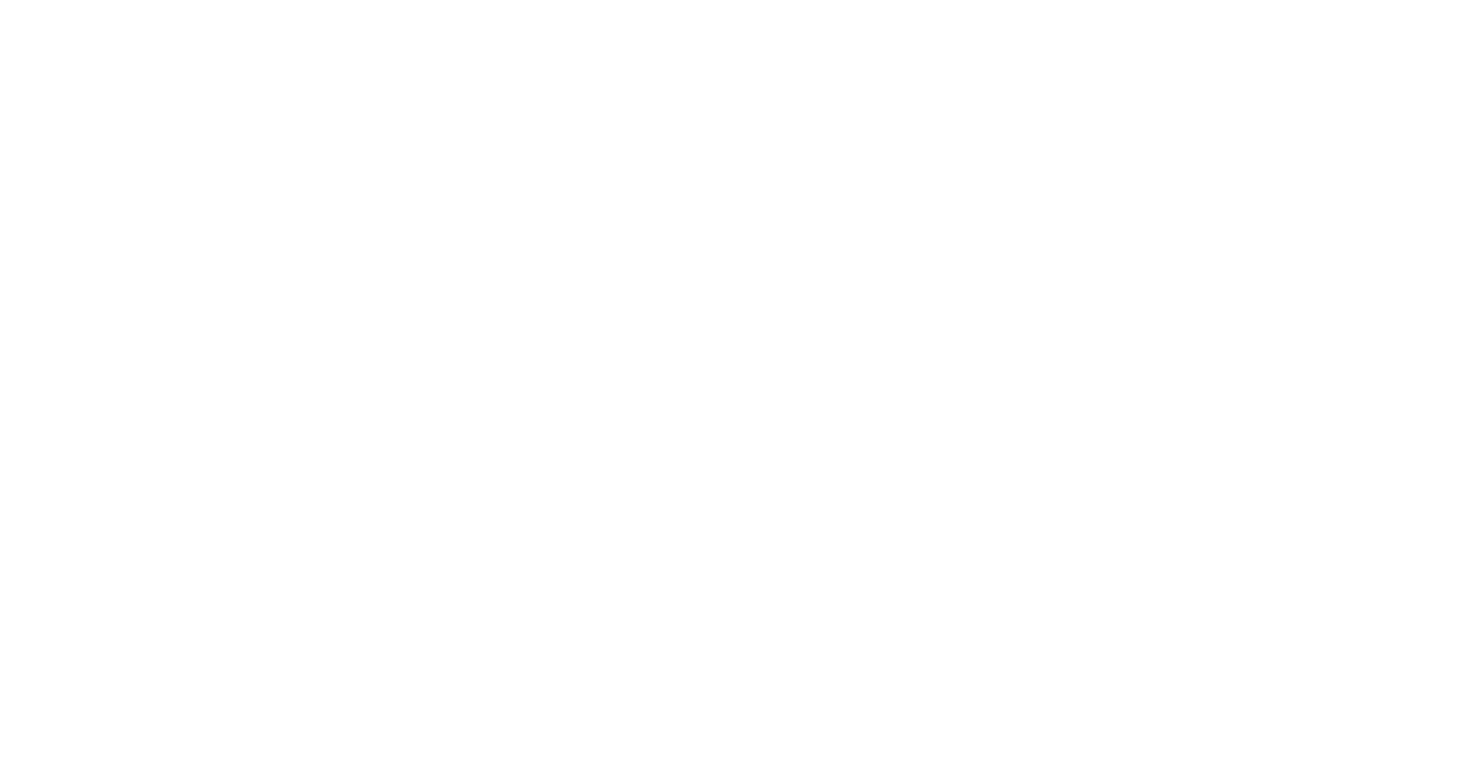 scroll, scrollTop: 0, scrollLeft: 0, axis: both 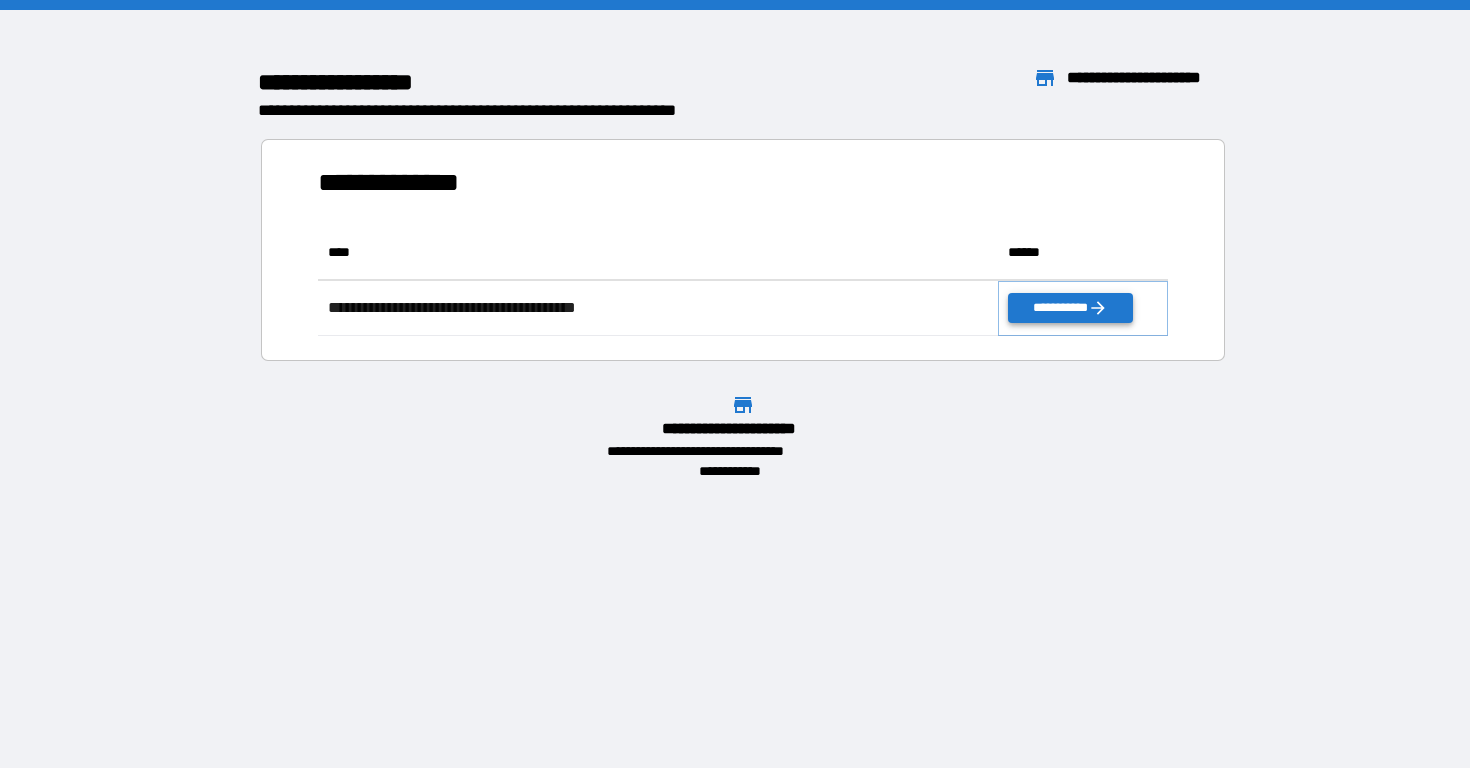 click on "**********" at bounding box center [1070, 308] 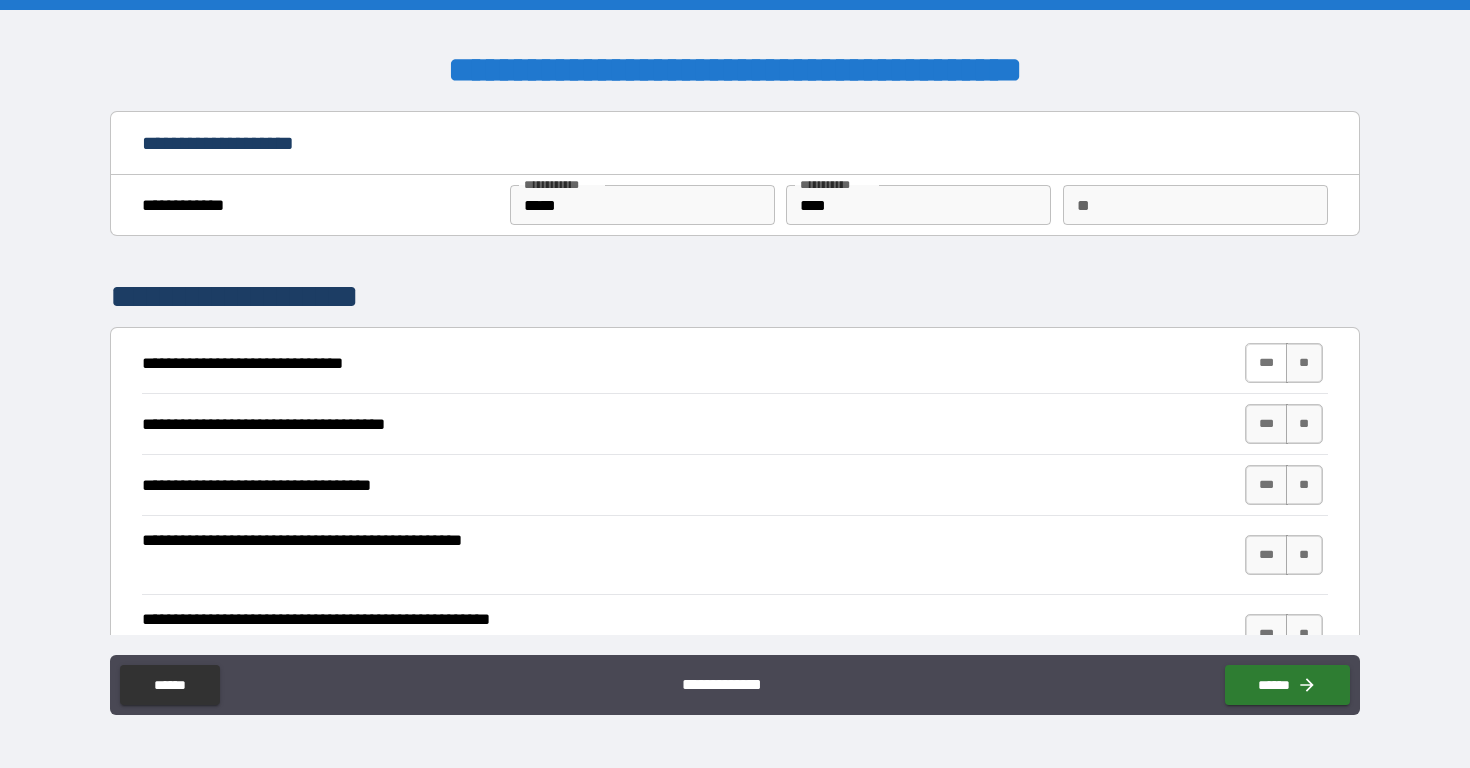 click on "***" at bounding box center [1266, 363] 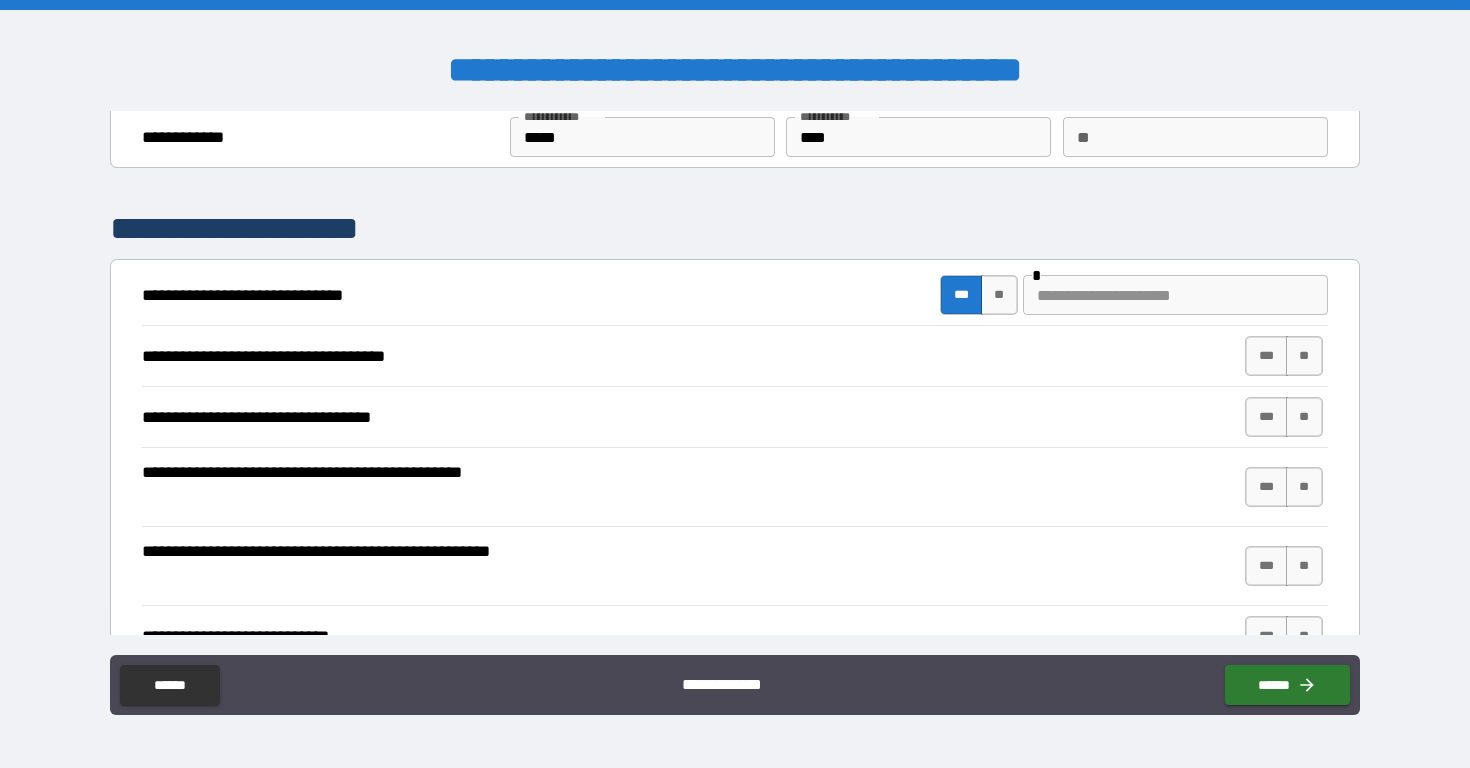 scroll, scrollTop: 71, scrollLeft: 0, axis: vertical 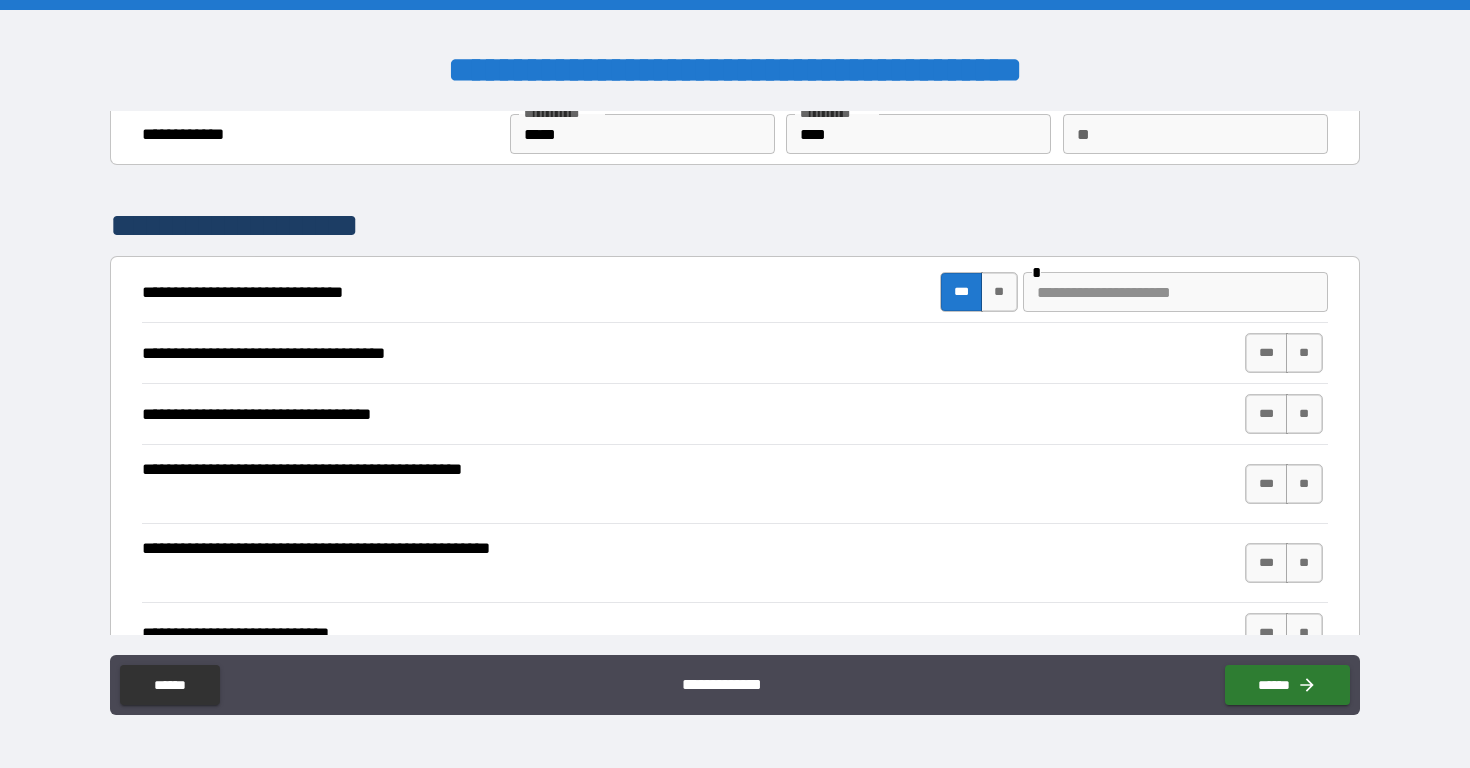 click at bounding box center (1175, 292) 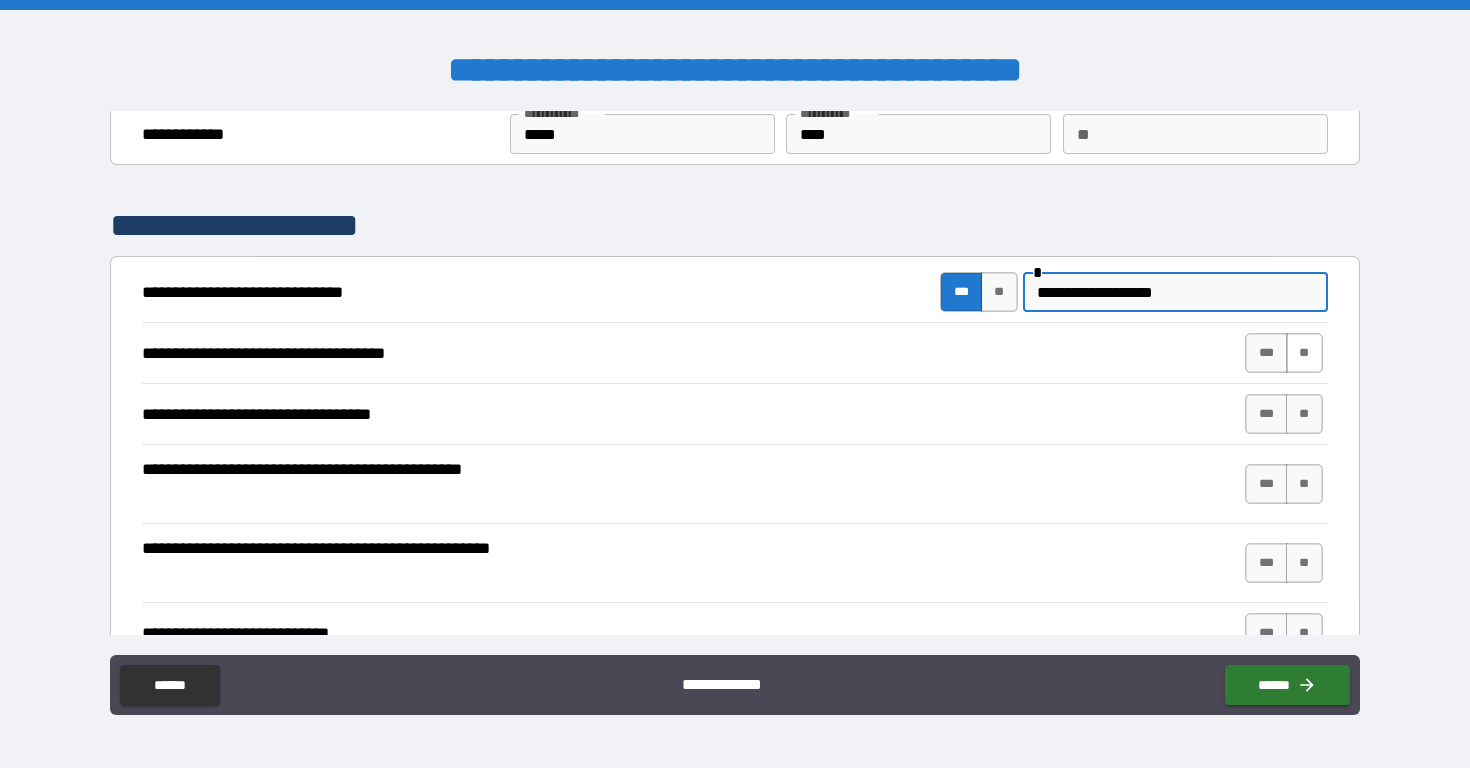 type on "**********" 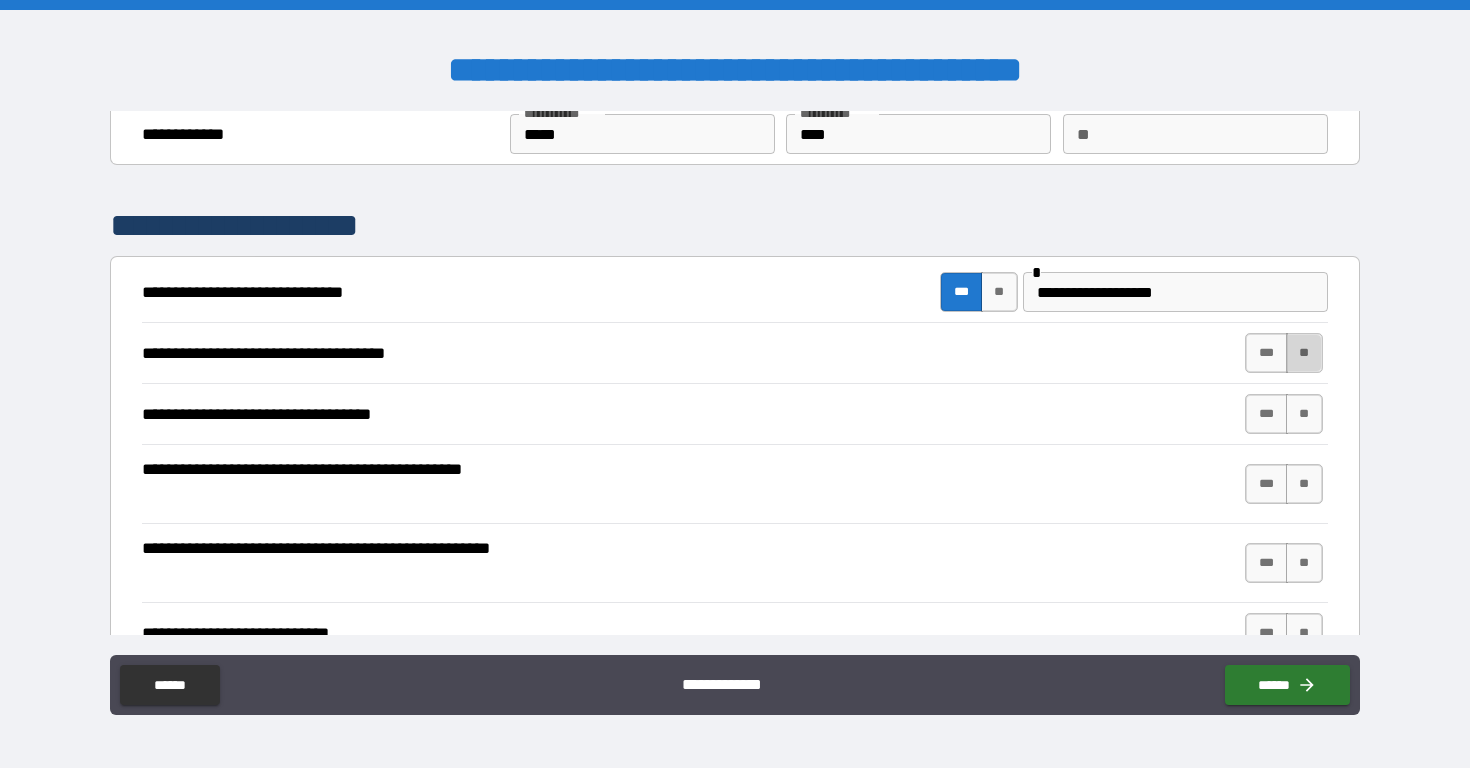 click on "**" at bounding box center (1304, 353) 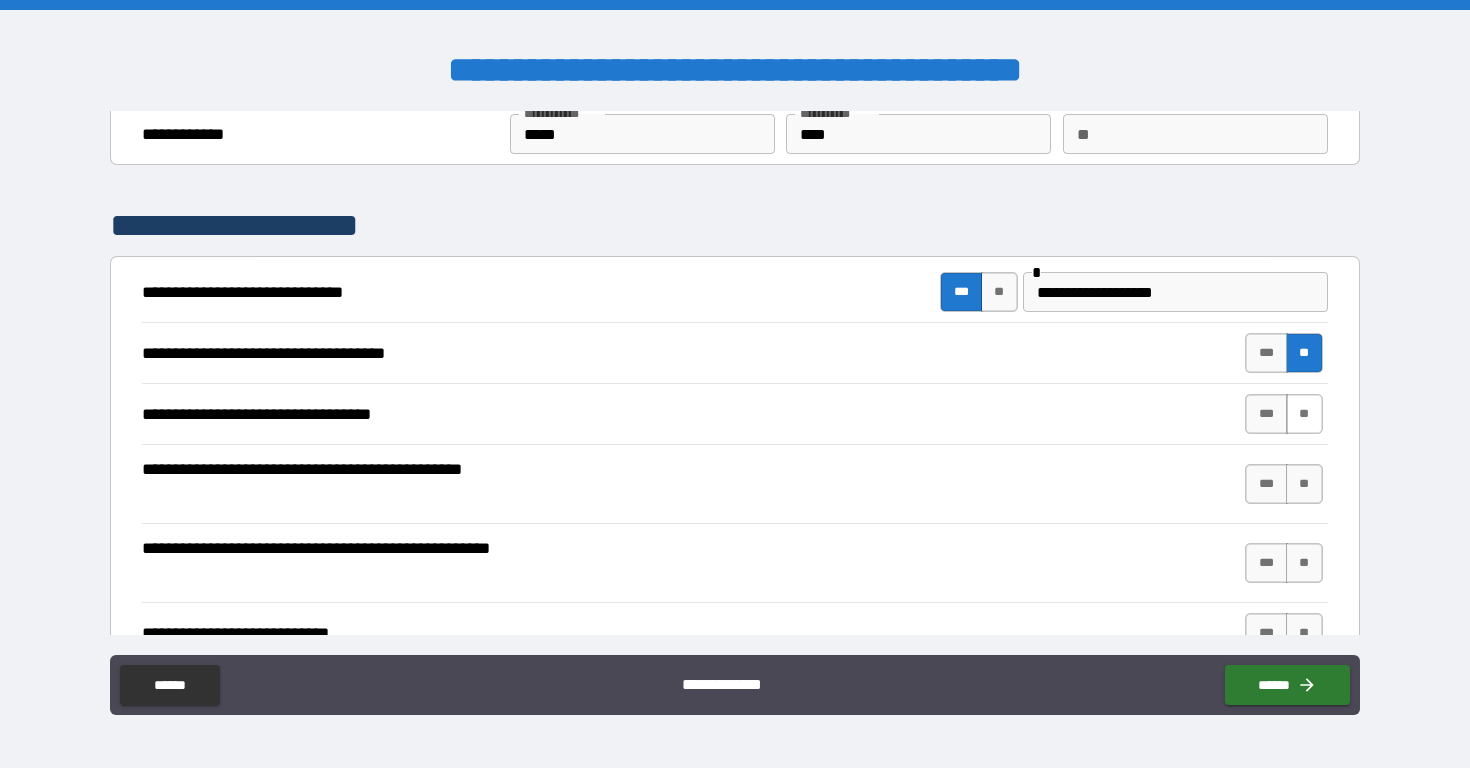 click on "**" at bounding box center (1304, 414) 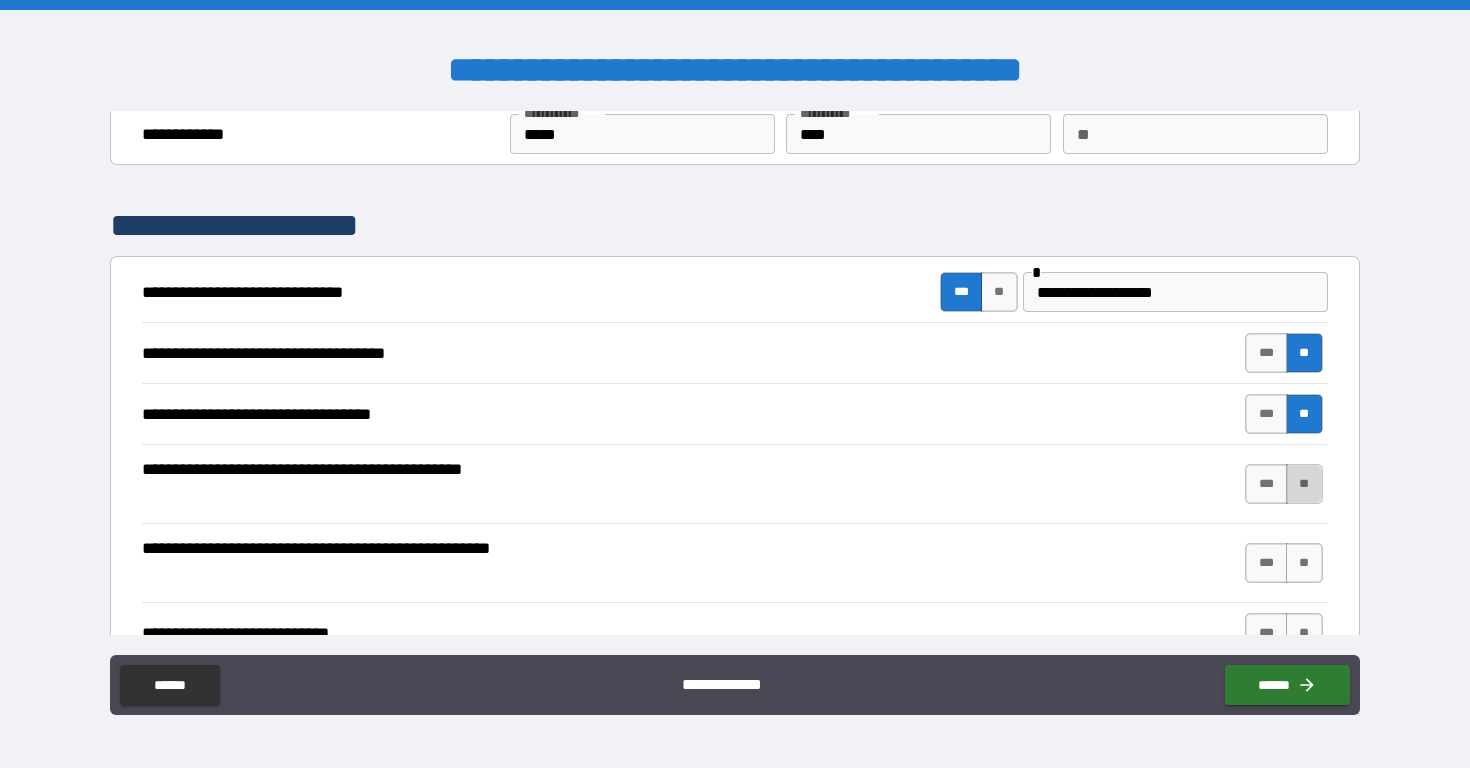 click on "**" at bounding box center (1304, 484) 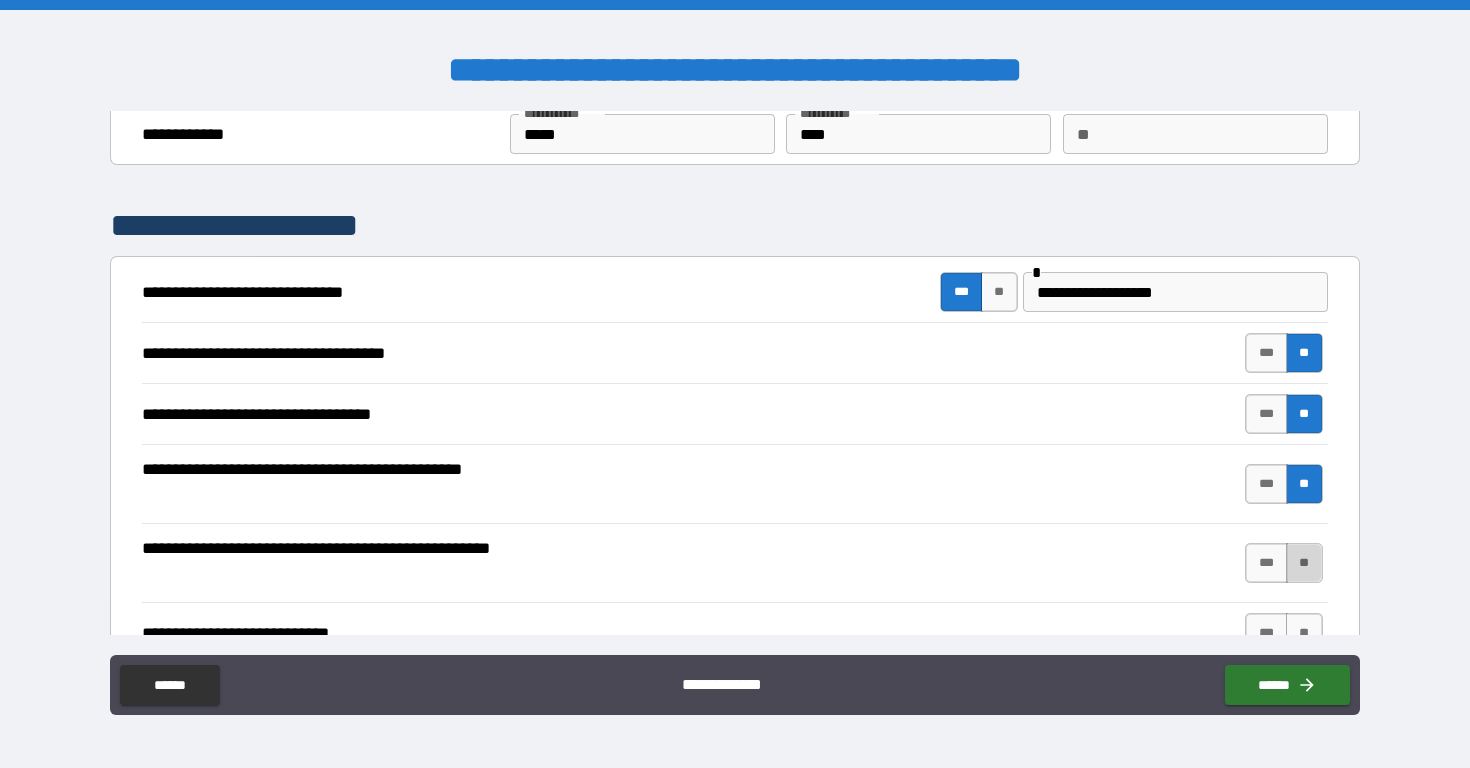 click on "**" at bounding box center (1304, 563) 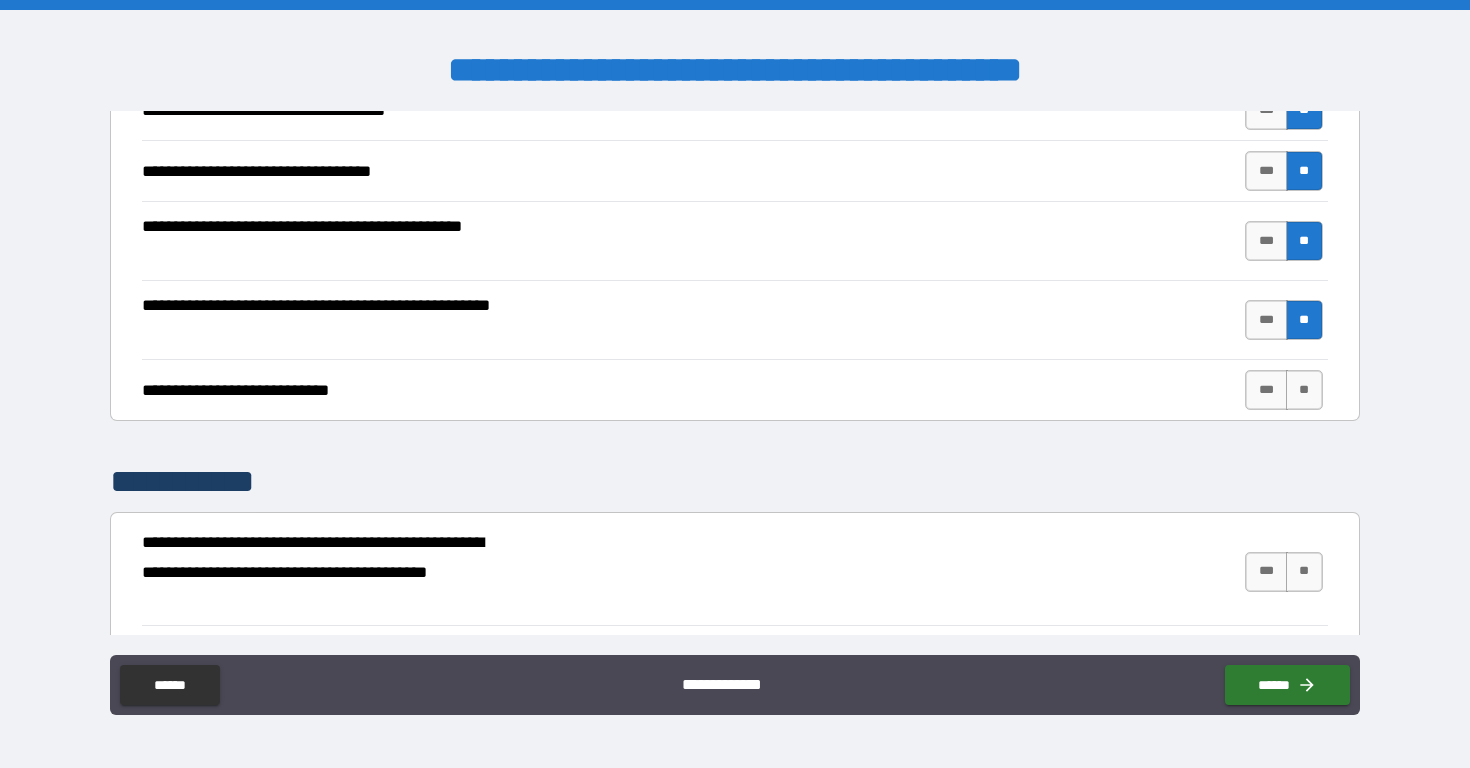scroll, scrollTop: 322, scrollLeft: 0, axis: vertical 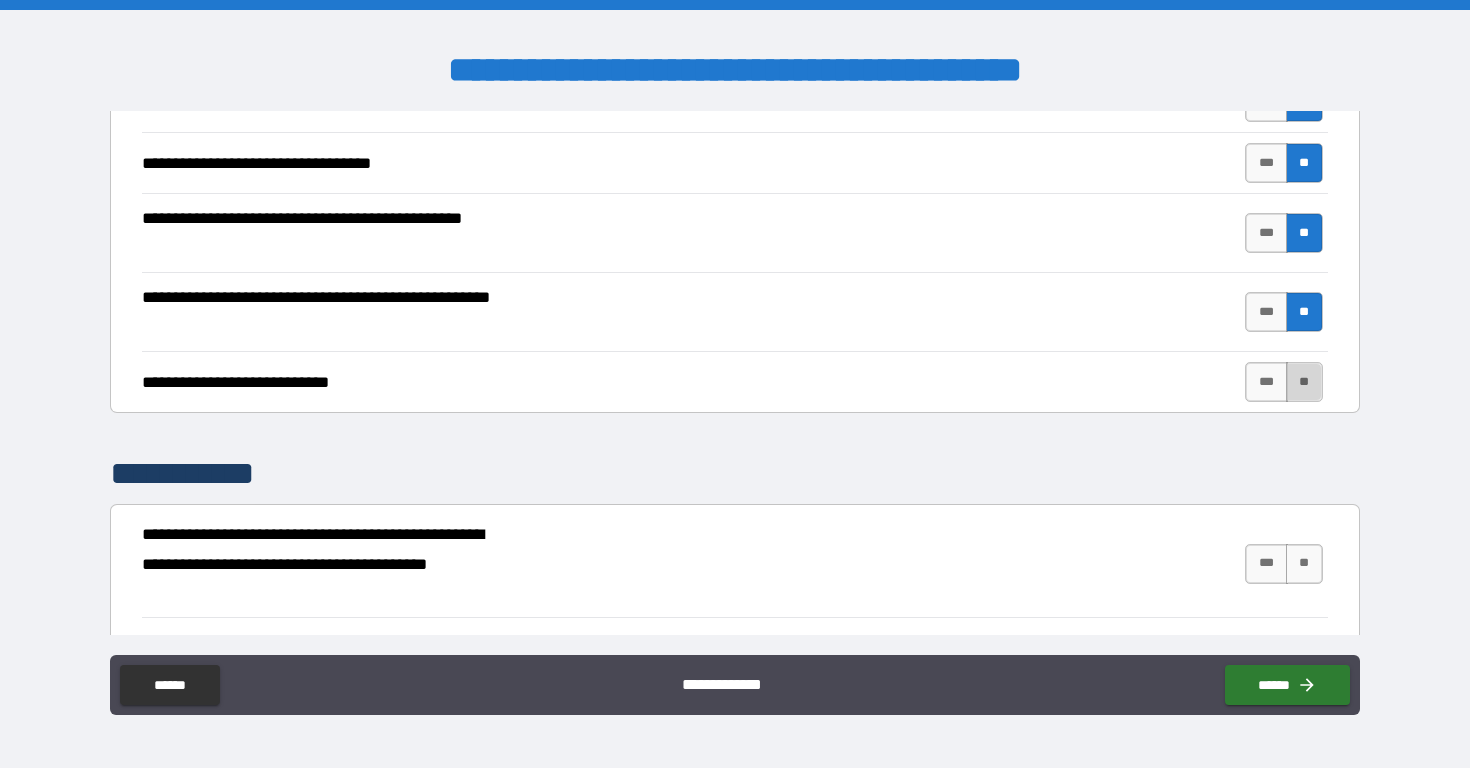 click on "**" at bounding box center (1304, 382) 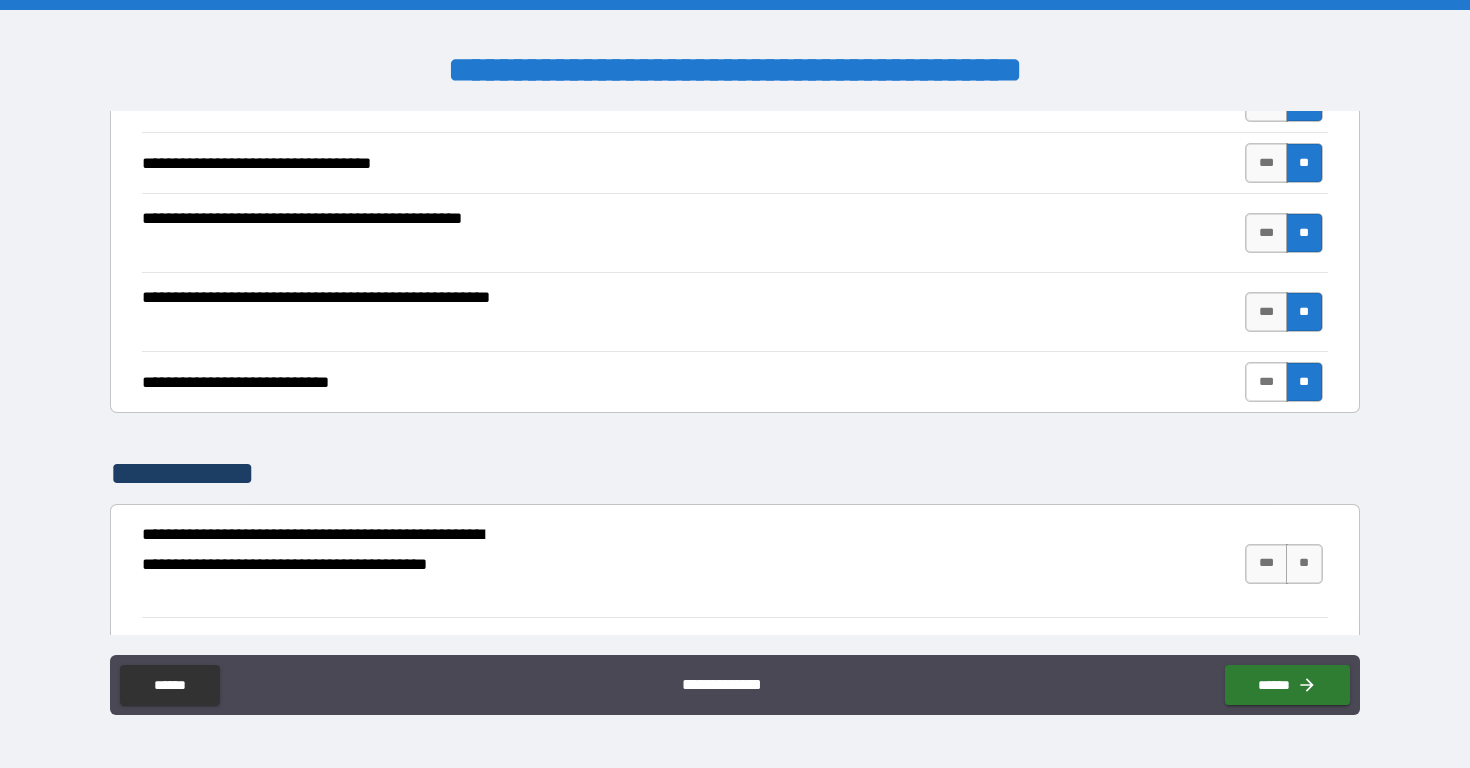 click on "***" at bounding box center (1266, 382) 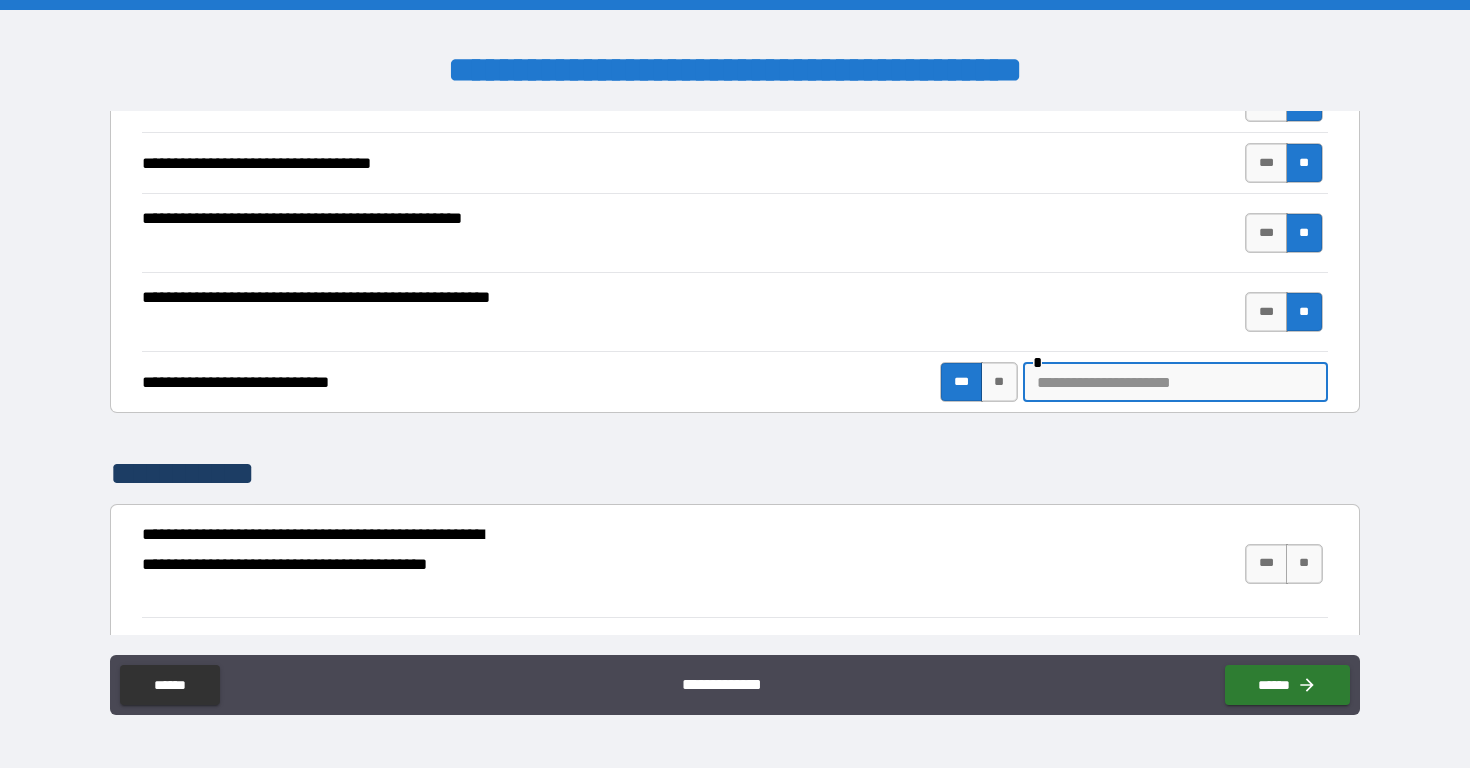 click at bounding box center [1175, 382] 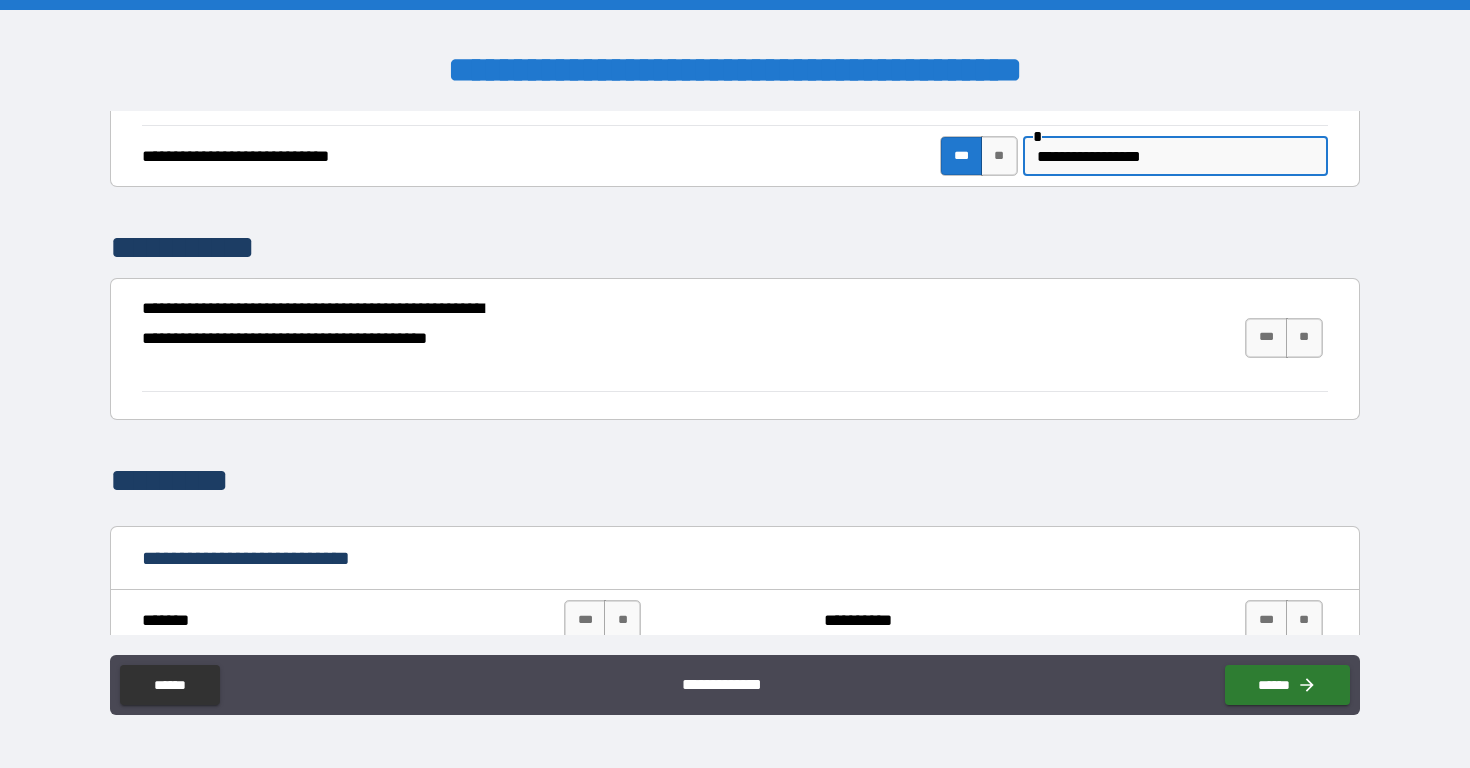 scroll, scrollTop: 550, scrollLeft: 0, axis: vertical 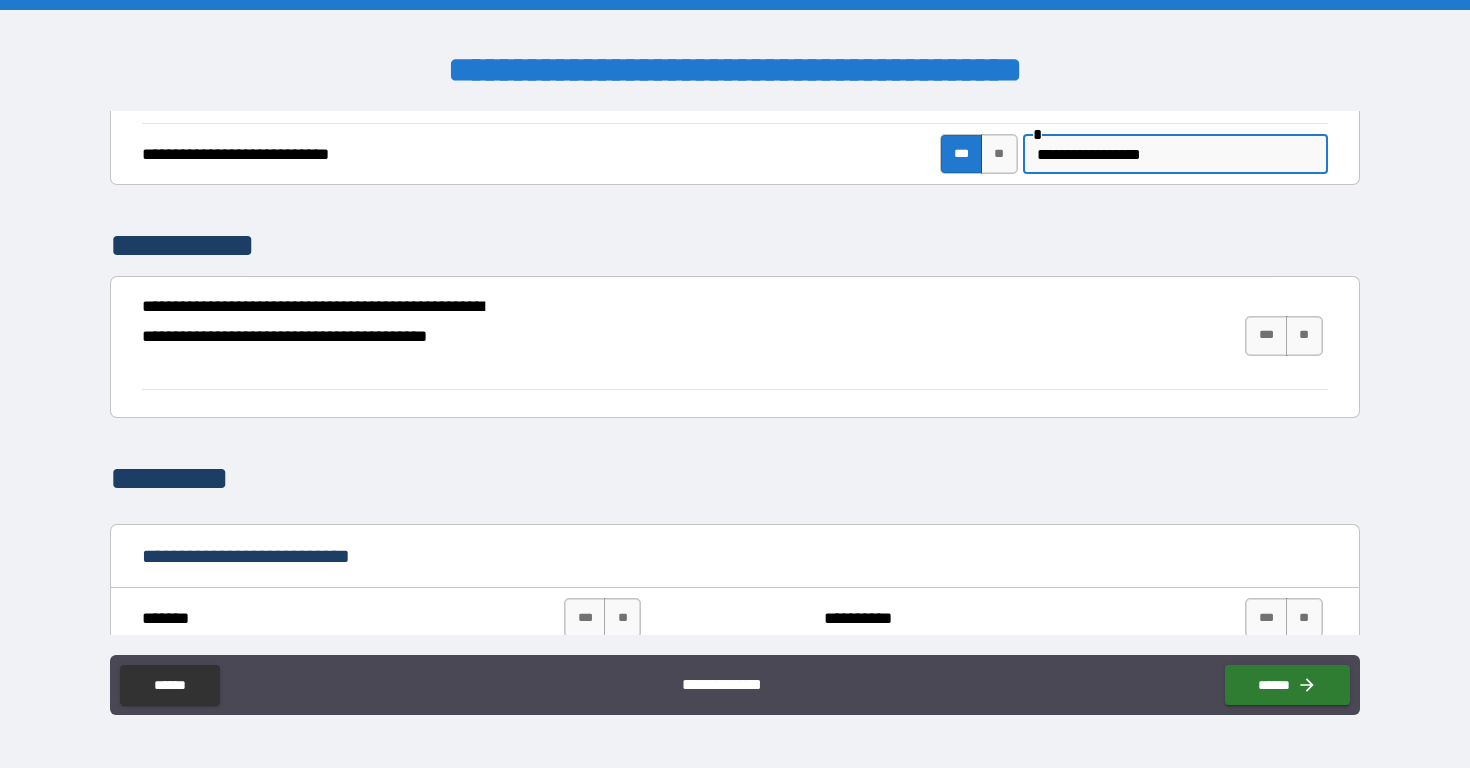 click on "**********" at bounding box center [1175, 154] 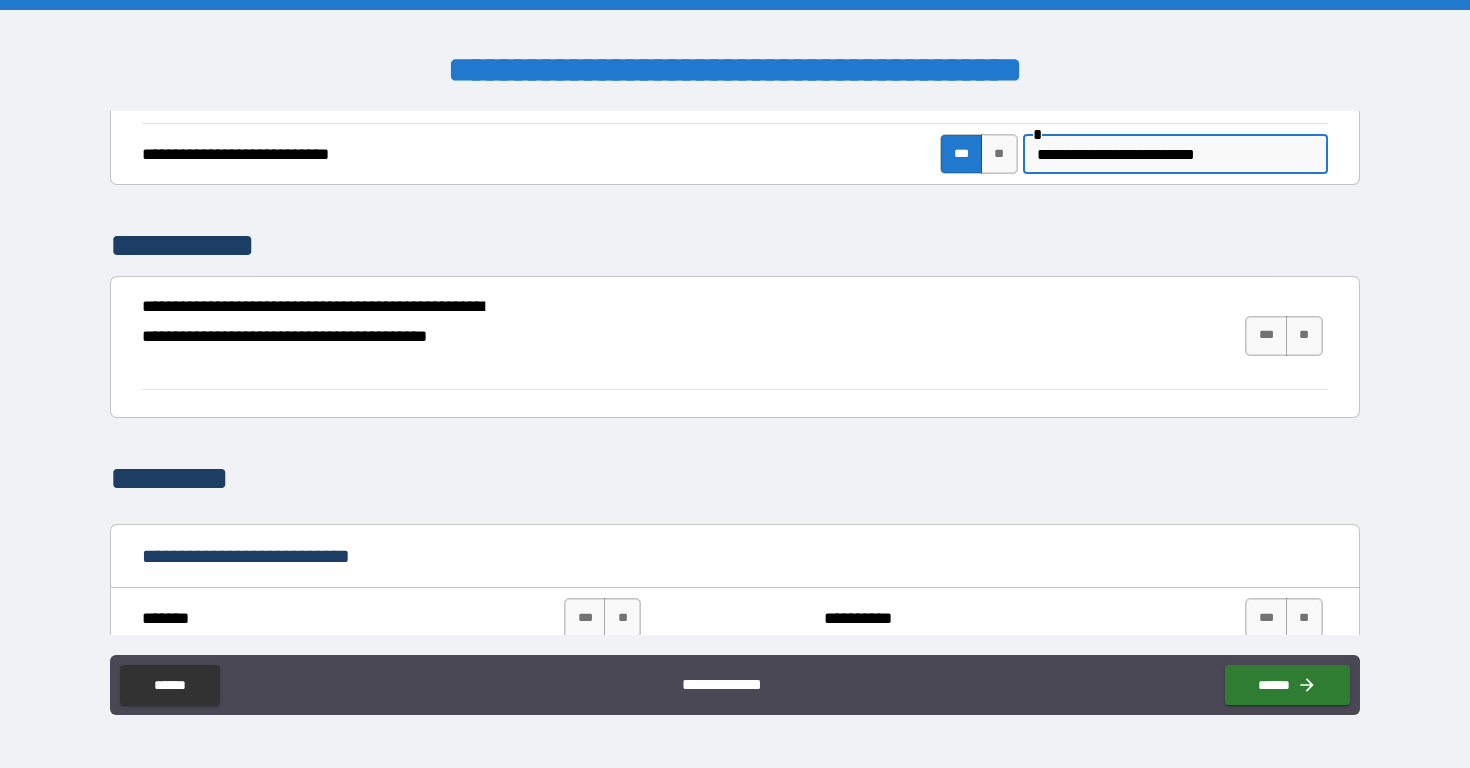 click on "**********" at bounding box center (1175, 154) 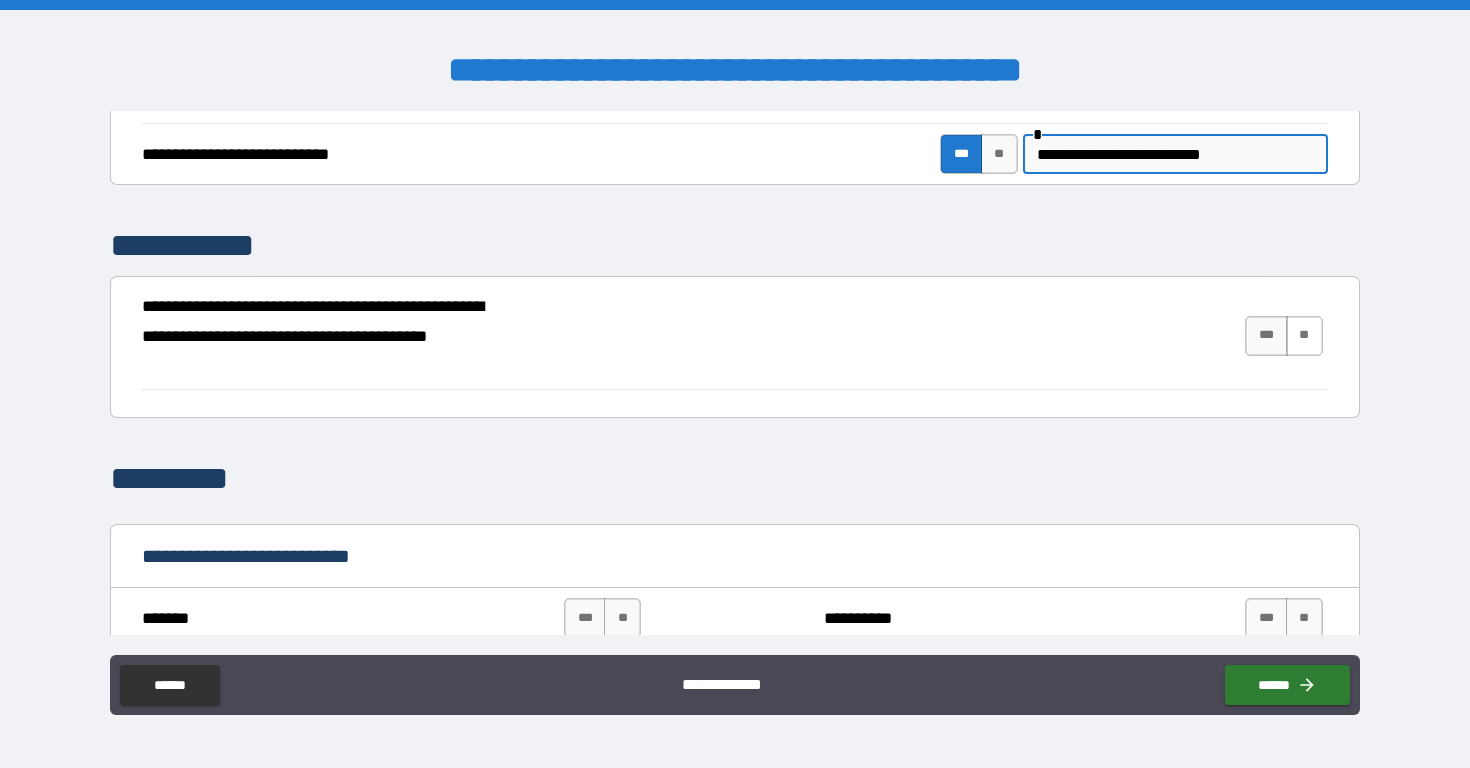 type on "**********" 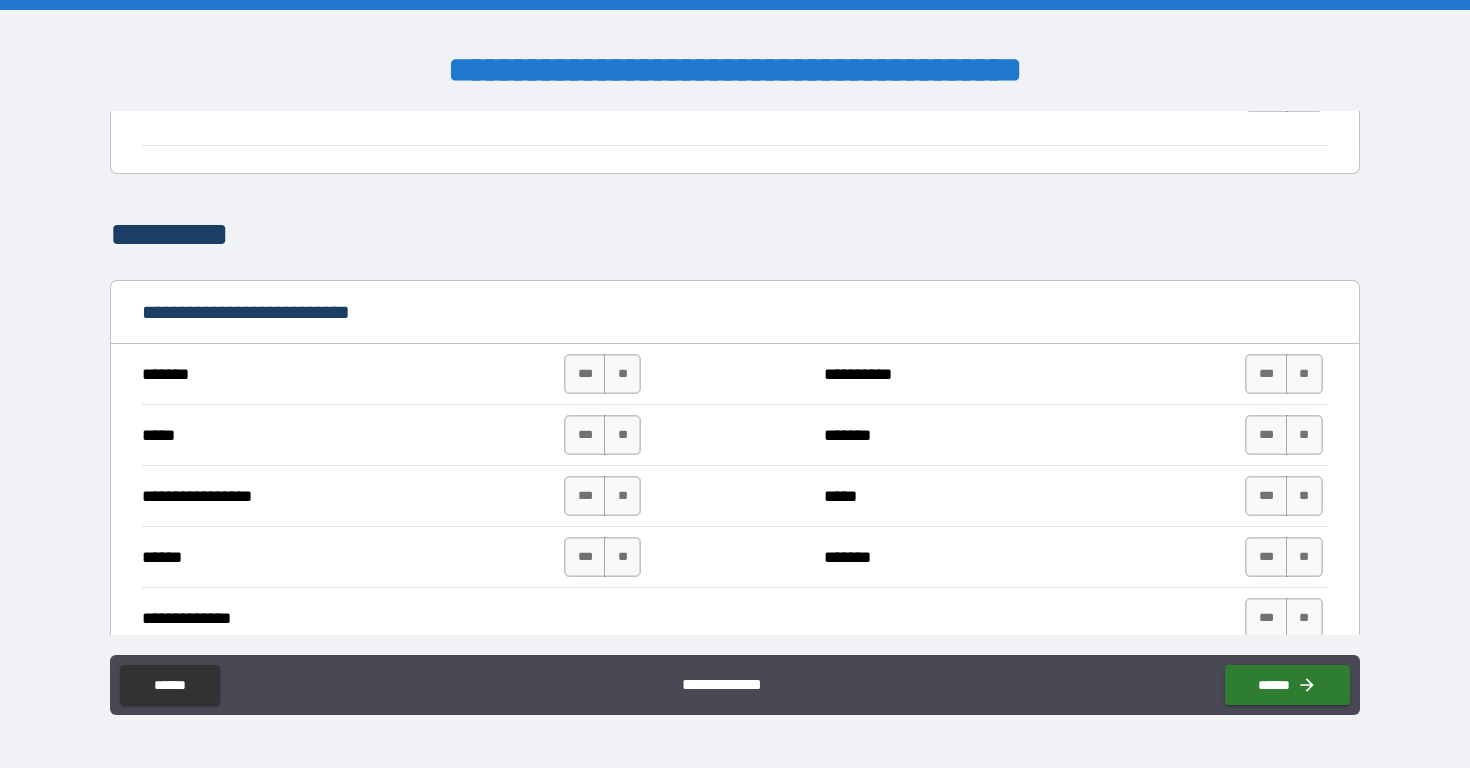scroll, scrollTop: 796, scrollLeft: 0, axis: vertical 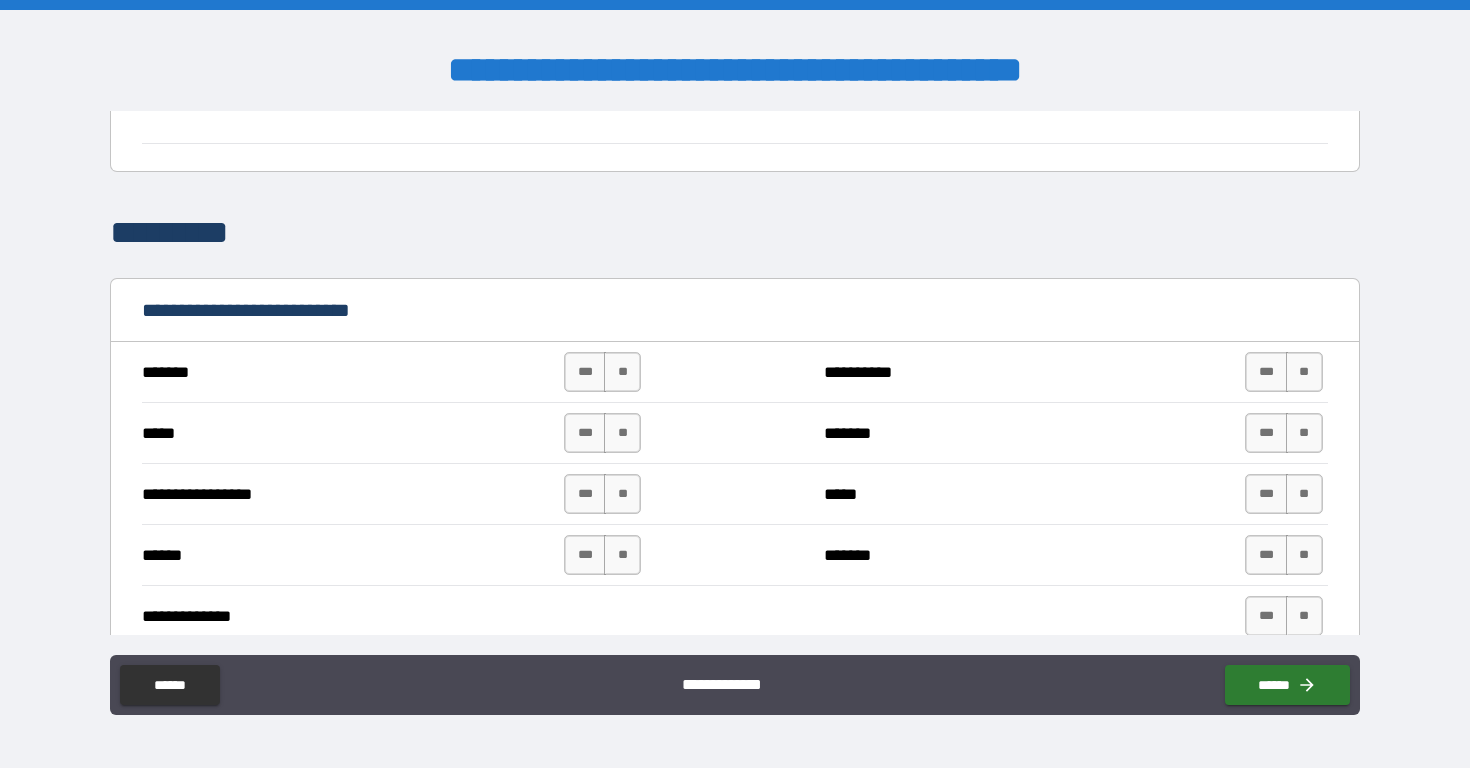 click on "*** **" at bounding box center [605, 372] 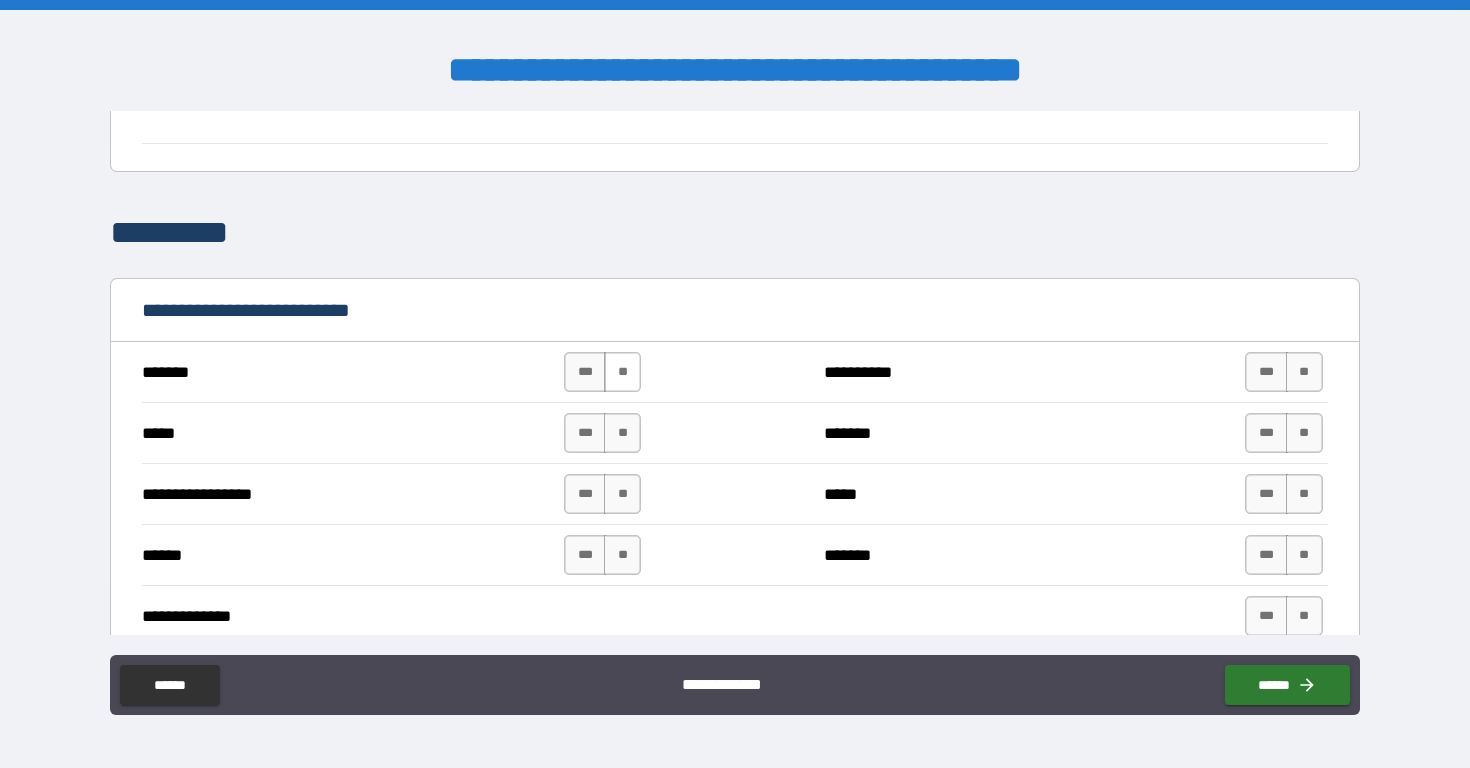 click on "**" at bounding box center [622, 372] 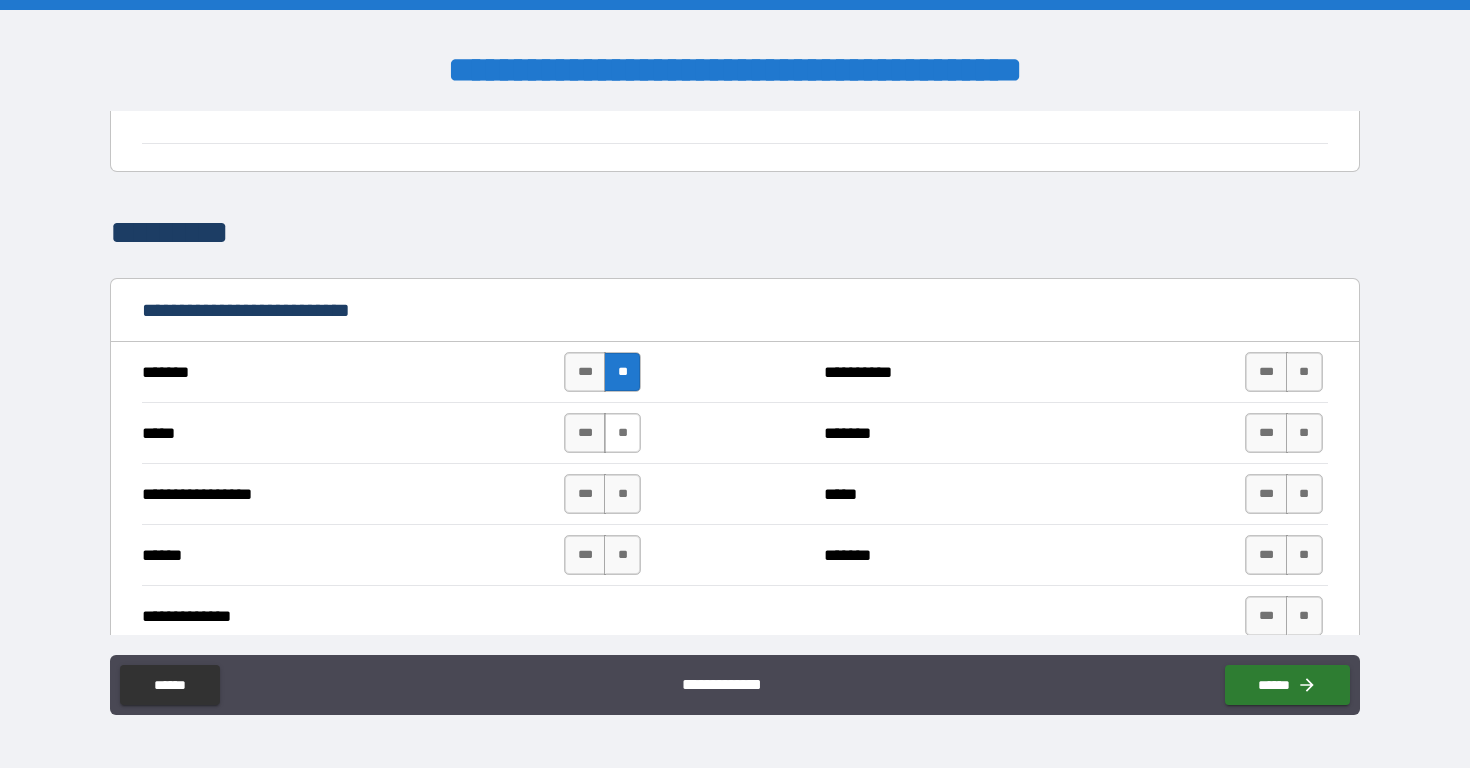 click on "**" at bounding box center (622, 433) 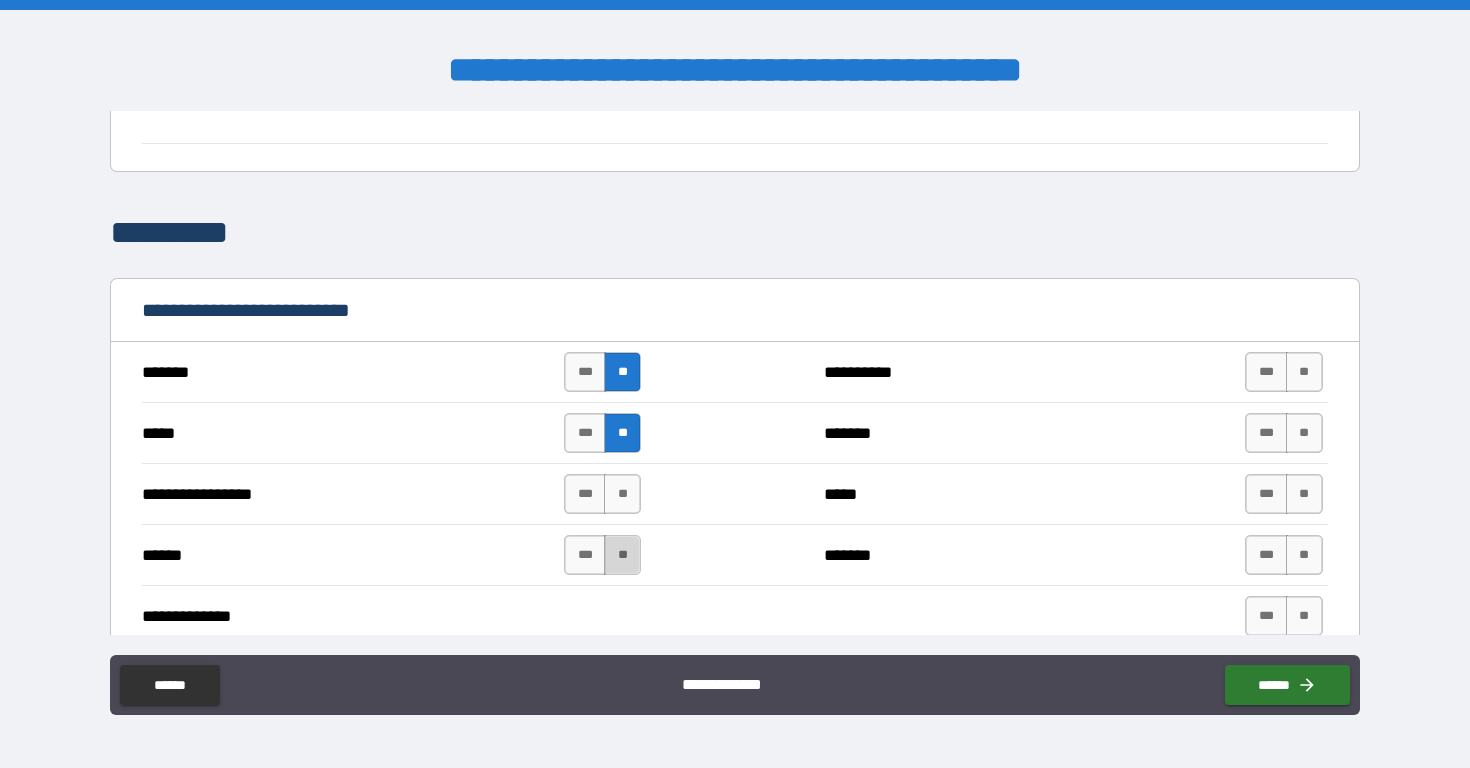 click on "**" at bounding box center [622, 555] 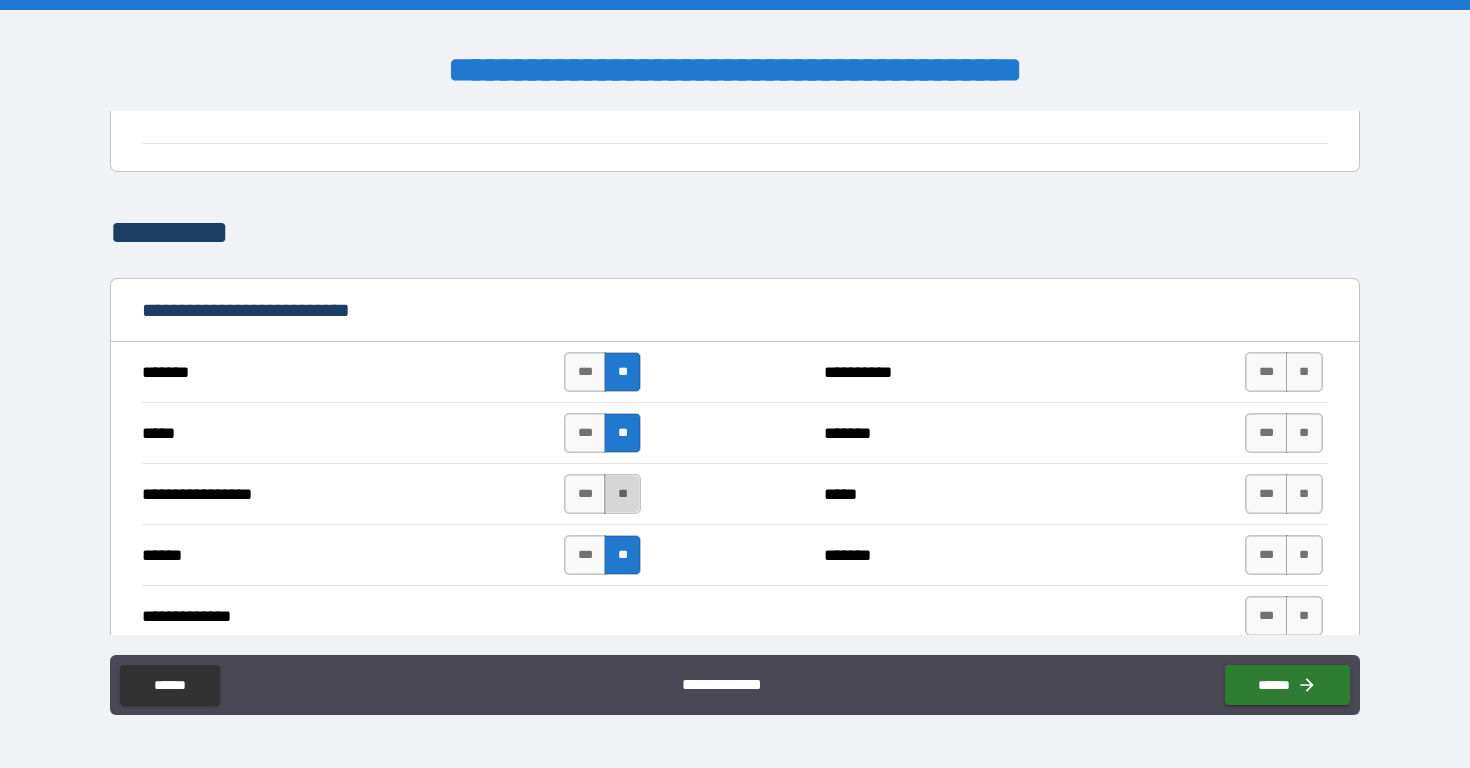 click on "**" at bounding box center (622, 494) 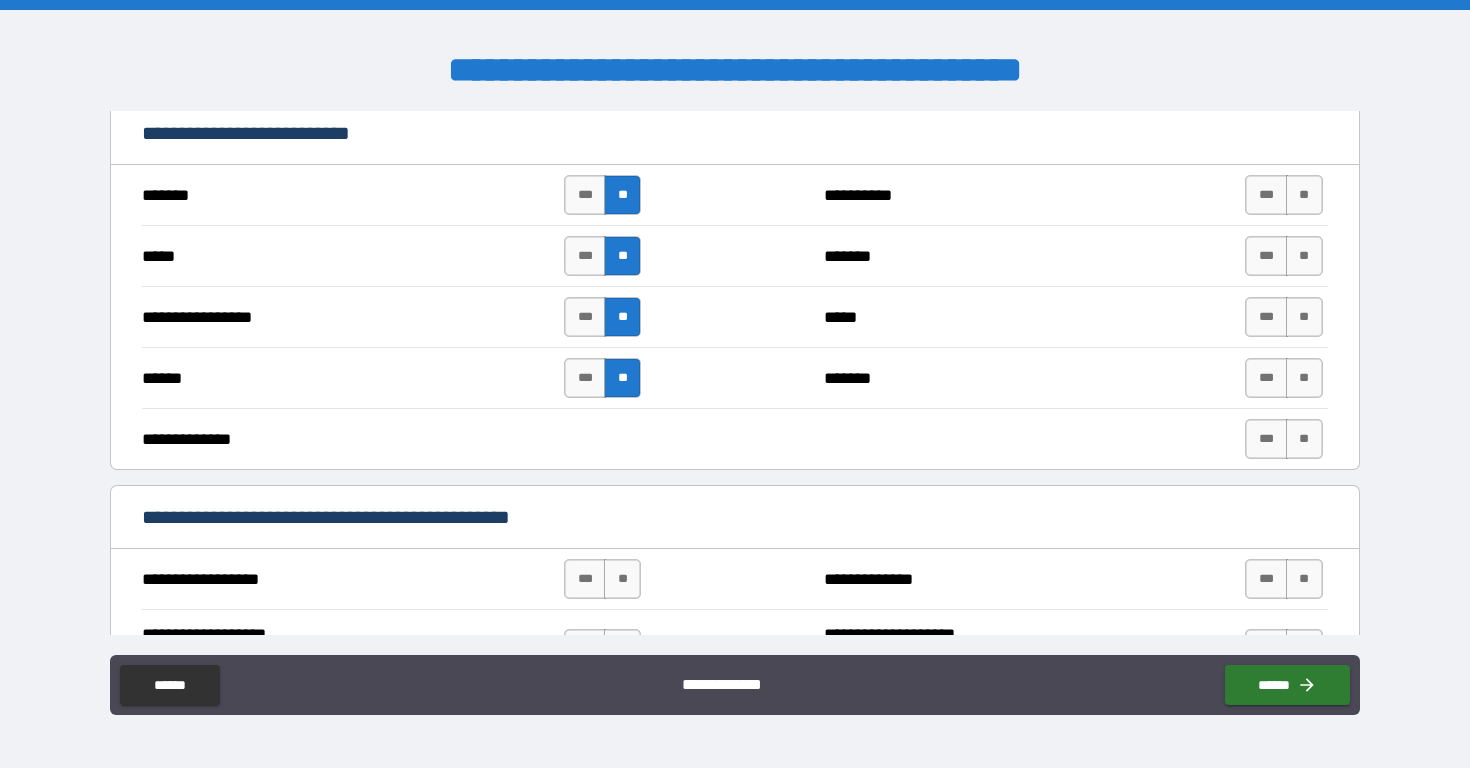 scroll, scrollTop: 1001, scrollLeft: 0, axis: vertical 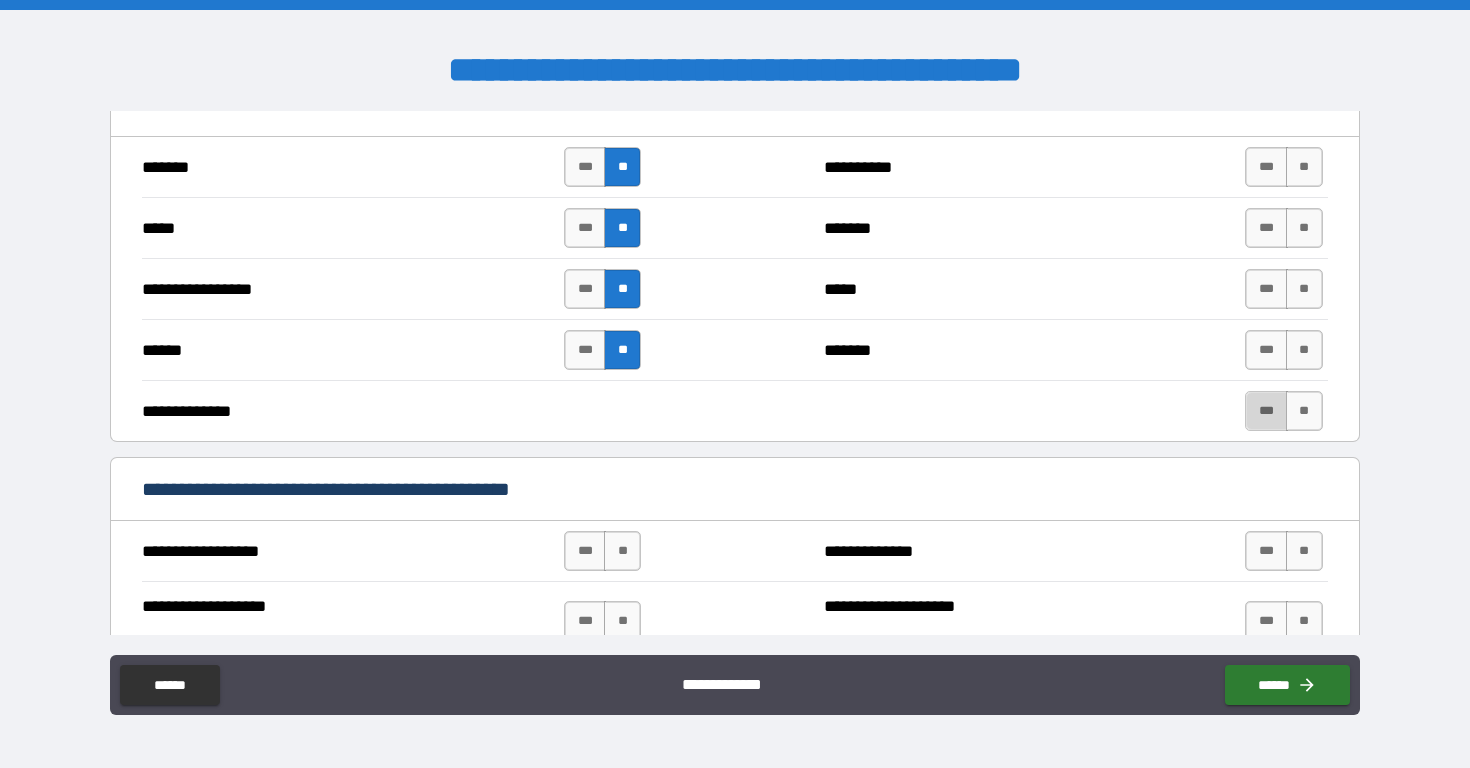 click on "***" at bounding box center [1266, 411] 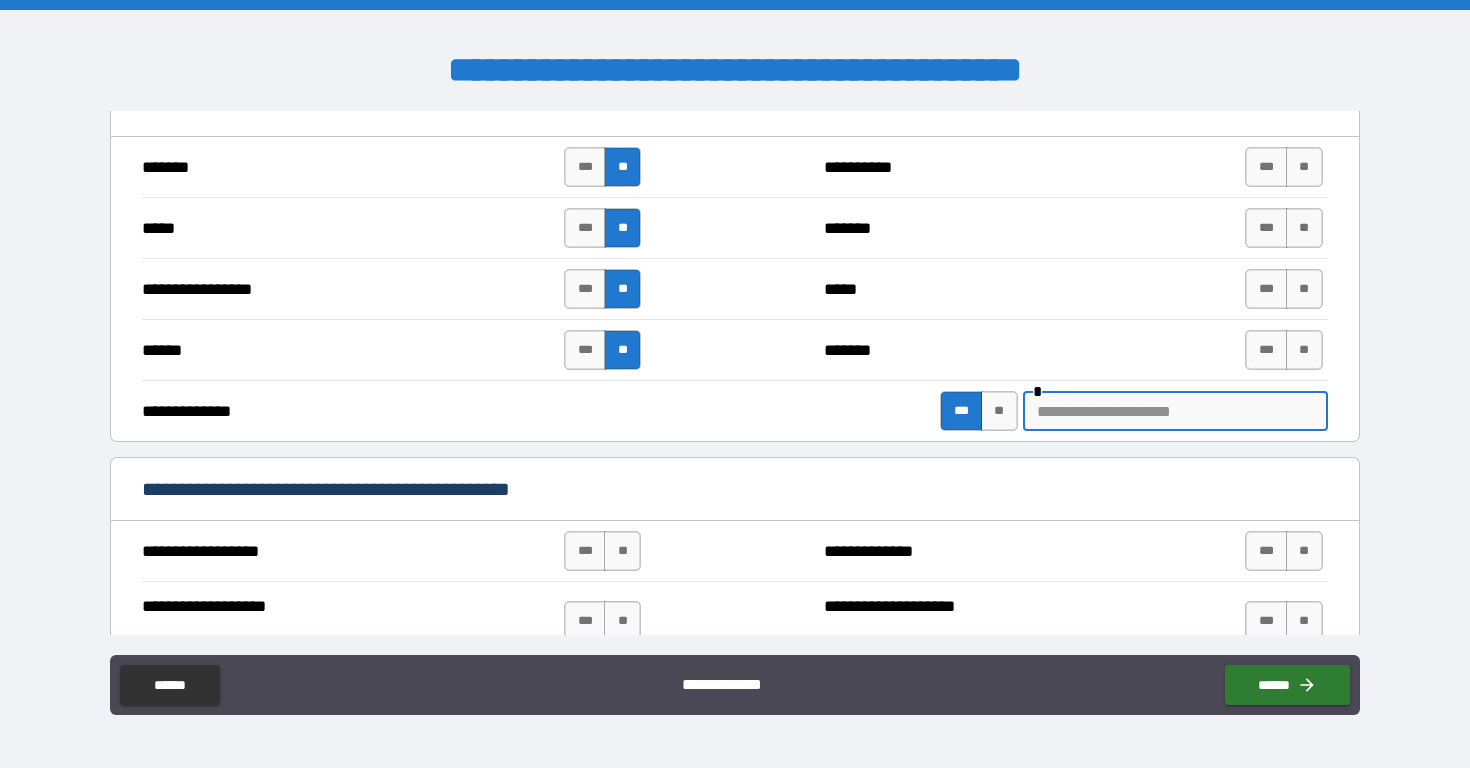 click at bounding box center (1175, 411) 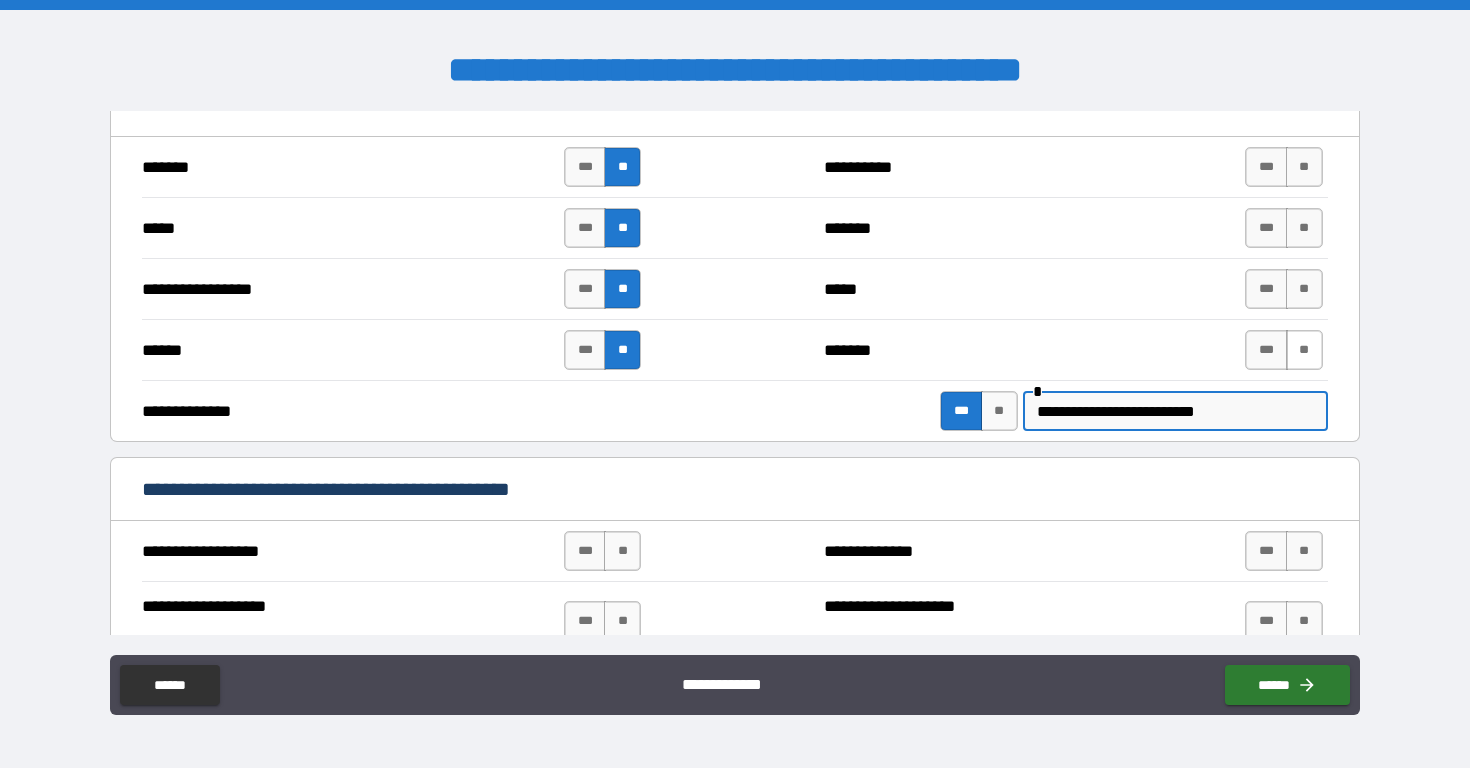type on "**********" 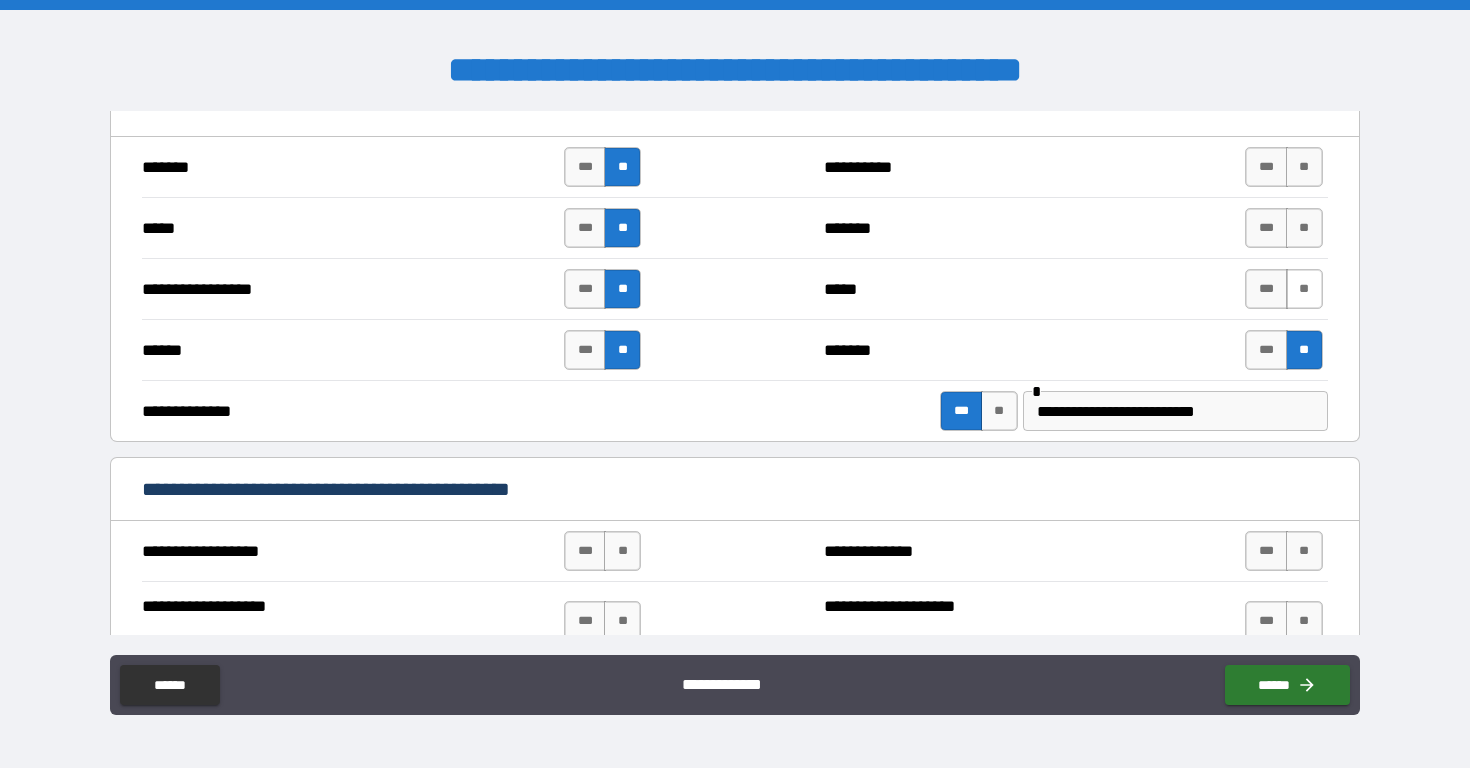 click on "**" at bounding box center [1304, 289] 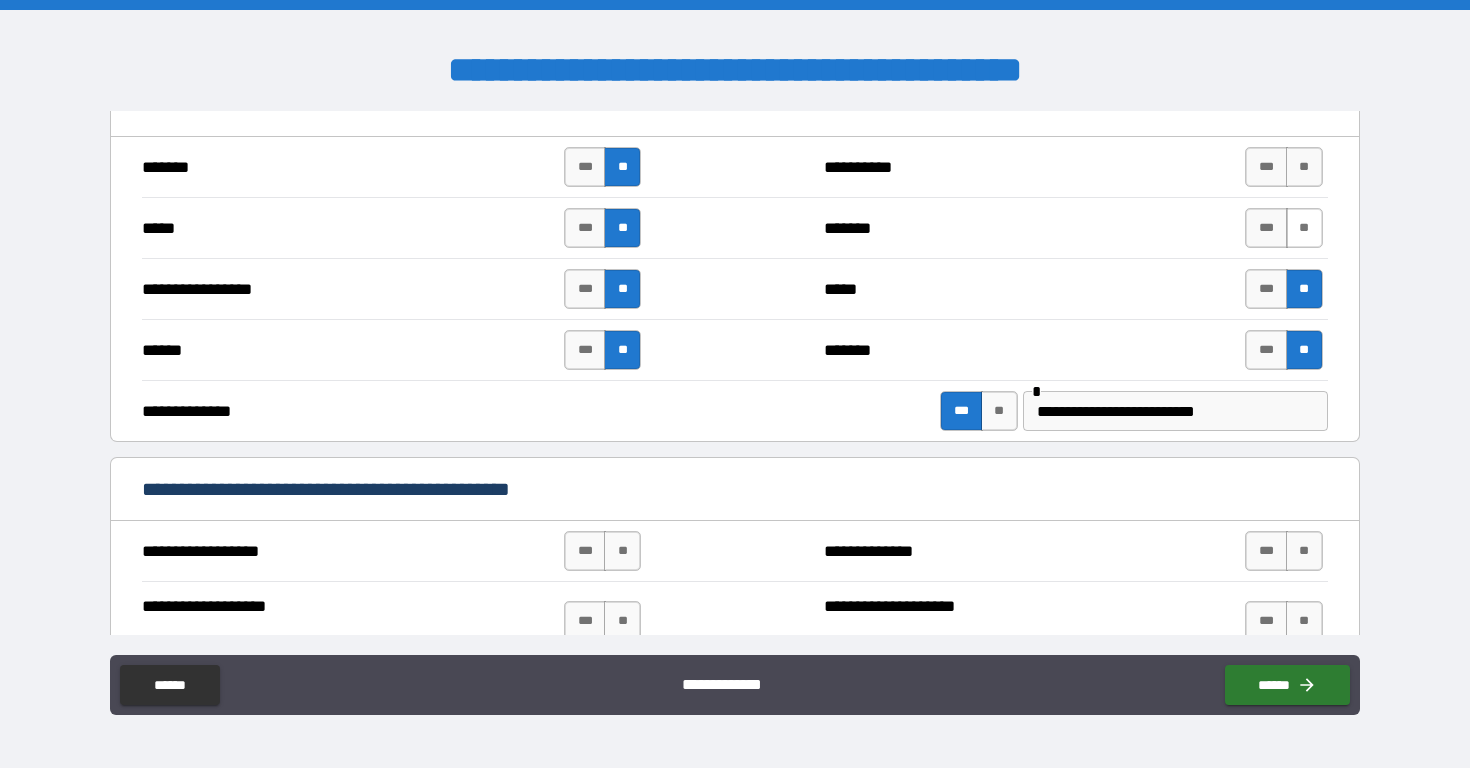 click on "**" at bounding box center (1304, 228) 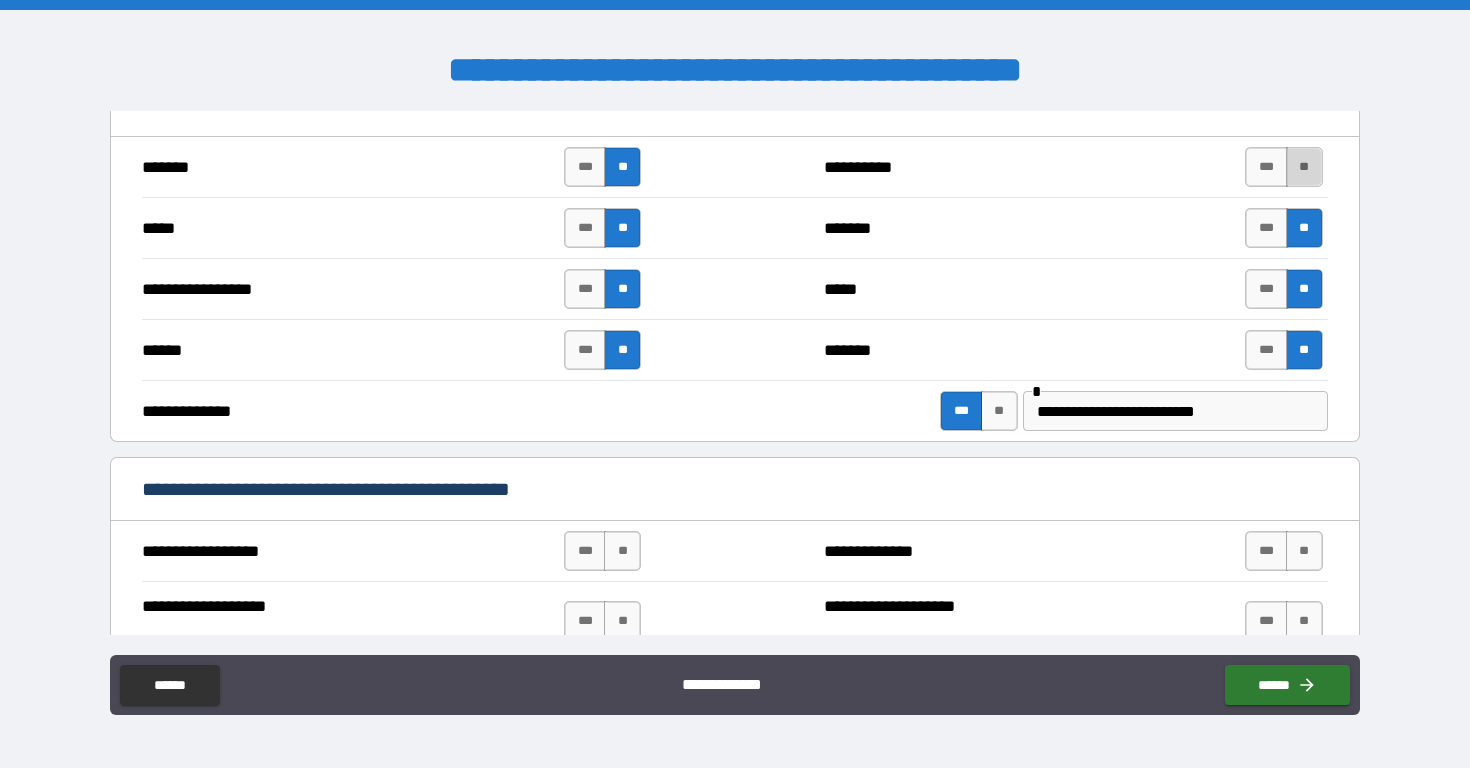 click on "**" at bounding box center (1304, 167) 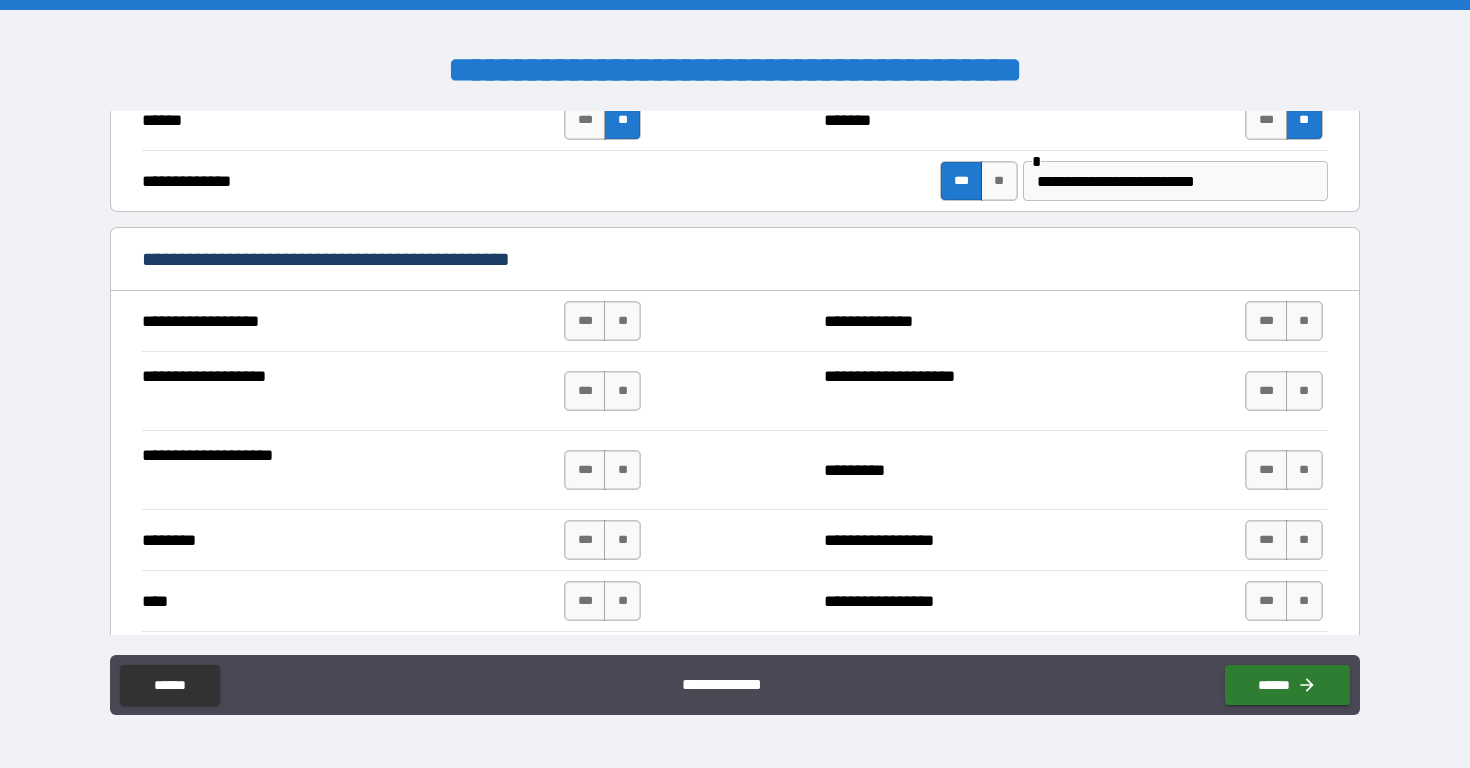 scroll, scrollTop: 1282, scrollLeft: 0, axis: vertical 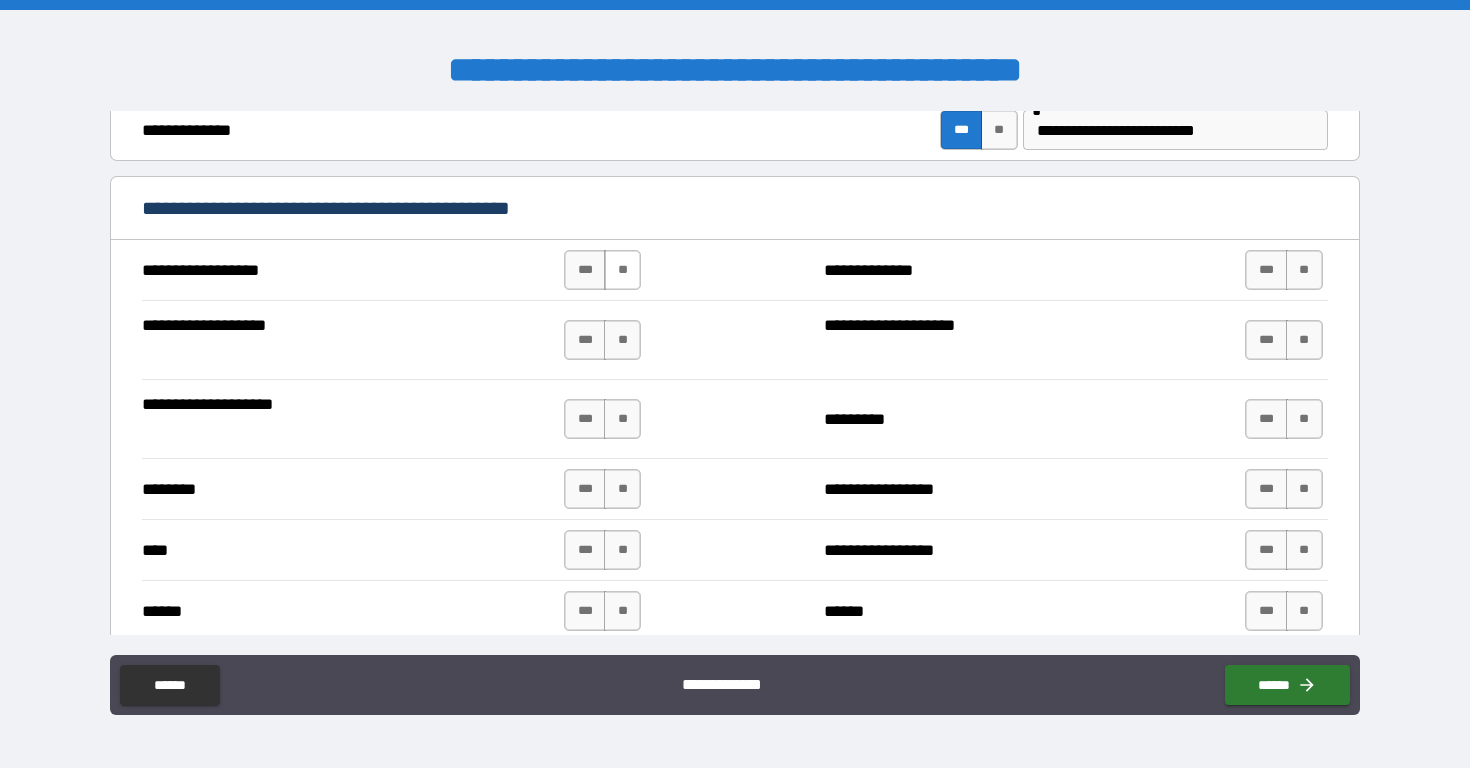 click on "**" at bounding box center [622, 270] 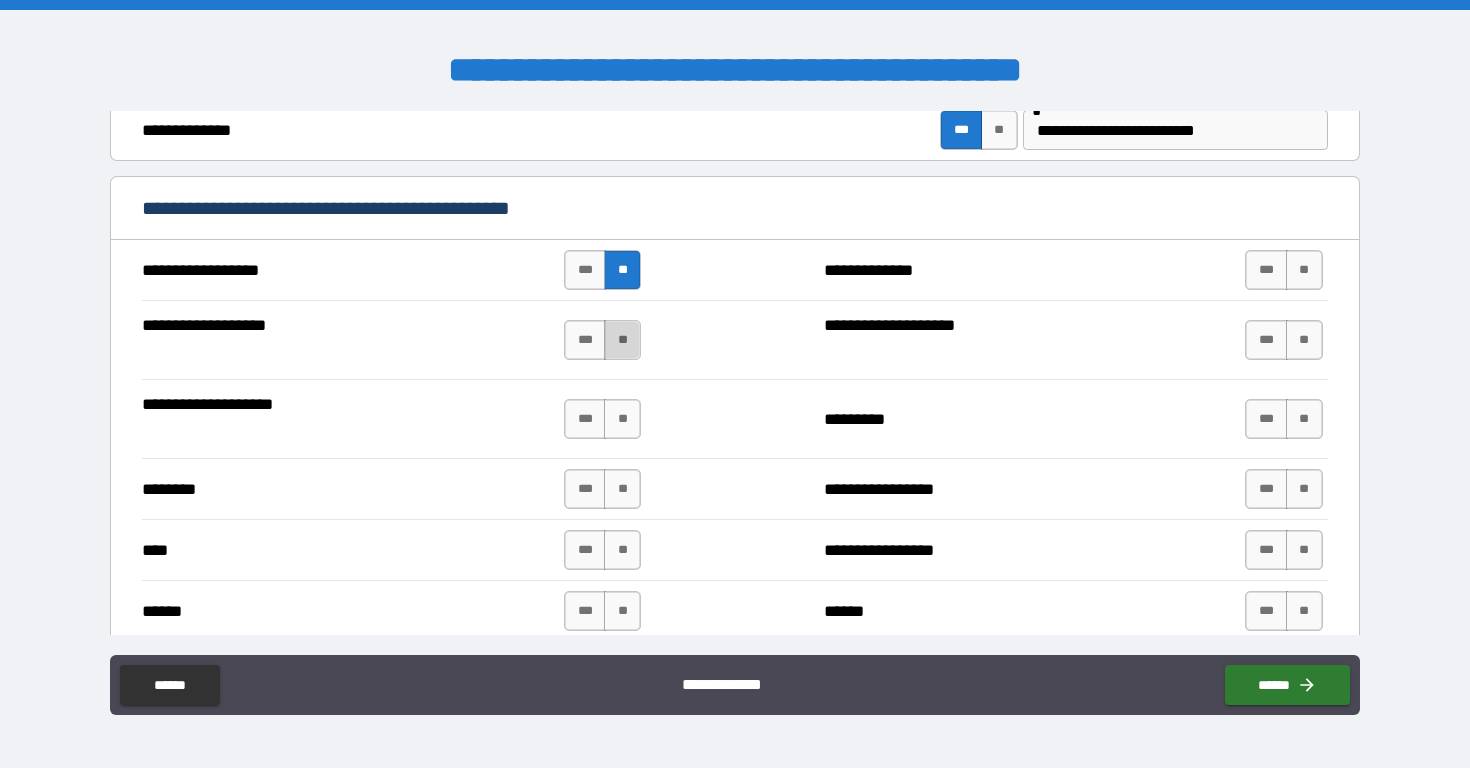 click on "**" at bounding box center (622, 340) 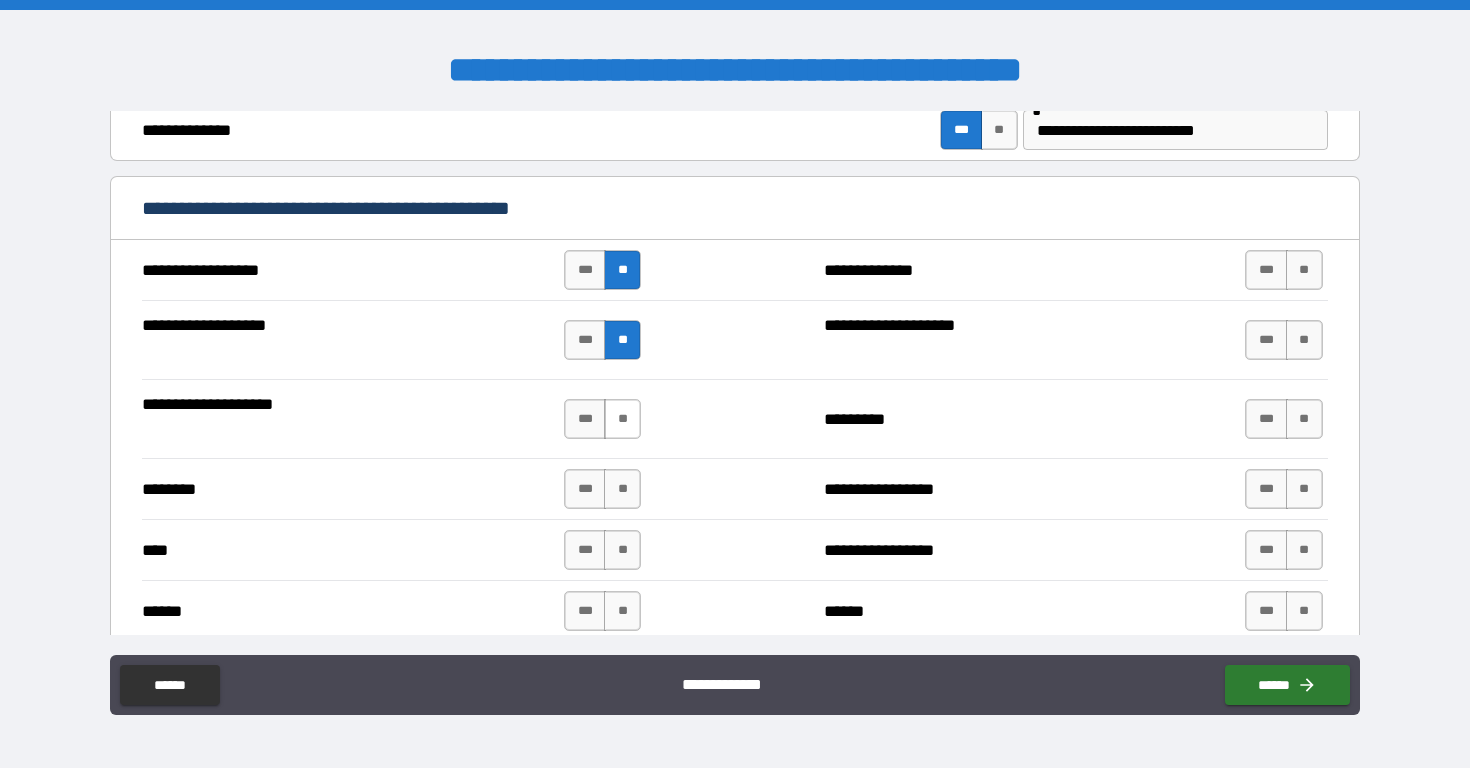 click on "**" at bounding box center [622, 419] 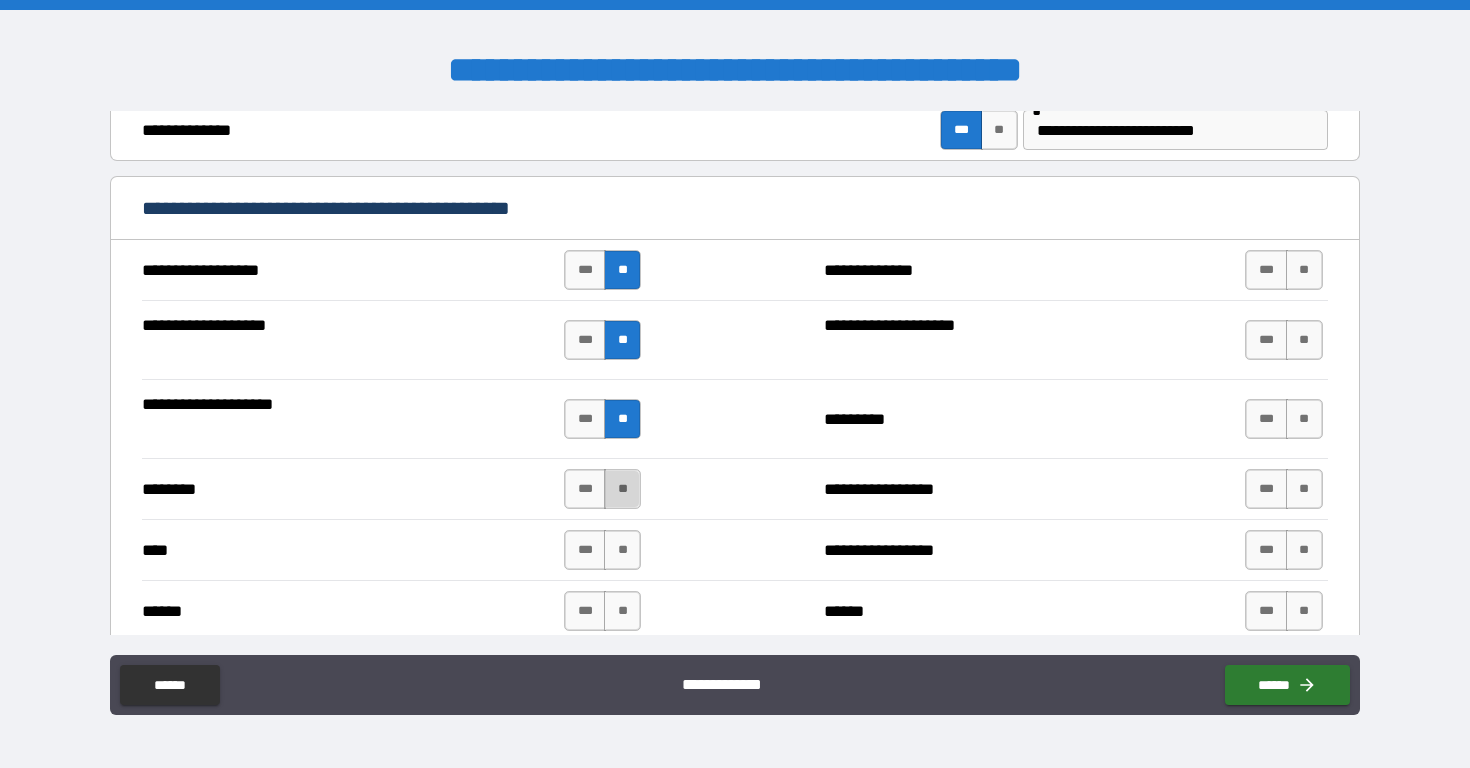 click on "**" at bounding box center [622, 489] 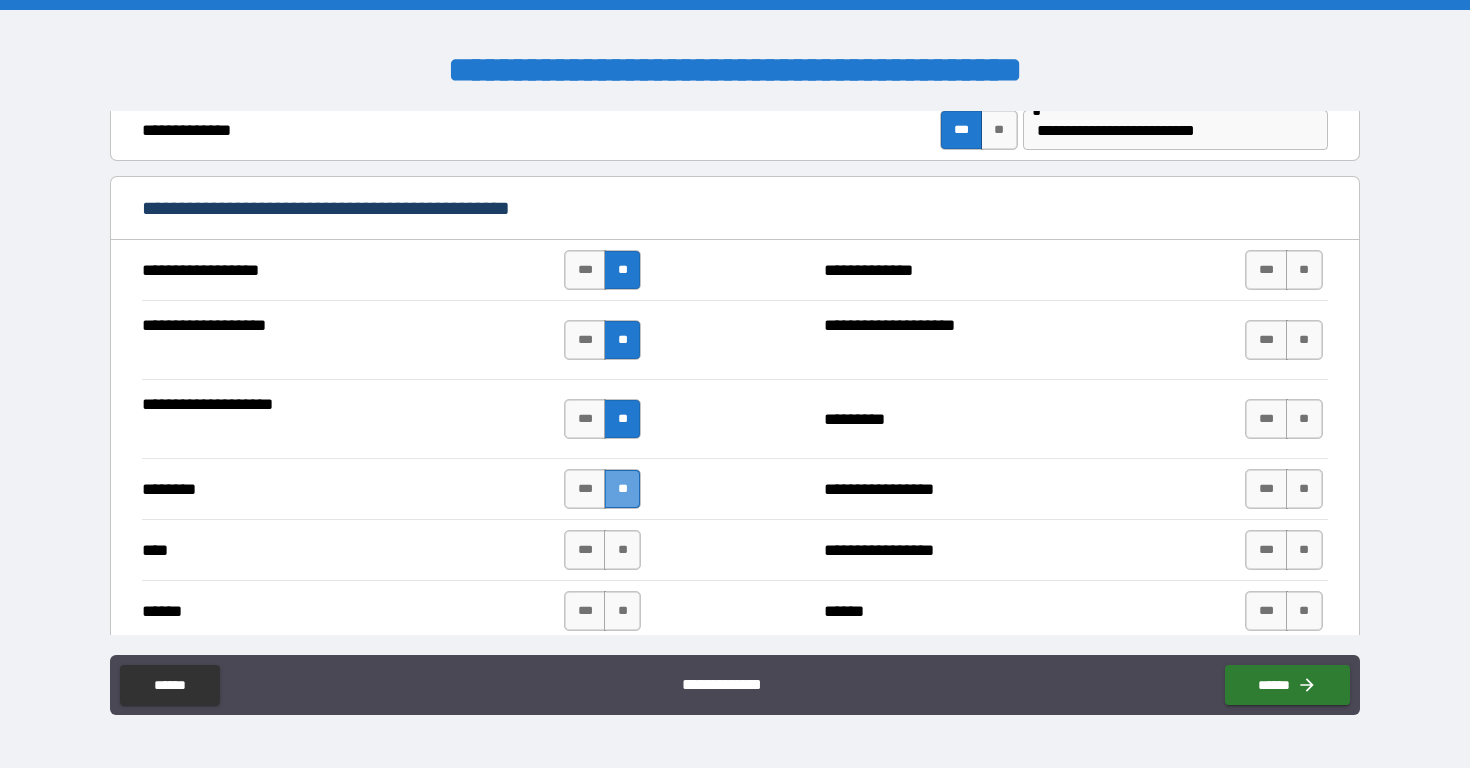 click on "**" at bounding box center [622, 489] 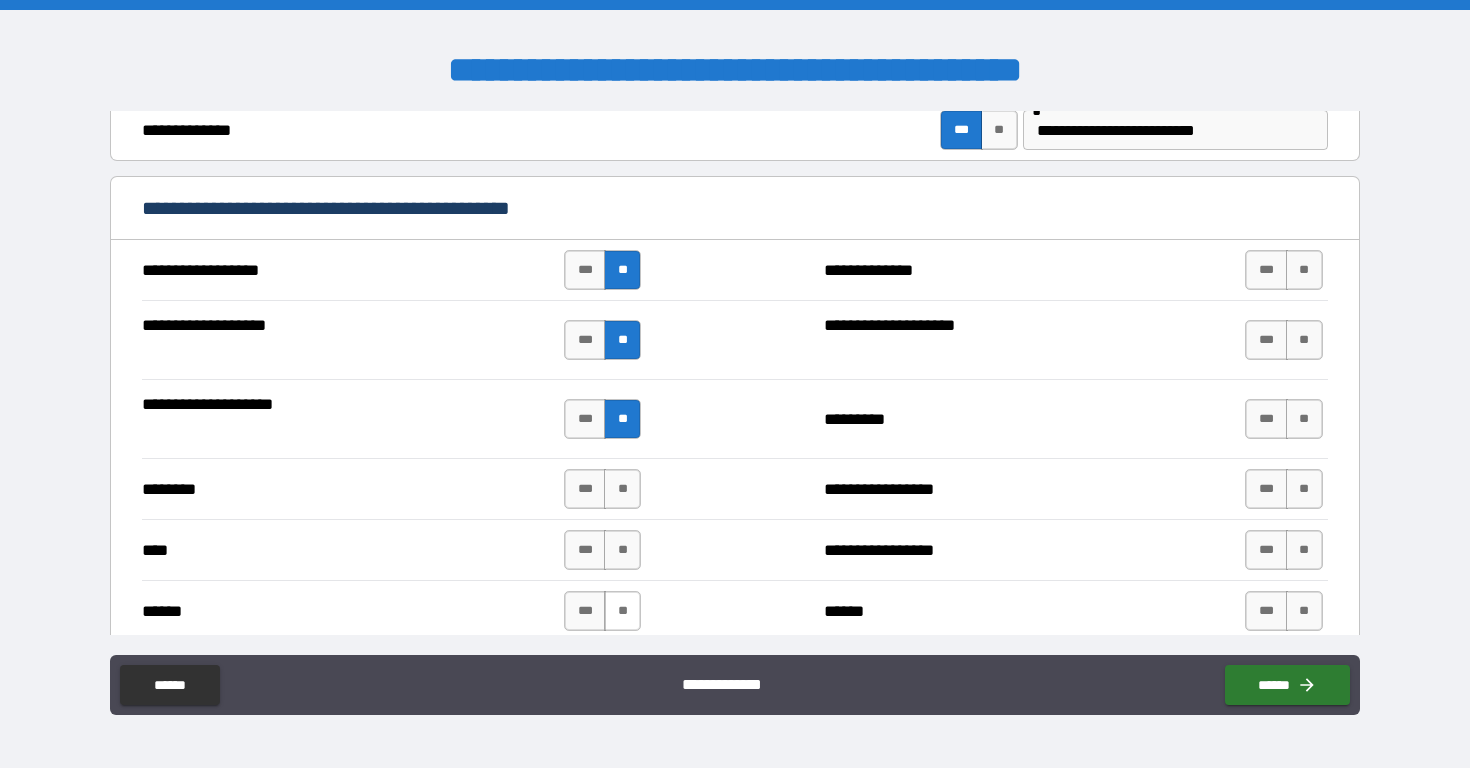 click on "**" at bounding box center (622, 611) 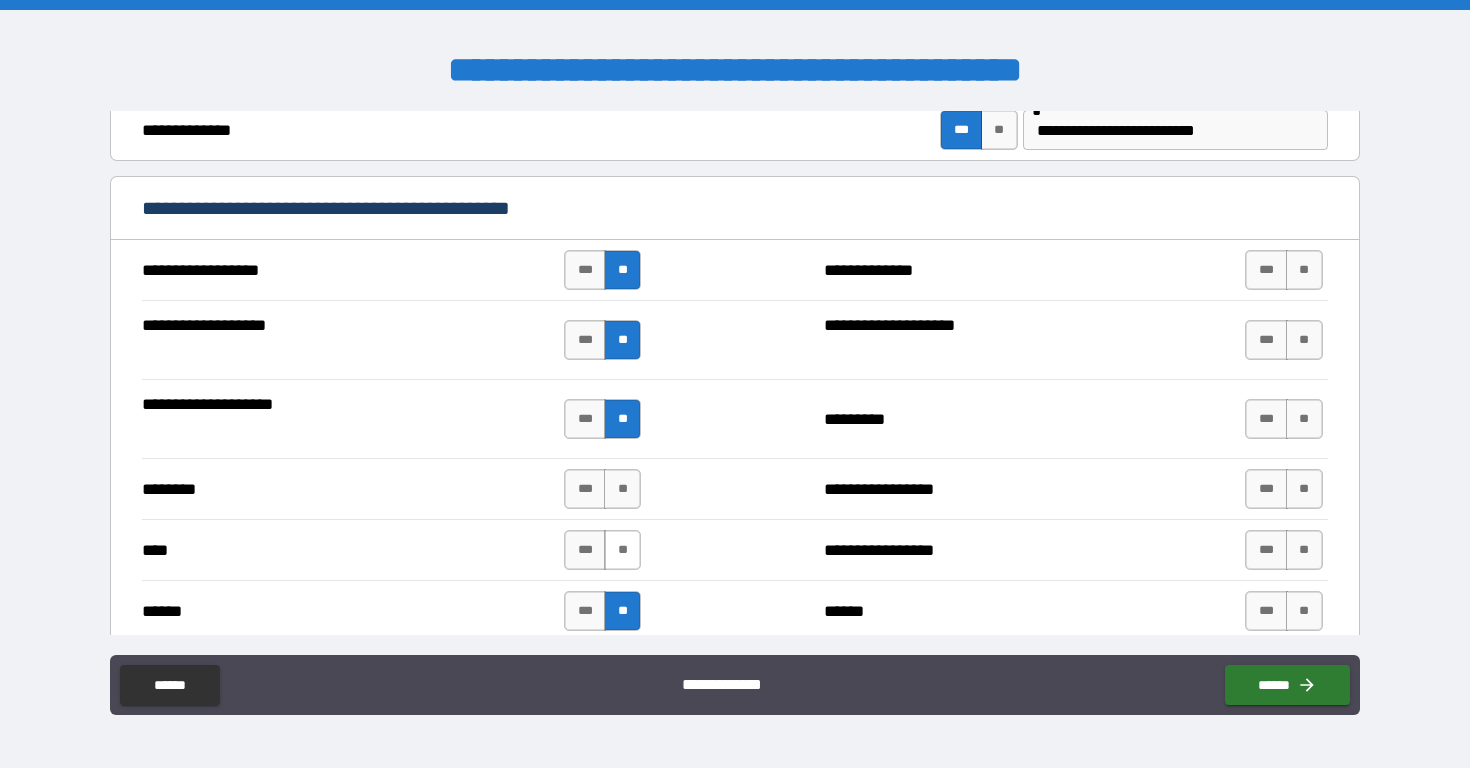 click on "**" at bounding box center [622, 550] 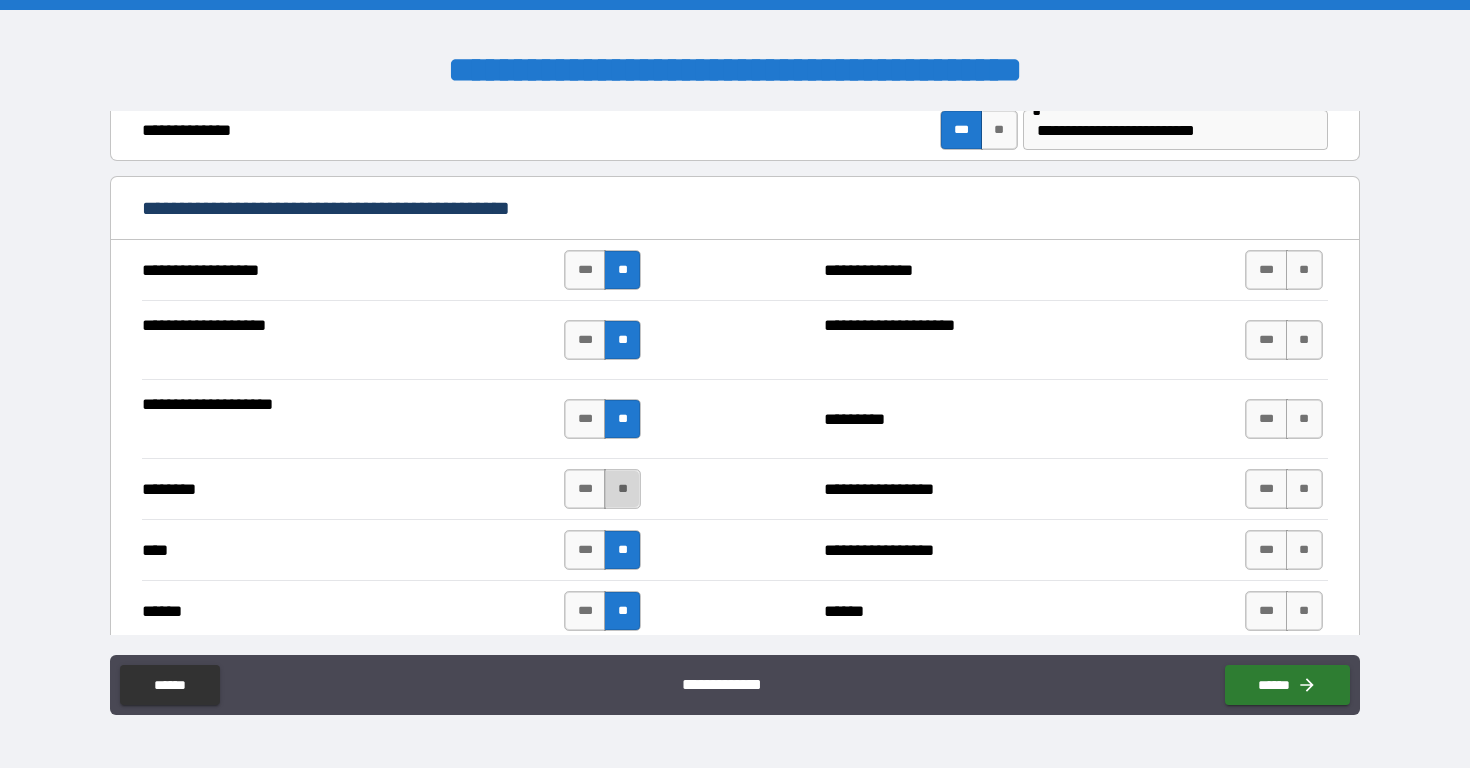 click on "**" at bounding box center (622, 489) 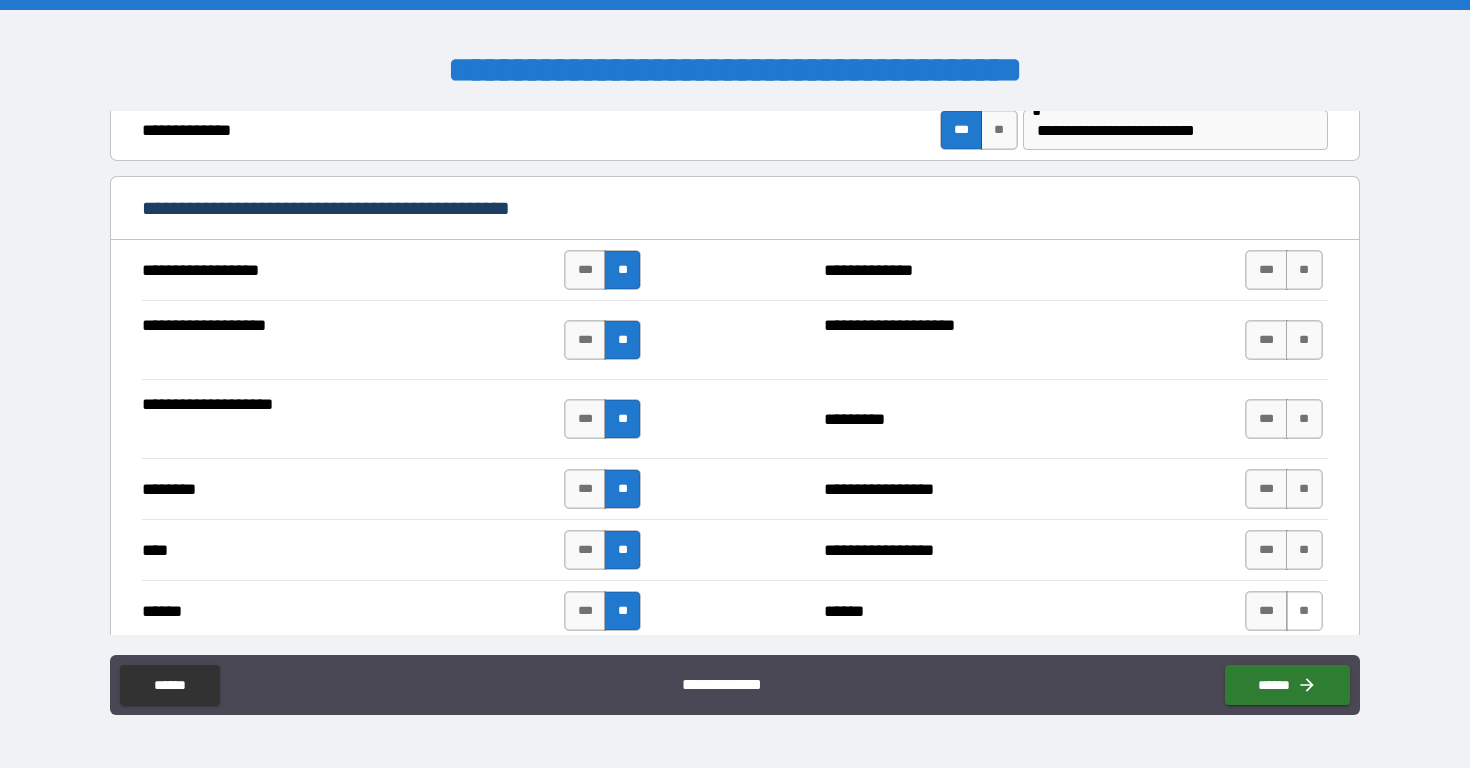 click on "**" at bounding box center [1304, 611] 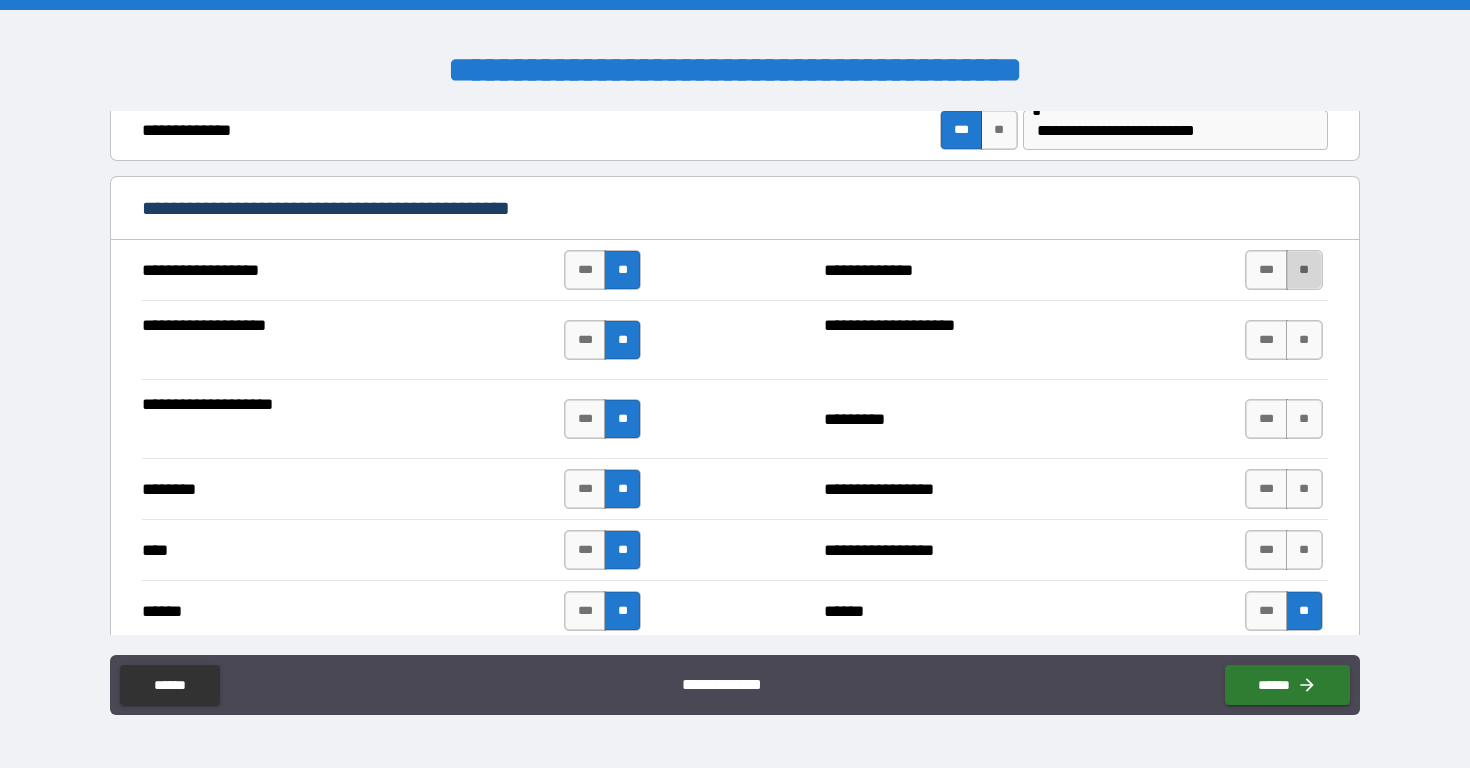 click on "**" at bounding box center (1304, 270) 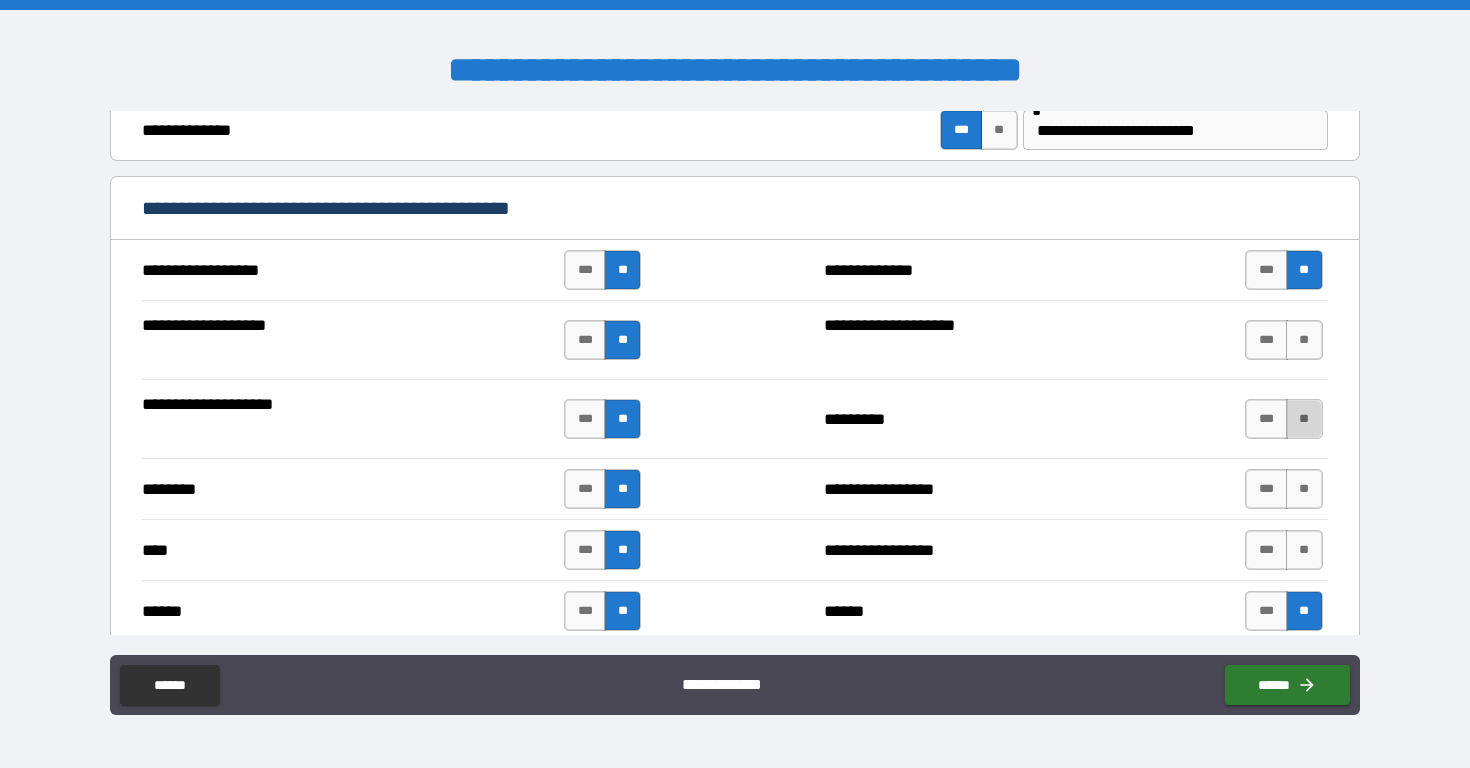 click on "**" at bounding box center [1304, 419] 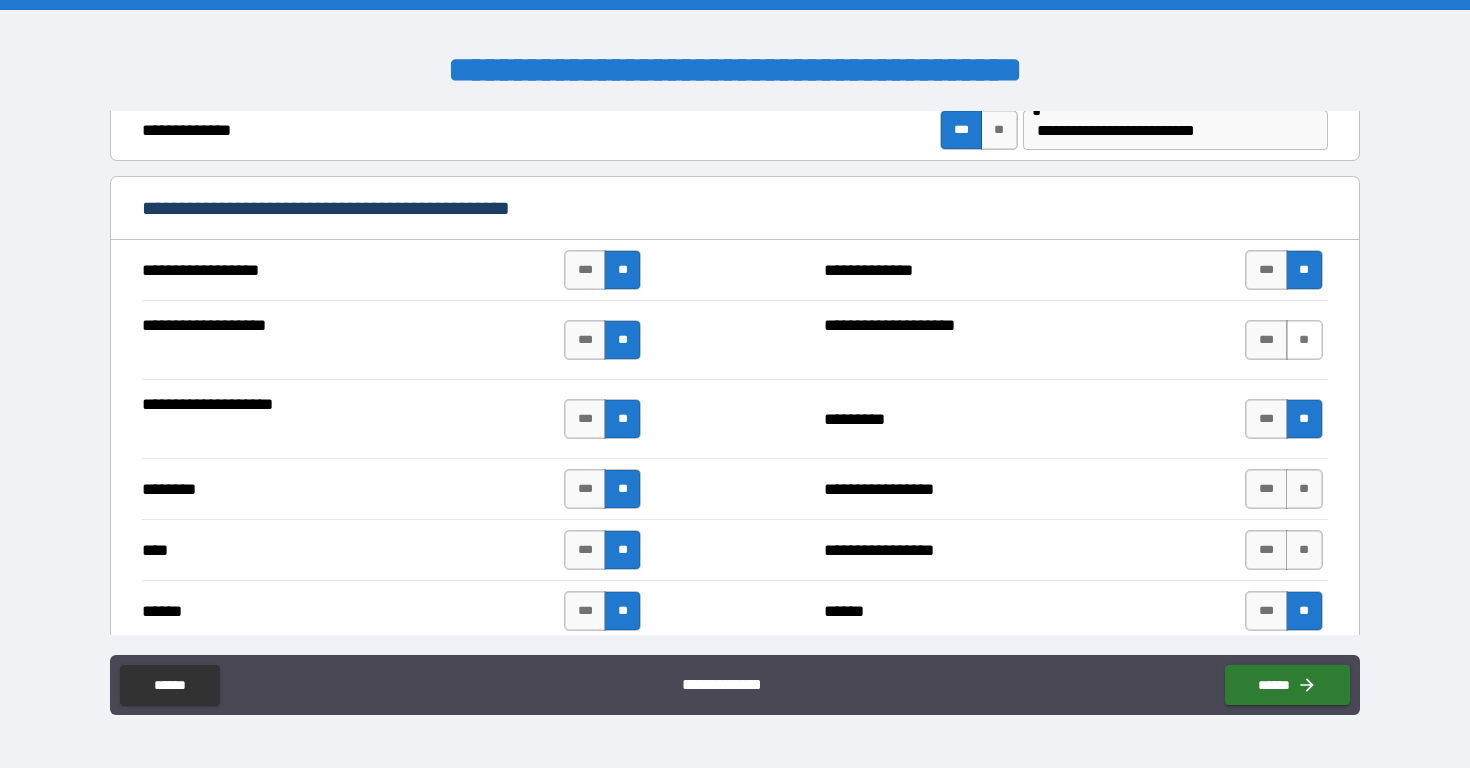 click on "**" at bounding box center (1304, 340) 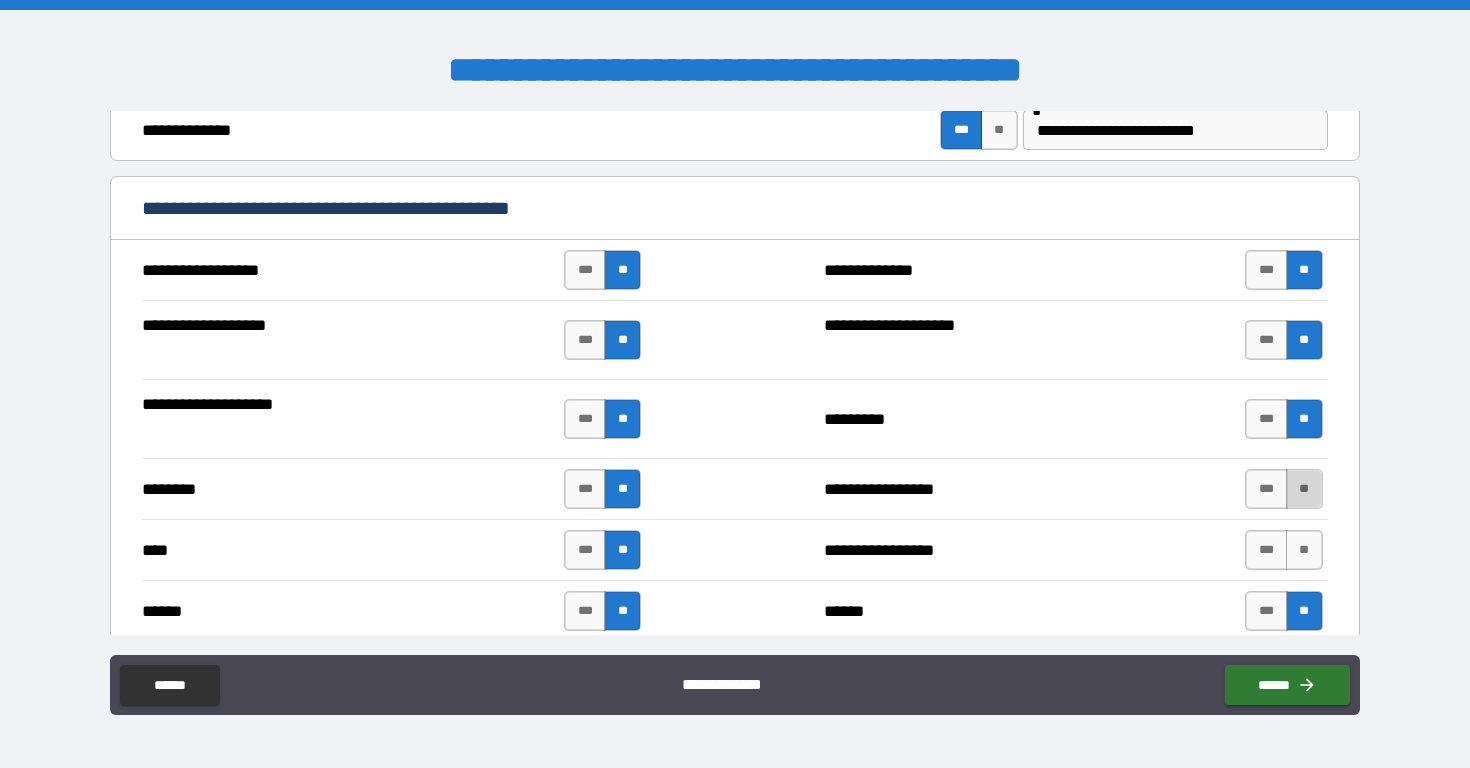 click on "**" at bounding box center (1304, 489) 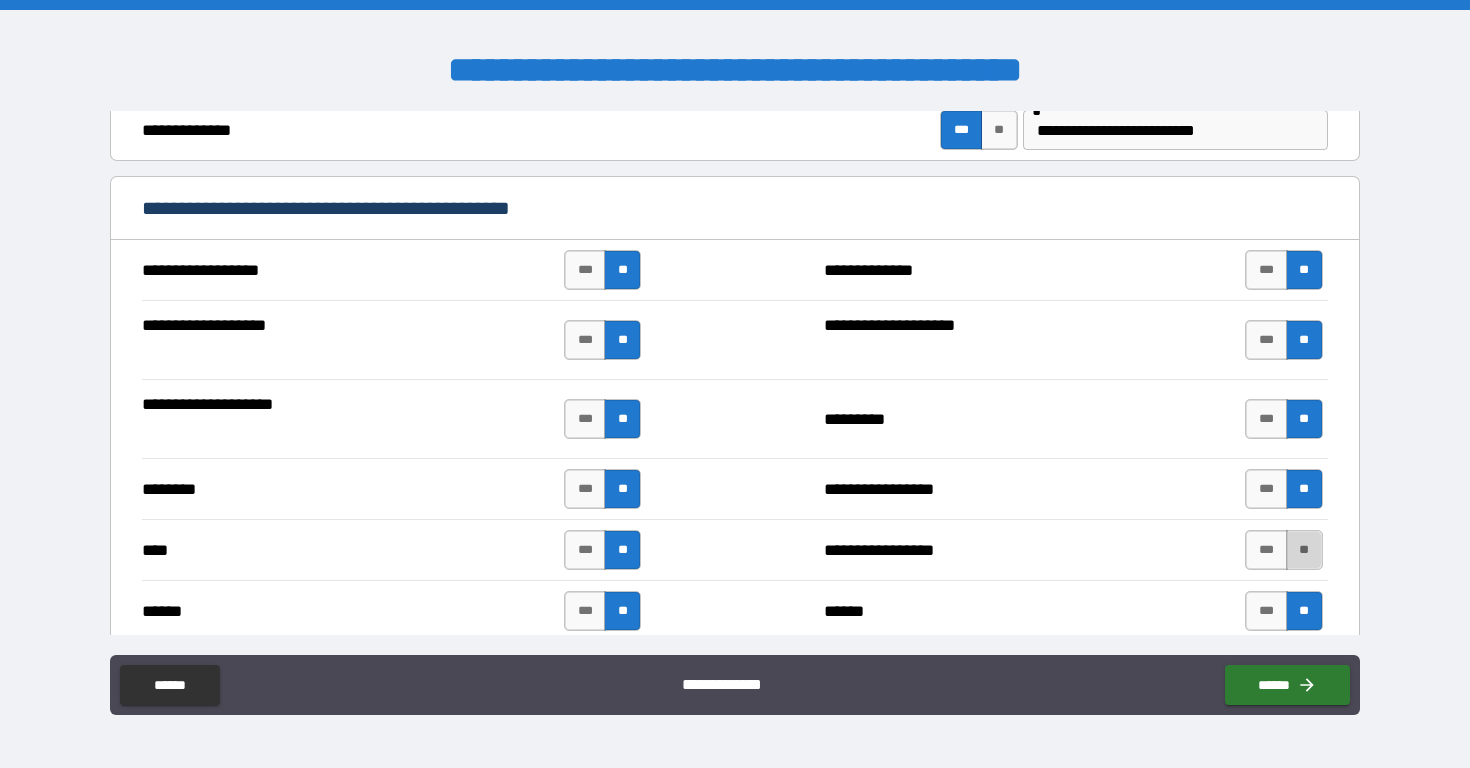 click on "**" at bounding box center [1304, 550] 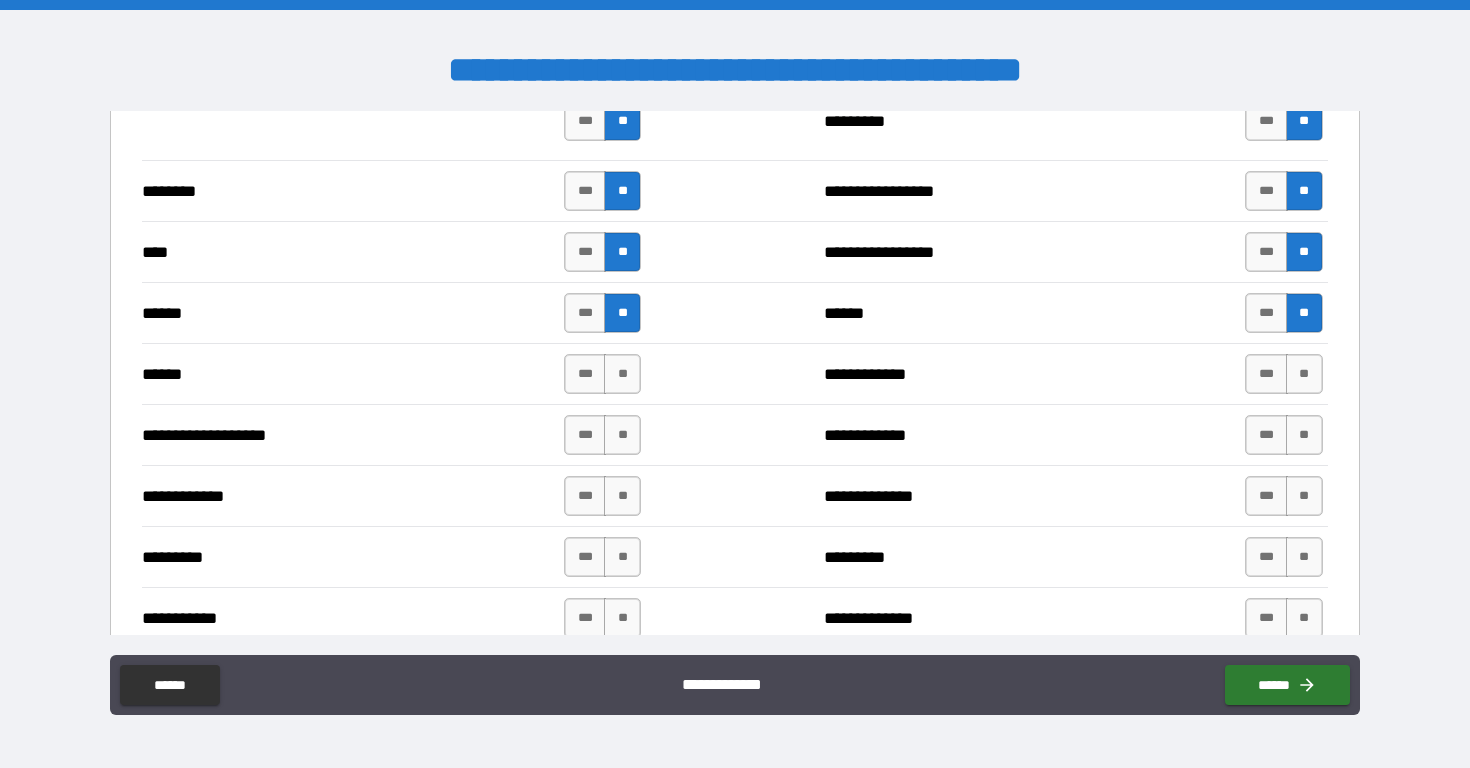 scroll, scrollTop: 1599, scrollLeft: 0, axis: vertical 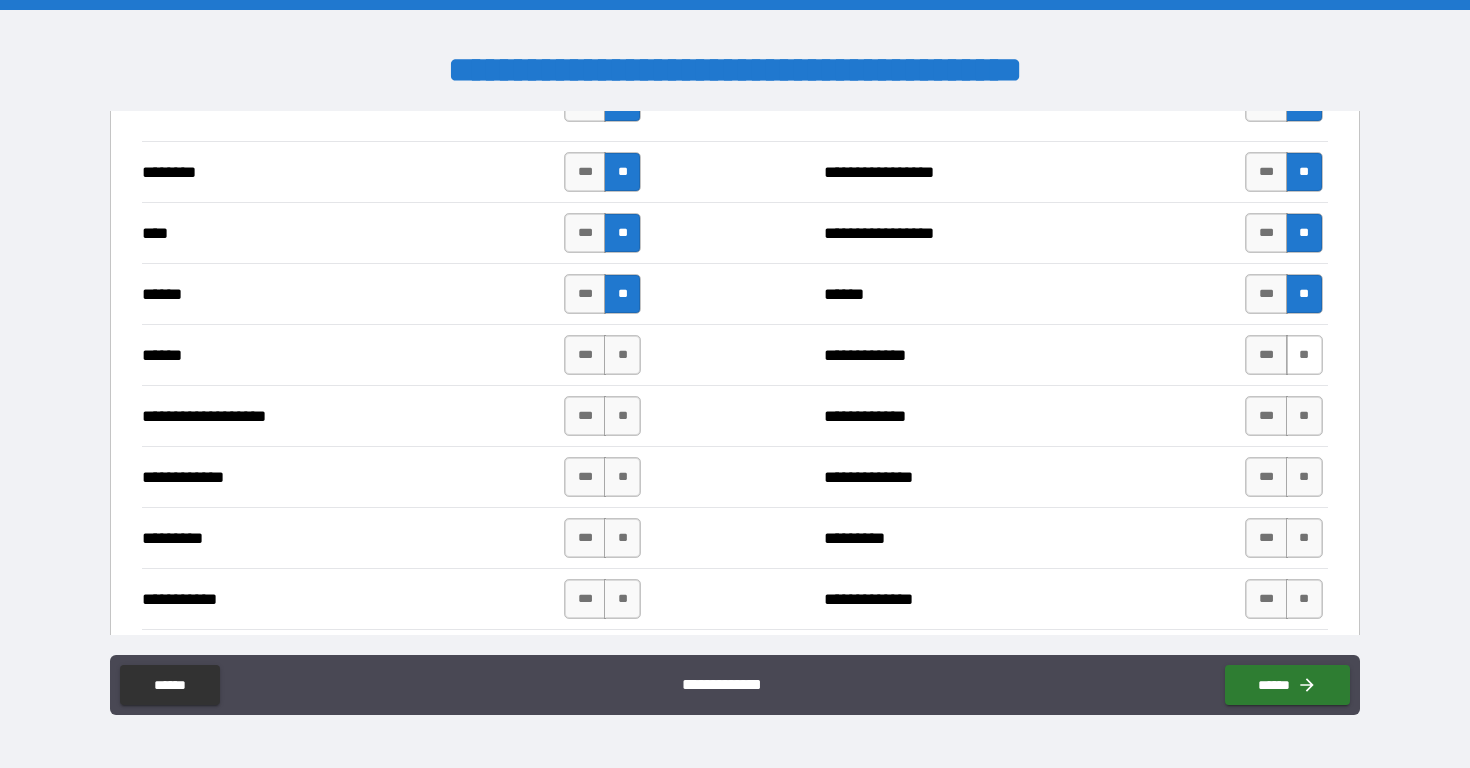 click on "**" at bounding box center (1304, 355) 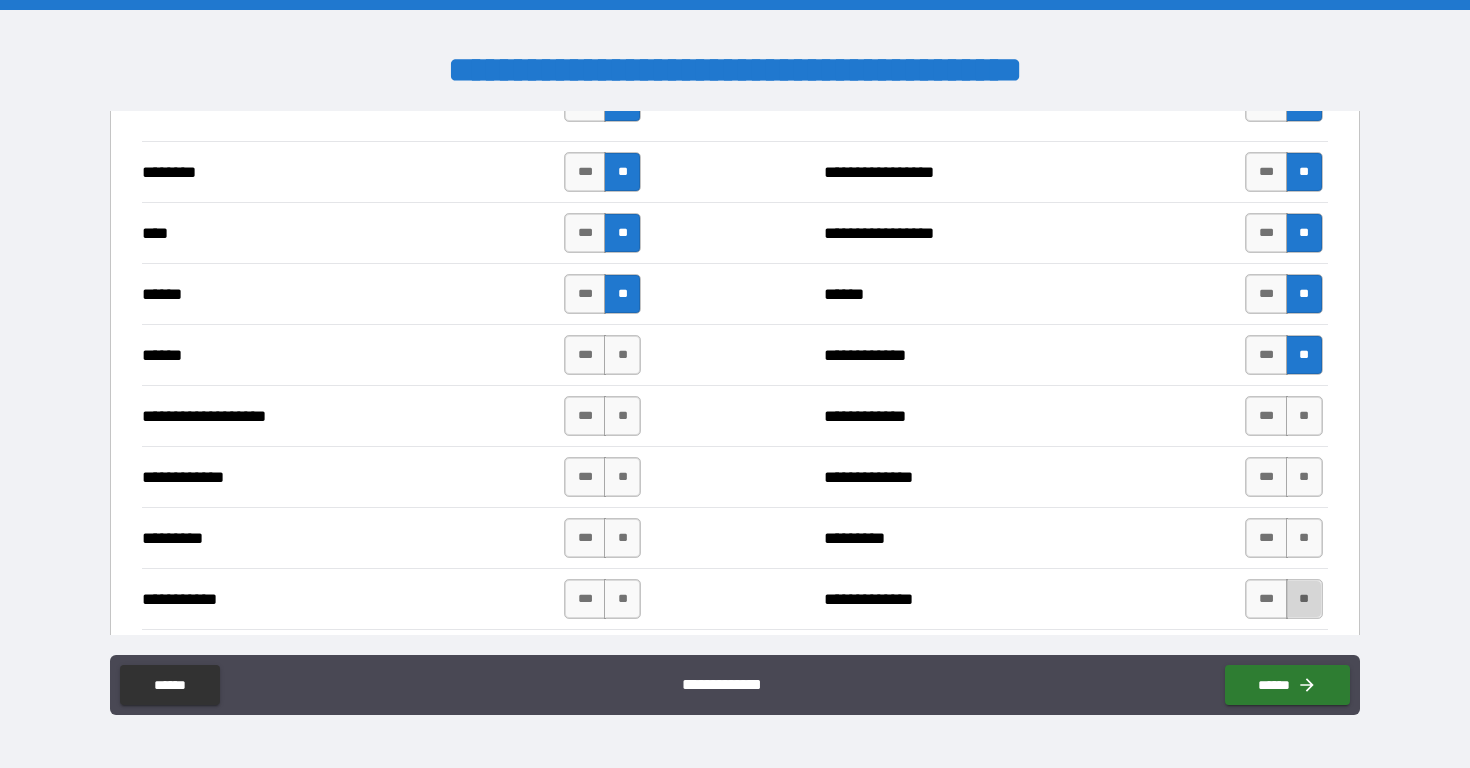 click on "**" at bounding box center [1304, 599] 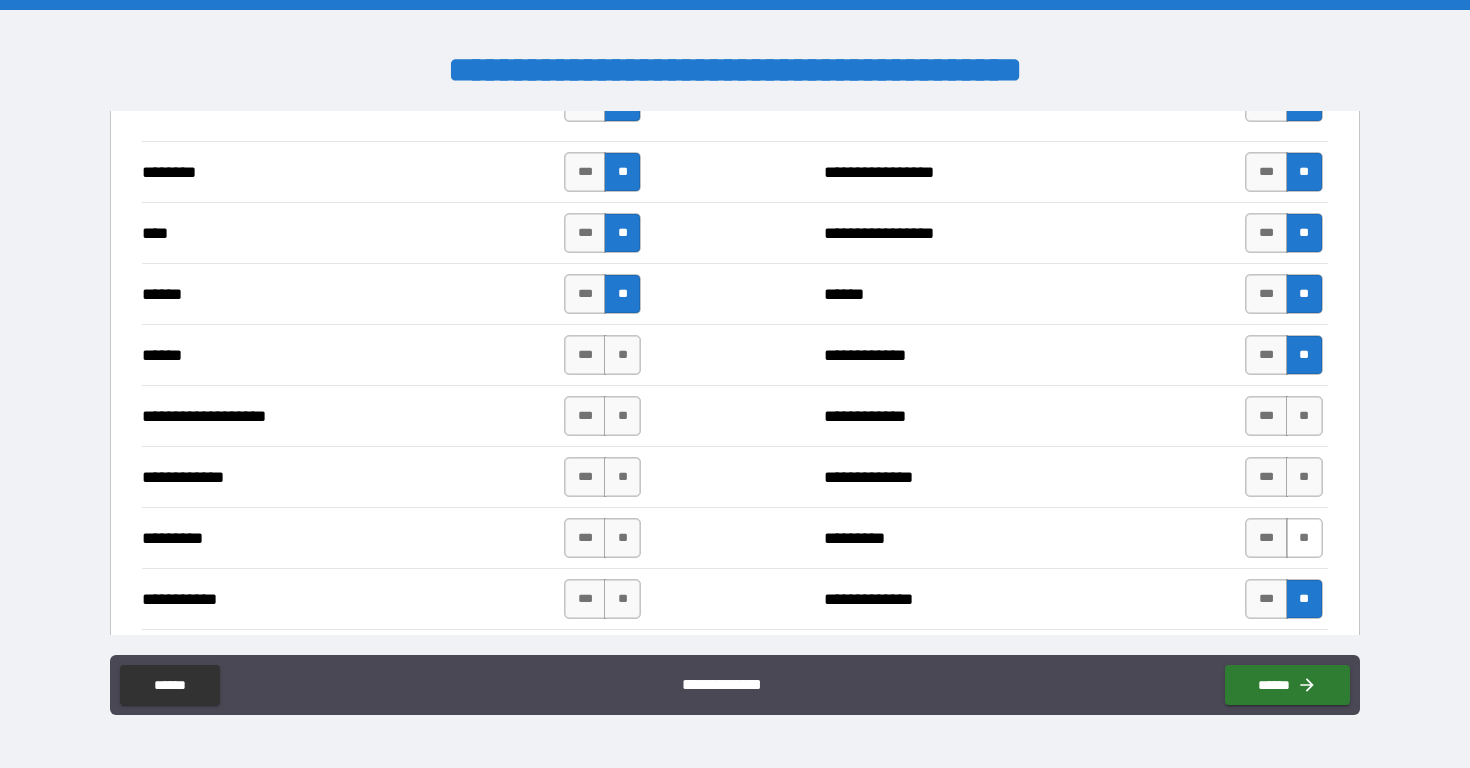 click on "**" at bounding box center (1304, 538) 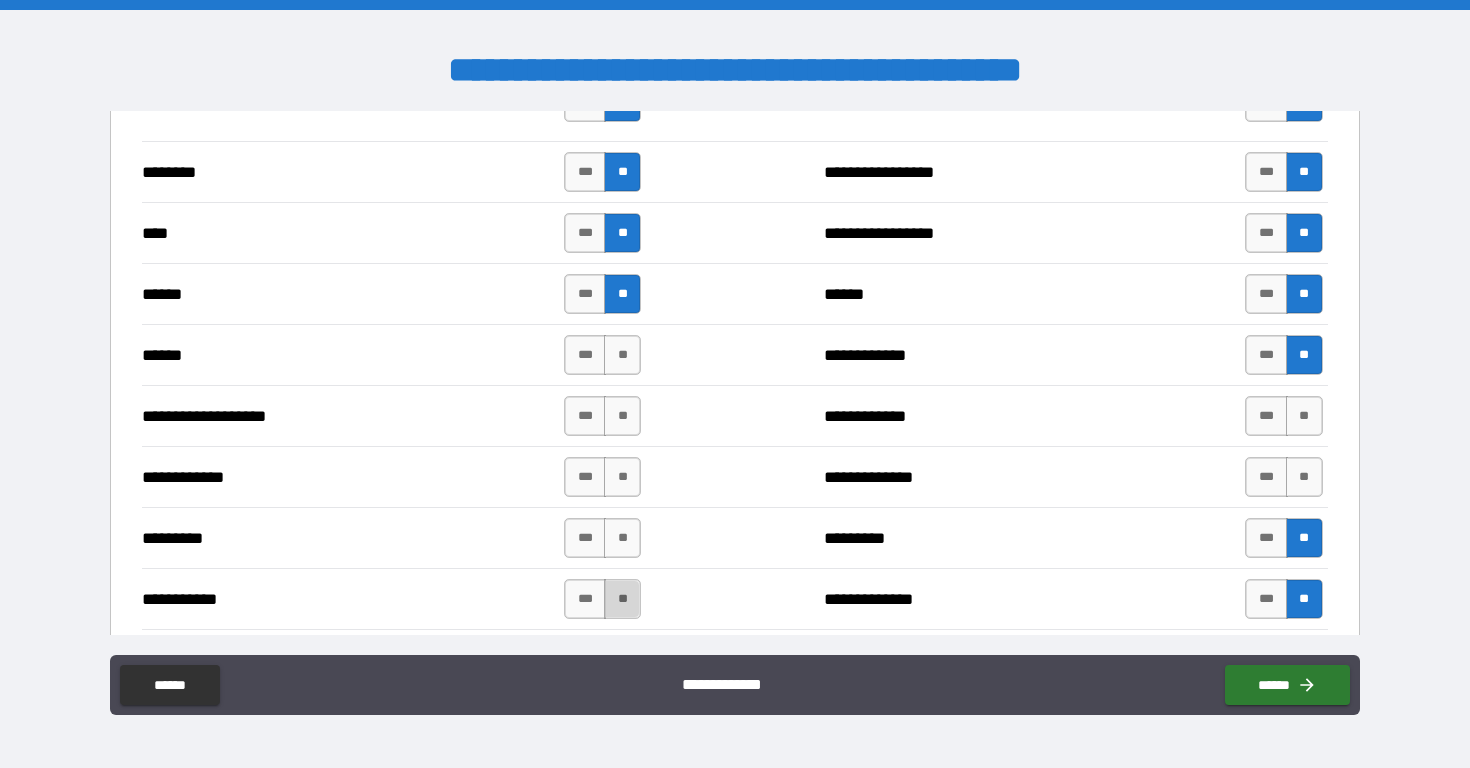 click on "**" at bounding box center (622, 599) 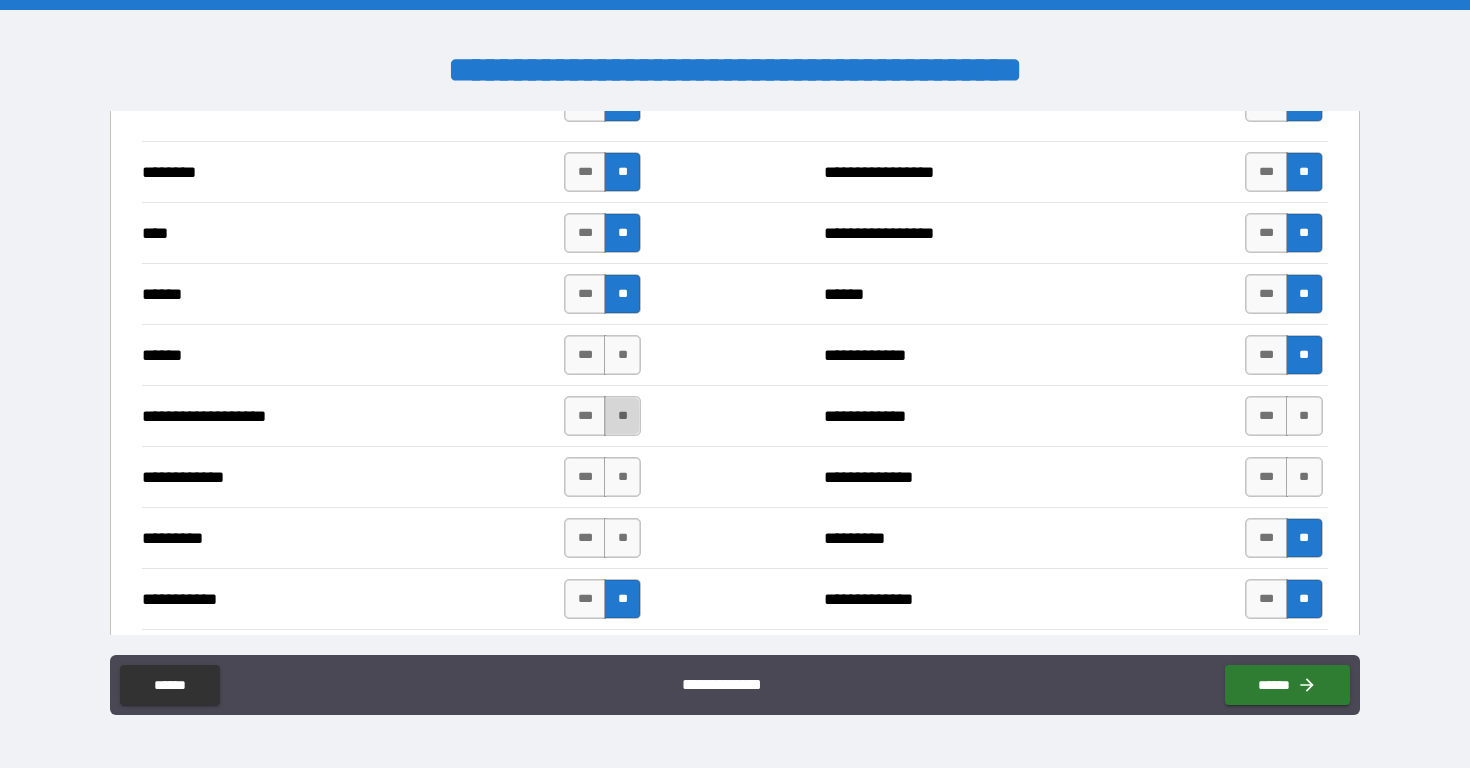 click on "**" at bounding box center (622, 416) 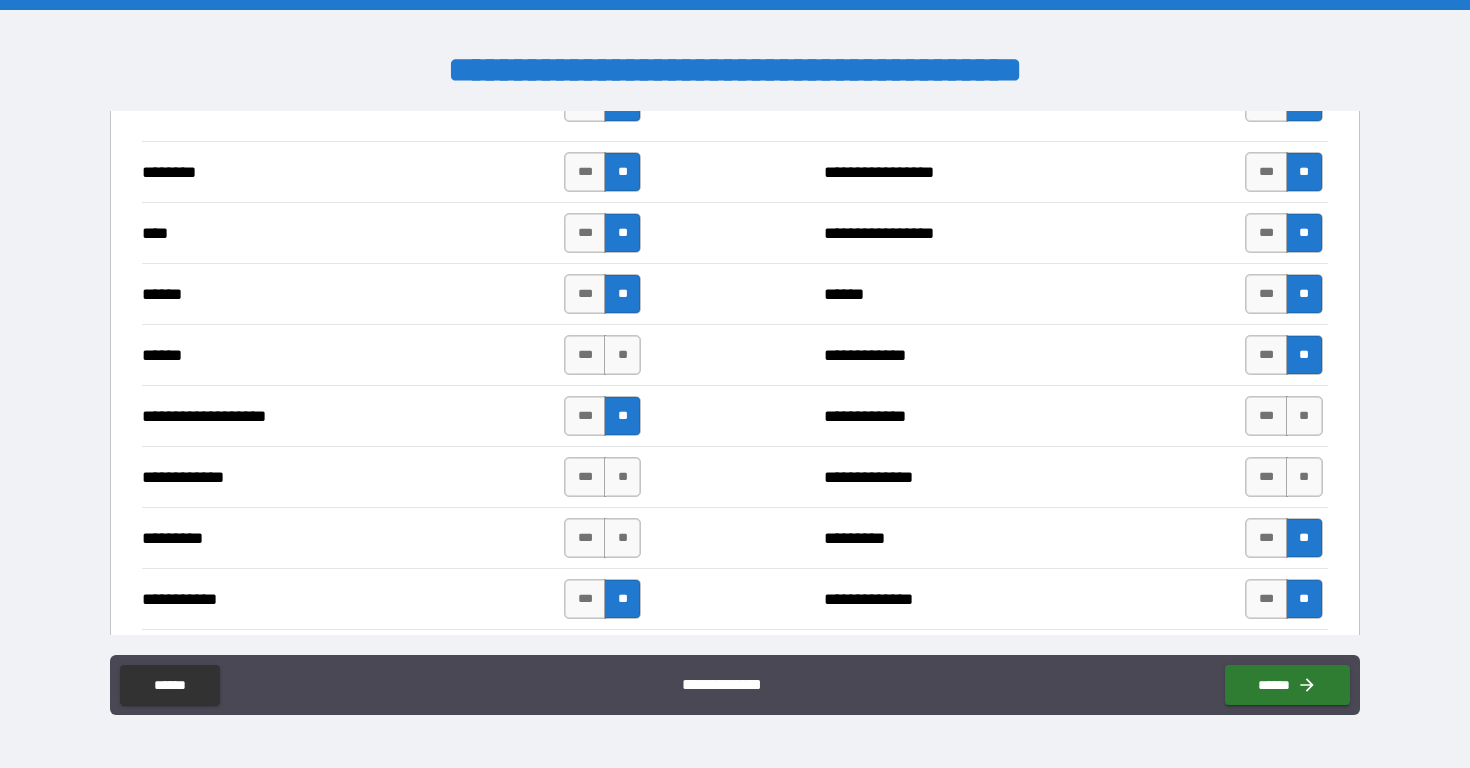 click on "**********" at bounding box center [734, 354] 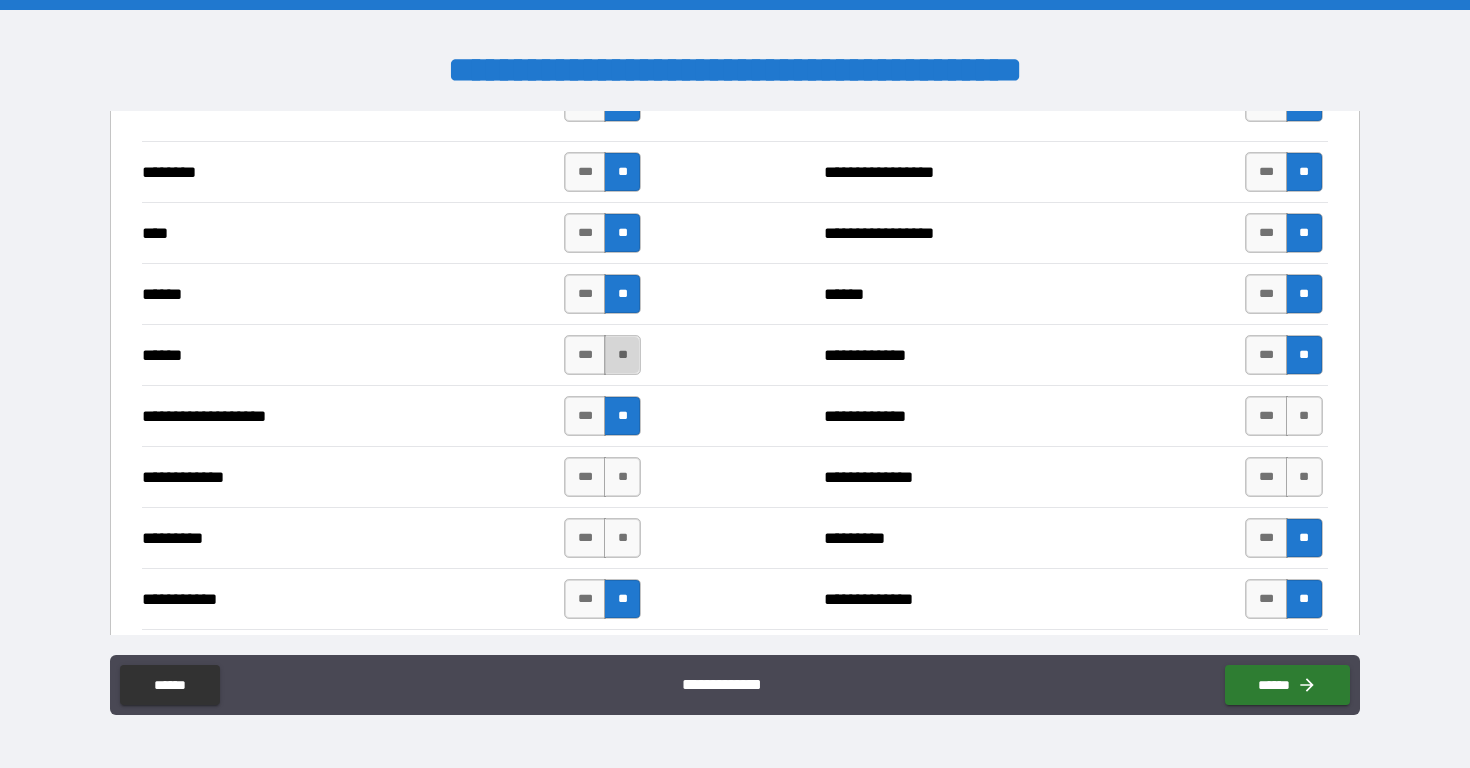 click on "**" at bounding box center [622, 355] 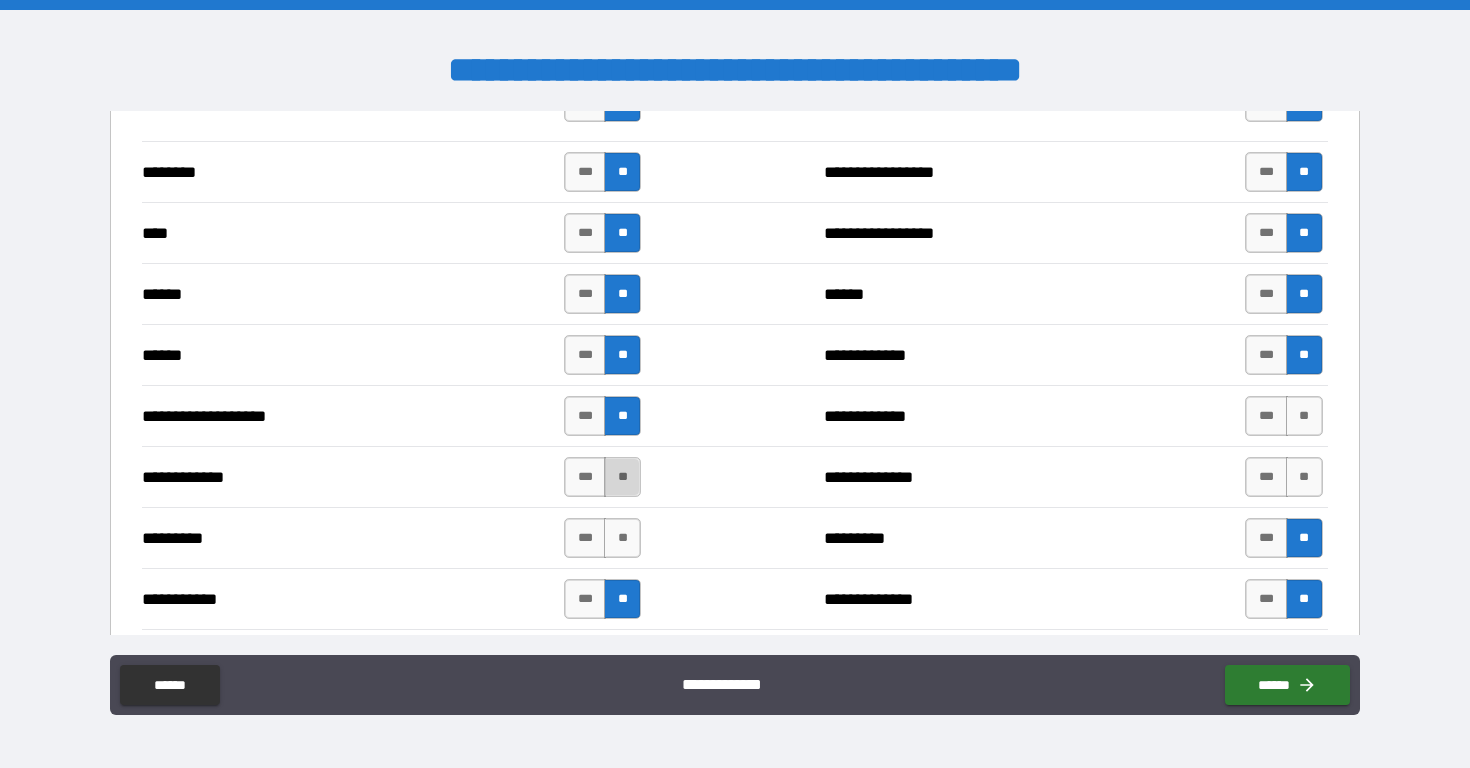 click on "**" at bounding box center (622, 477) 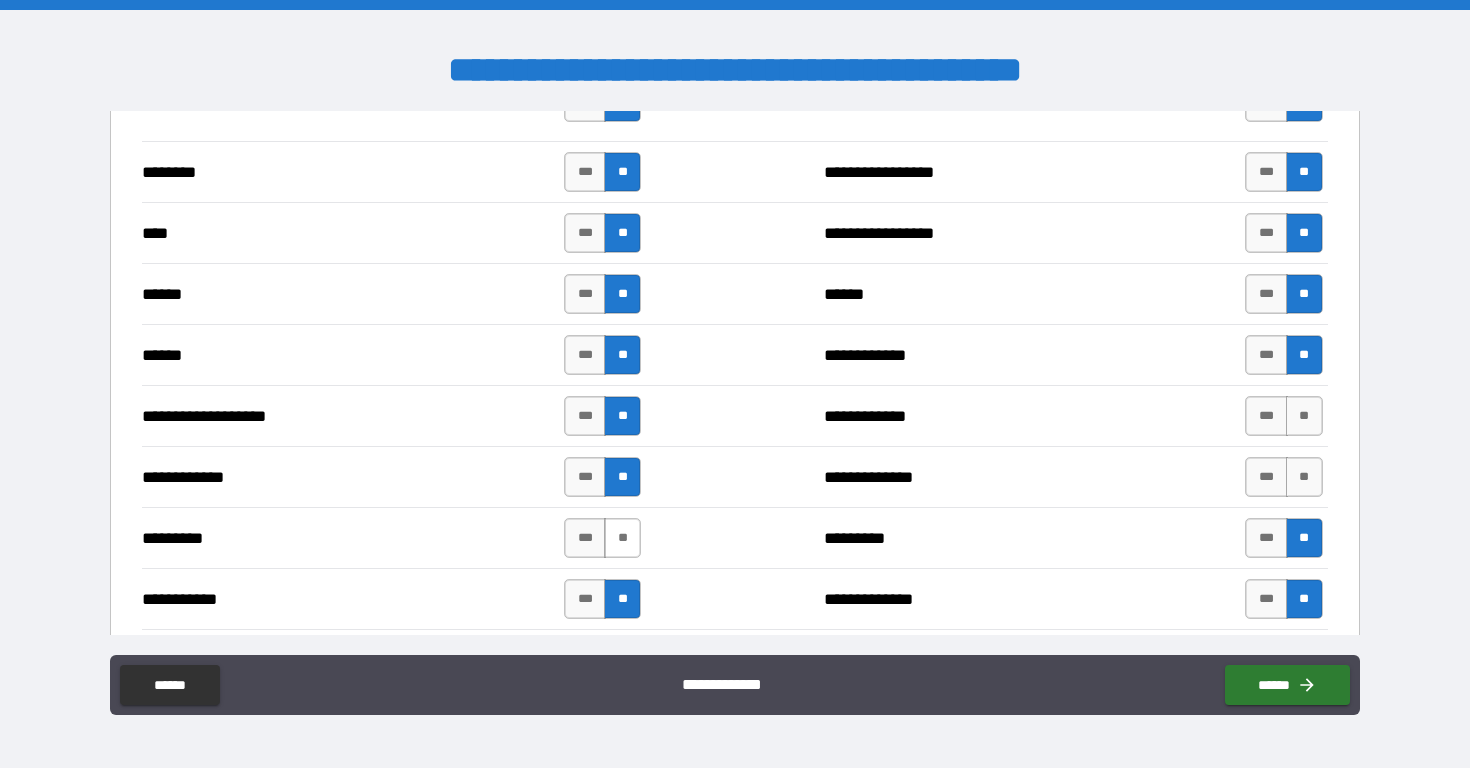 click on "**" at bounding box center (622, 538) 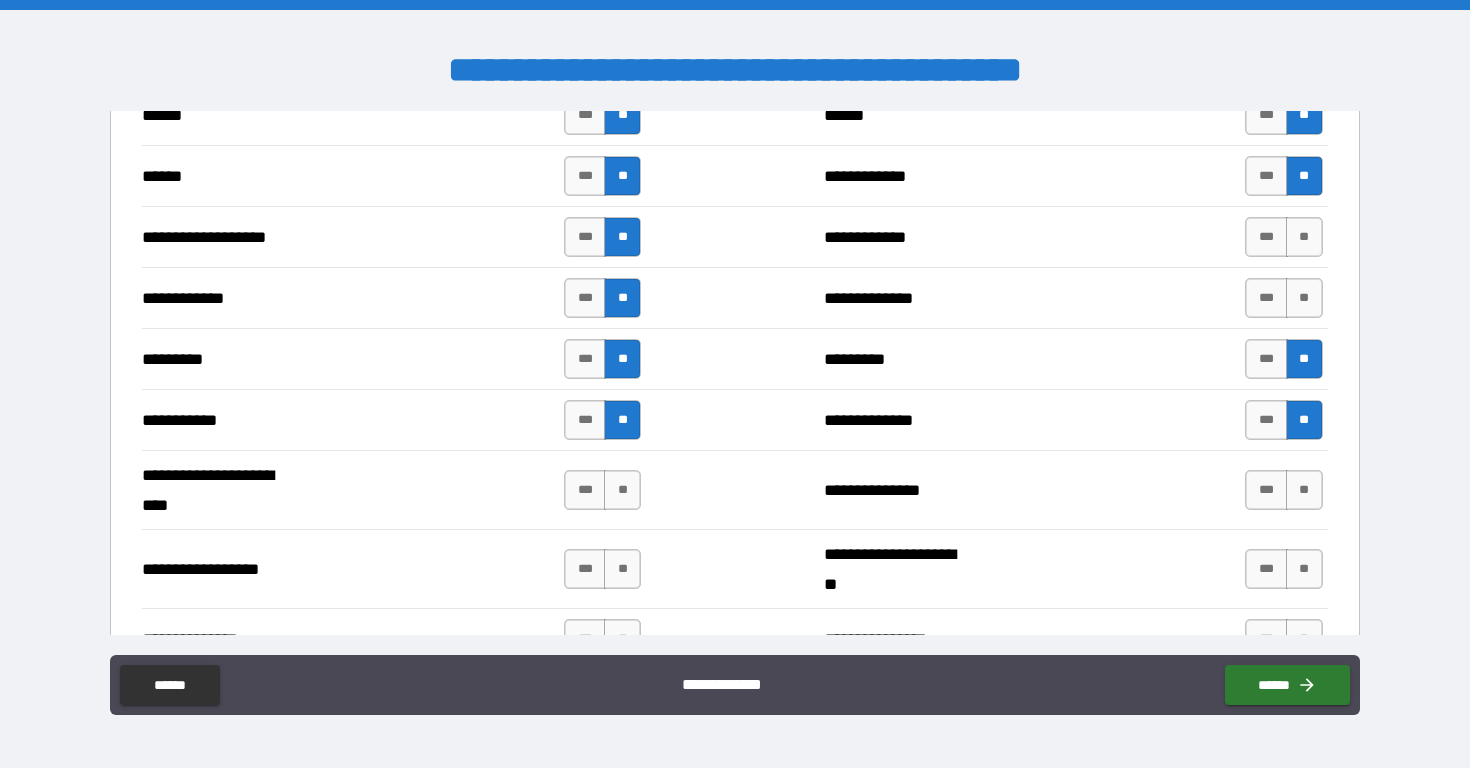scroll, scrollTop: 1788, scrollLeft: 0, axis: vertical 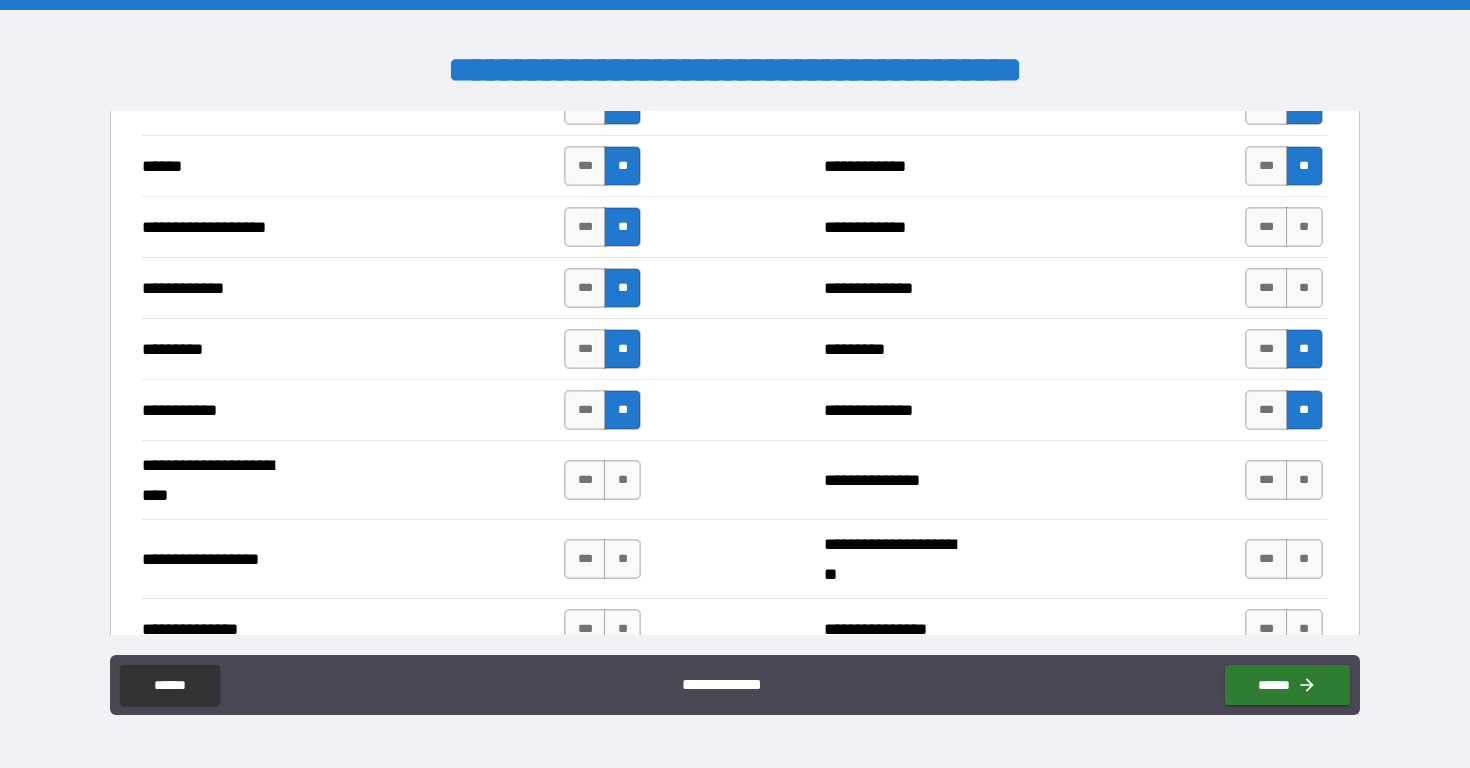click on "*** **" at bounding box center (1286, 227) 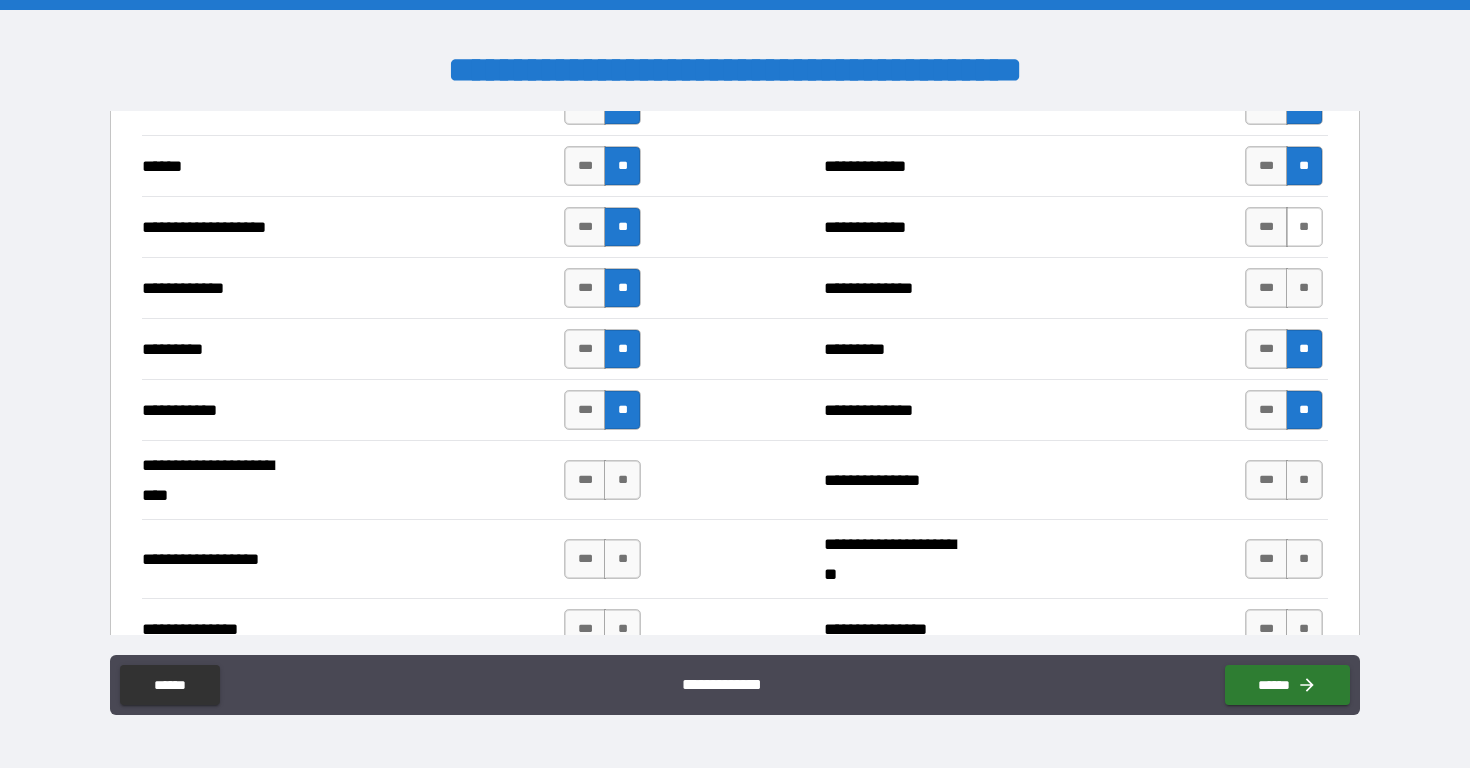 click on "**" at bounding box center (1304, 227) 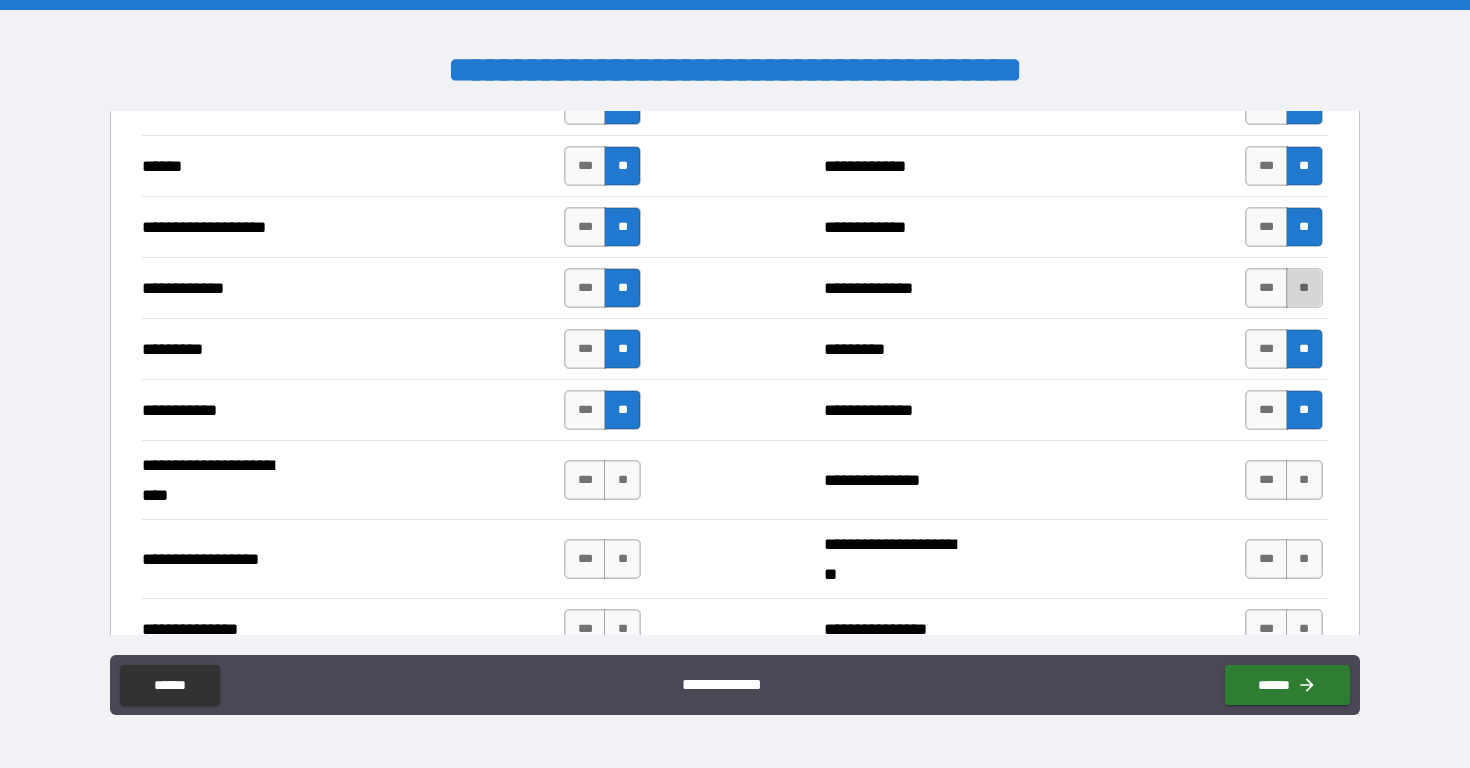 click on "**" at bounding box center (1304, 288) 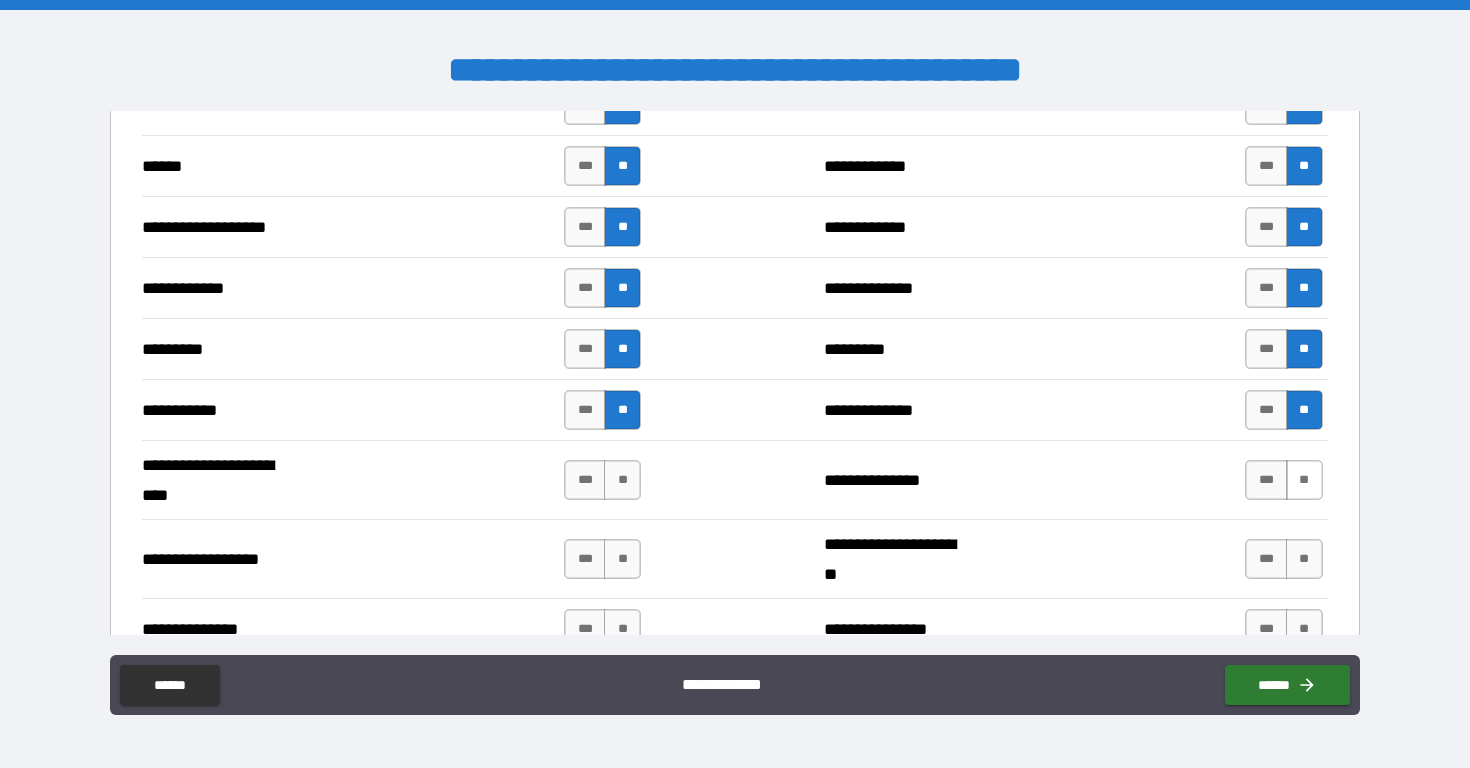 click on "**" at bounding box center (1304, 480) 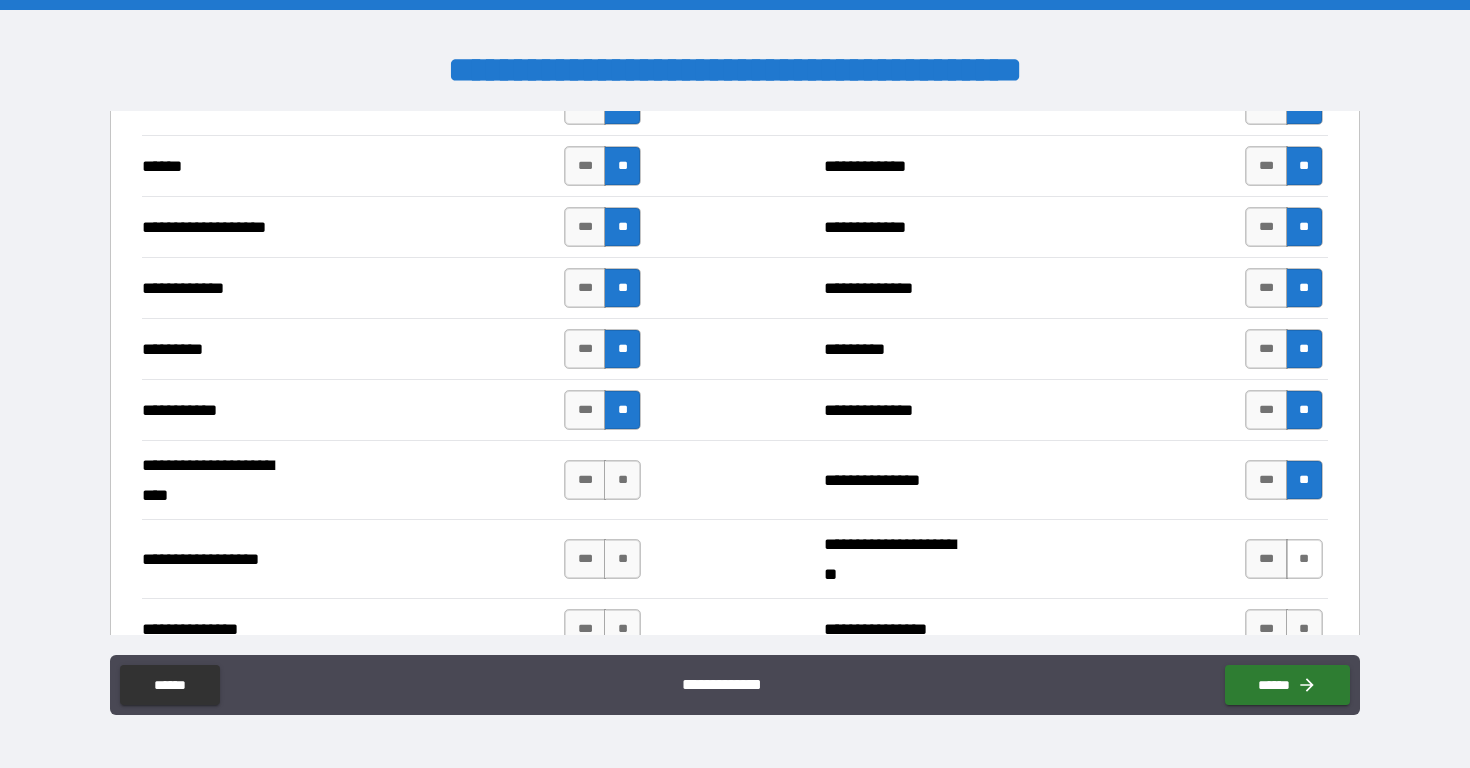 click on "**" at bounding box center [1304, 559] 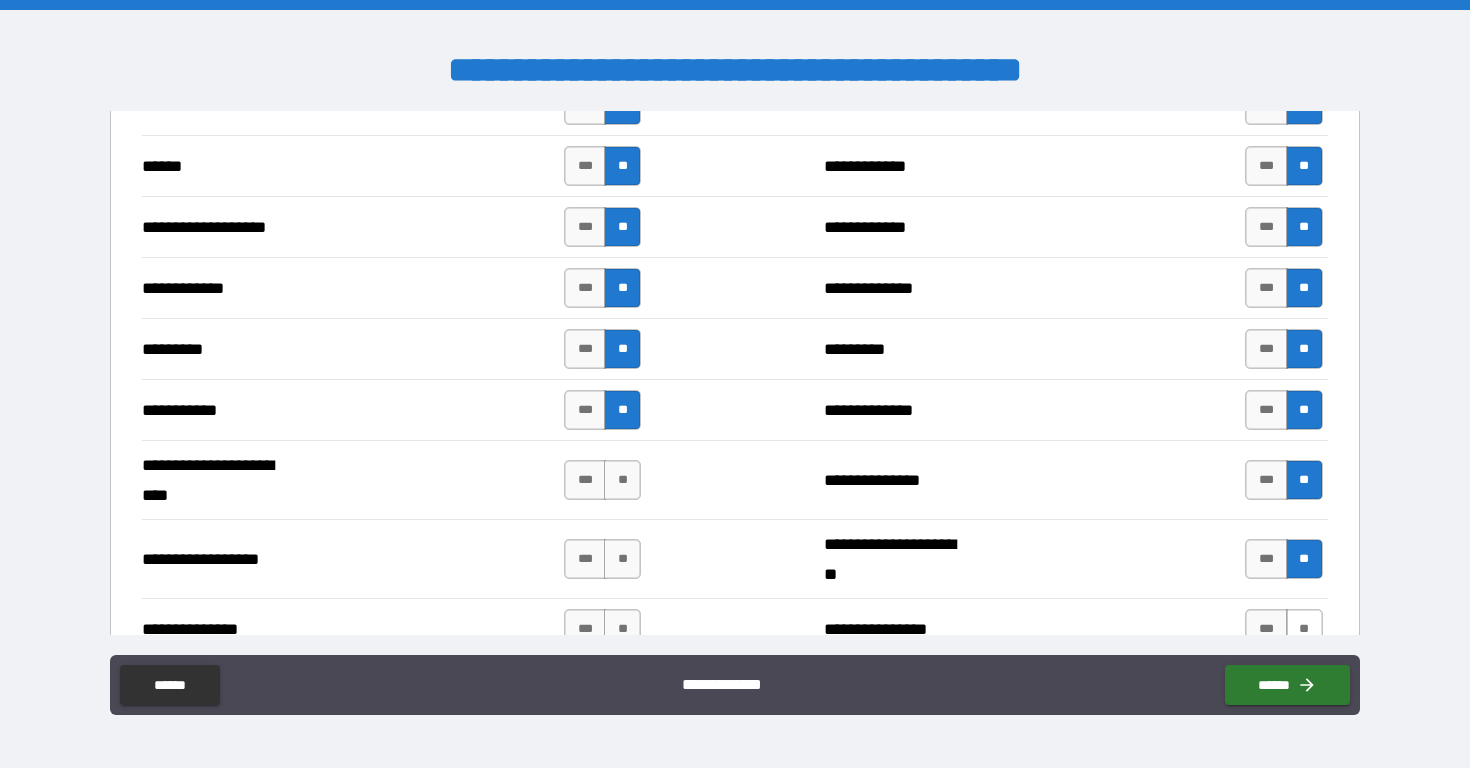 click on "**" at bounding box center [1304, 629] 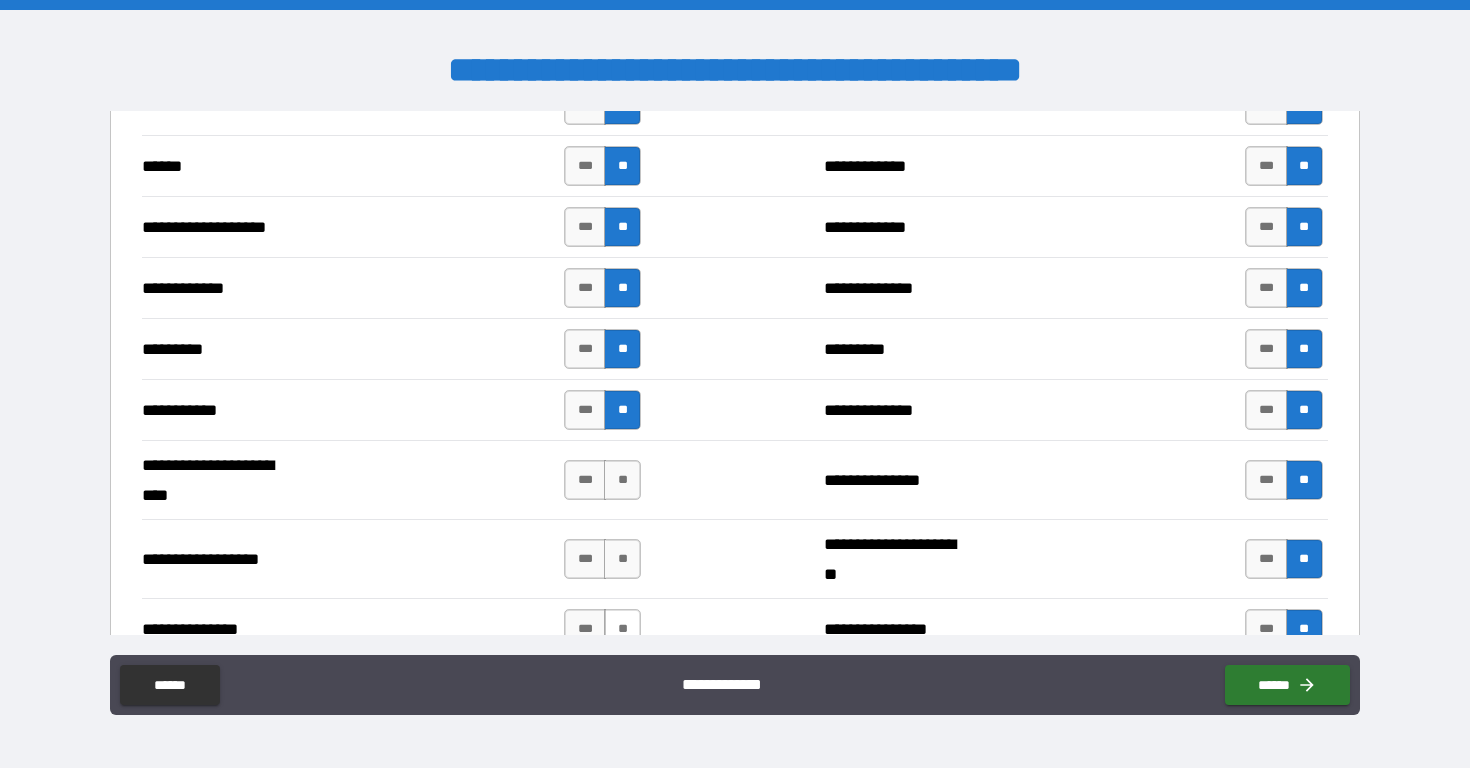 click on "**" at bounding box center [622, 629] 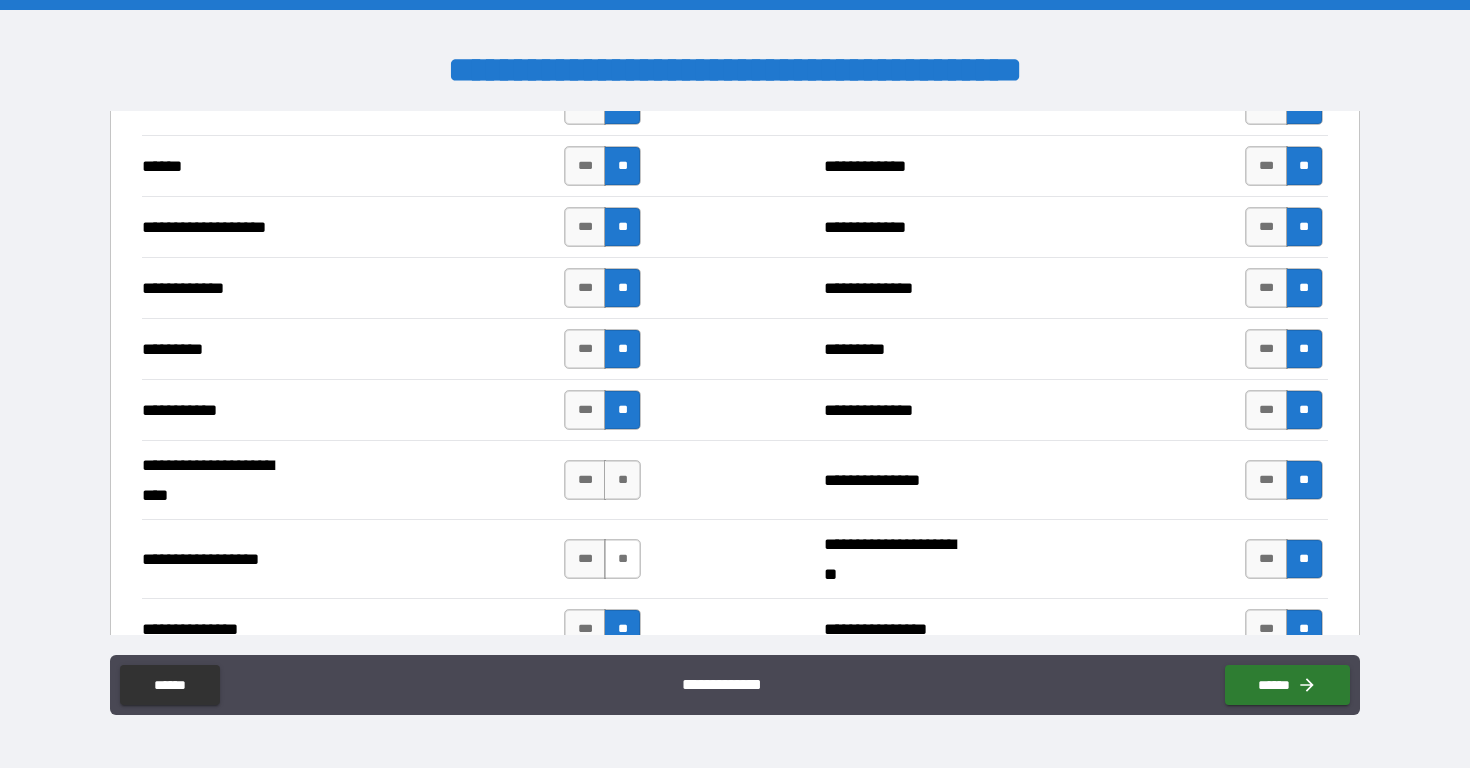 click on "**" at bounding box center [622, 559] 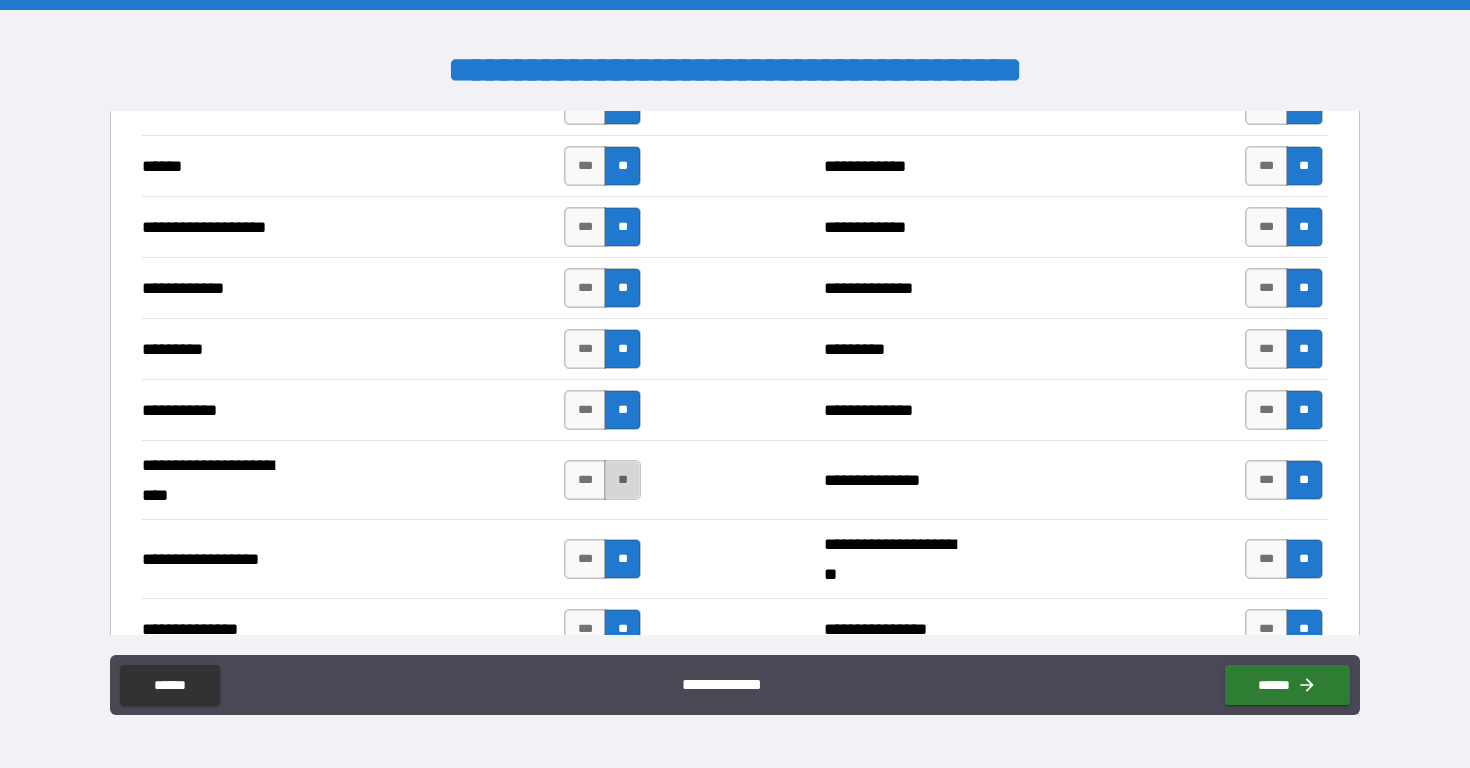 click on "**" at bounding box center (622, 480) 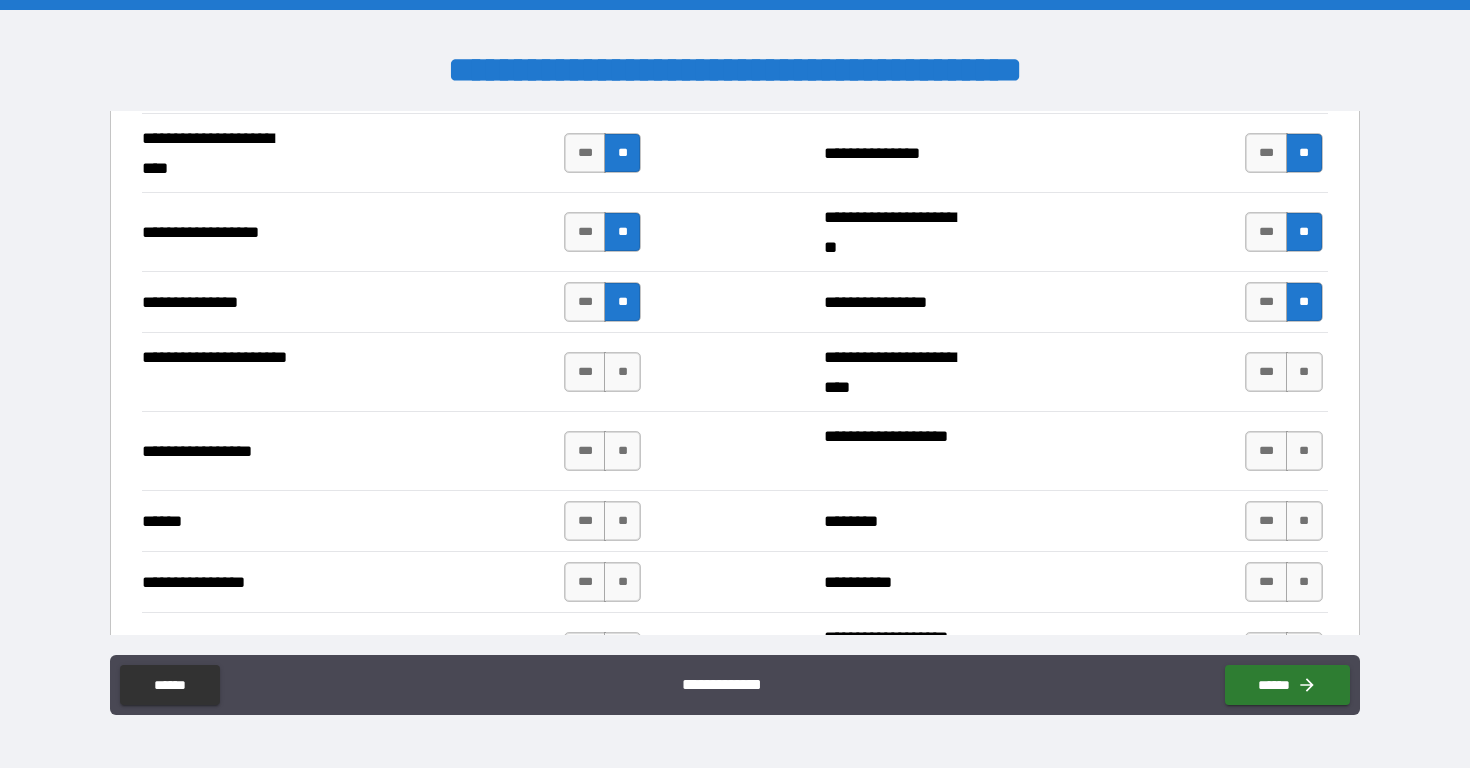 scroll, scrollTop: 2146, scrollLeft: 0, axis: vertical 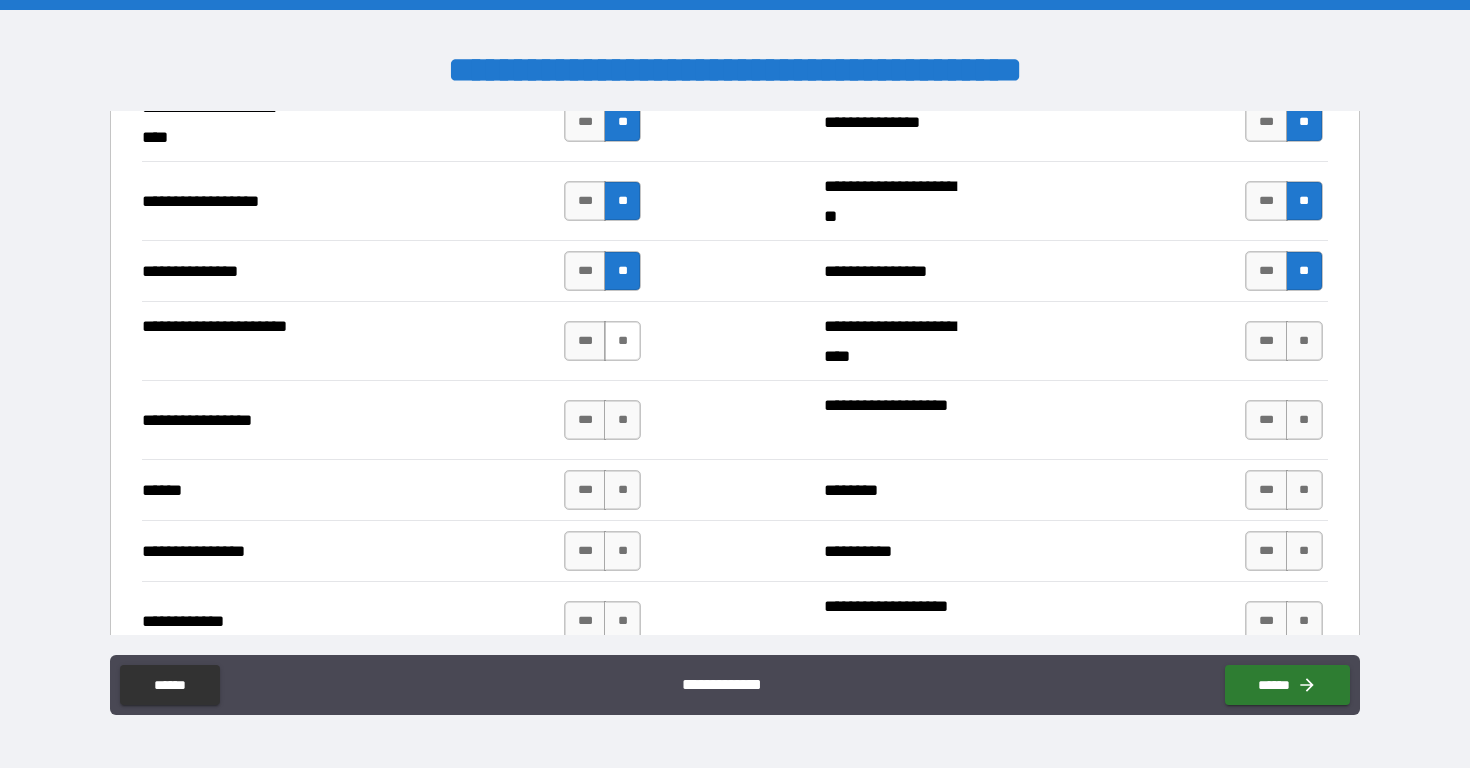 click on "**" at bounding box center [622, 341] 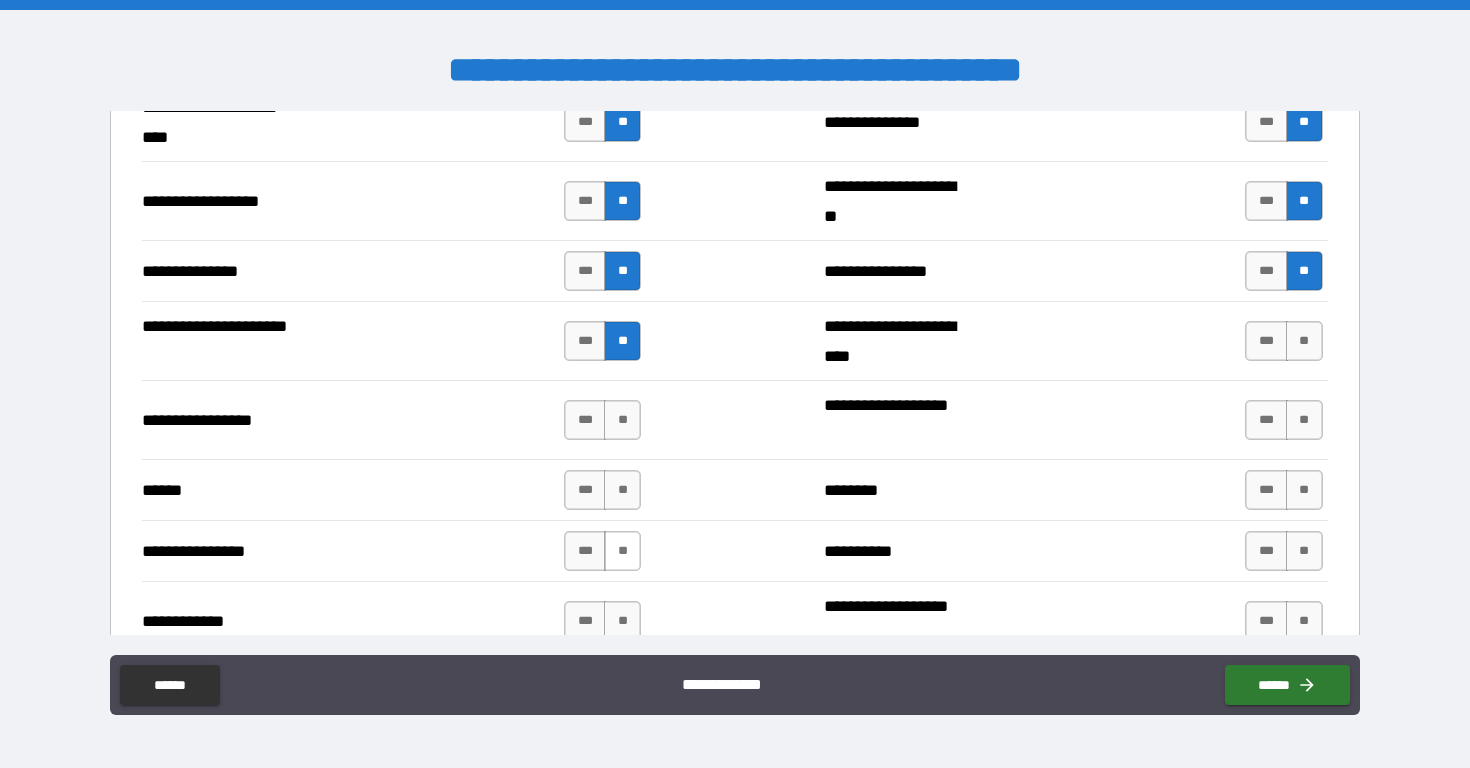 click on "**" at bounding box center (622, 551) 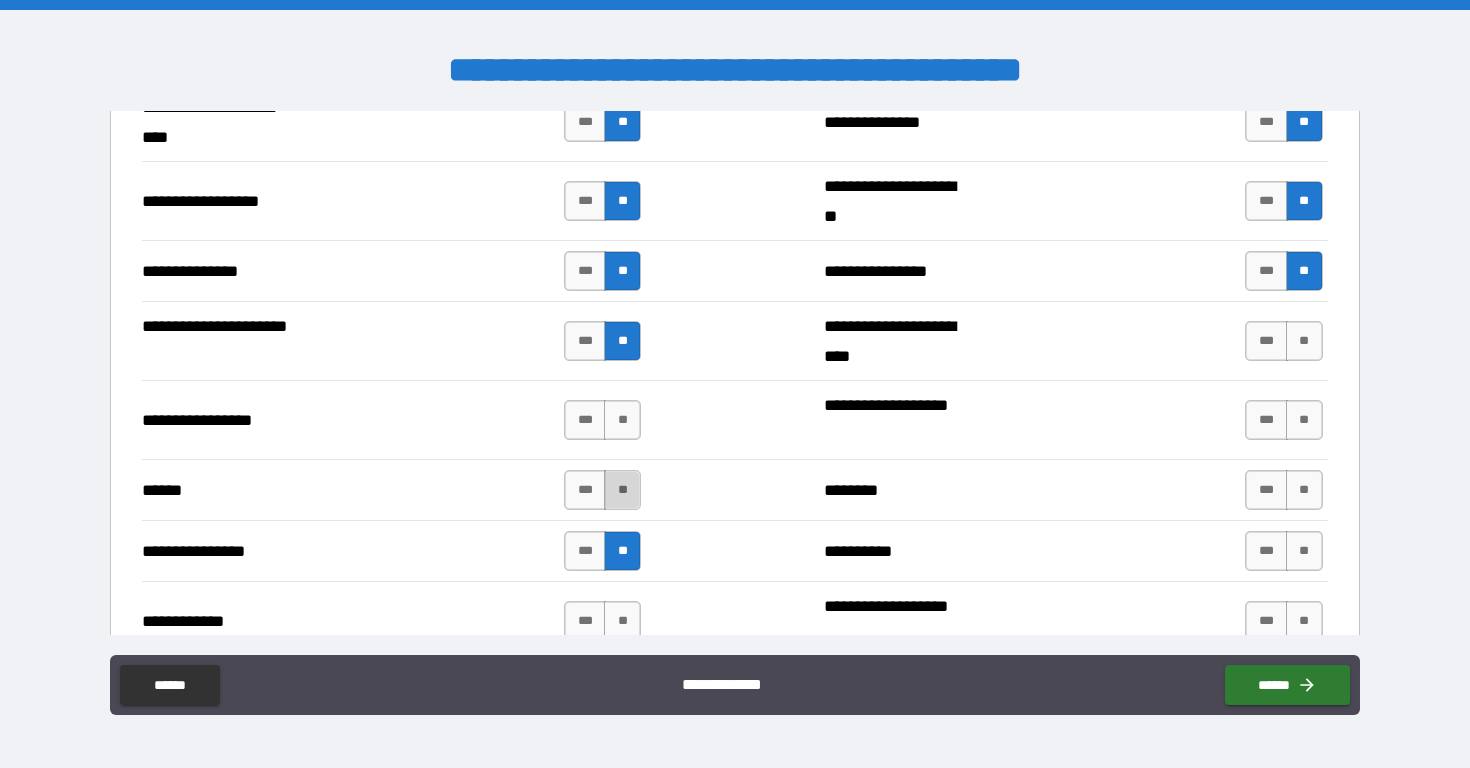 click on "**" at bounding box center (622, 490) 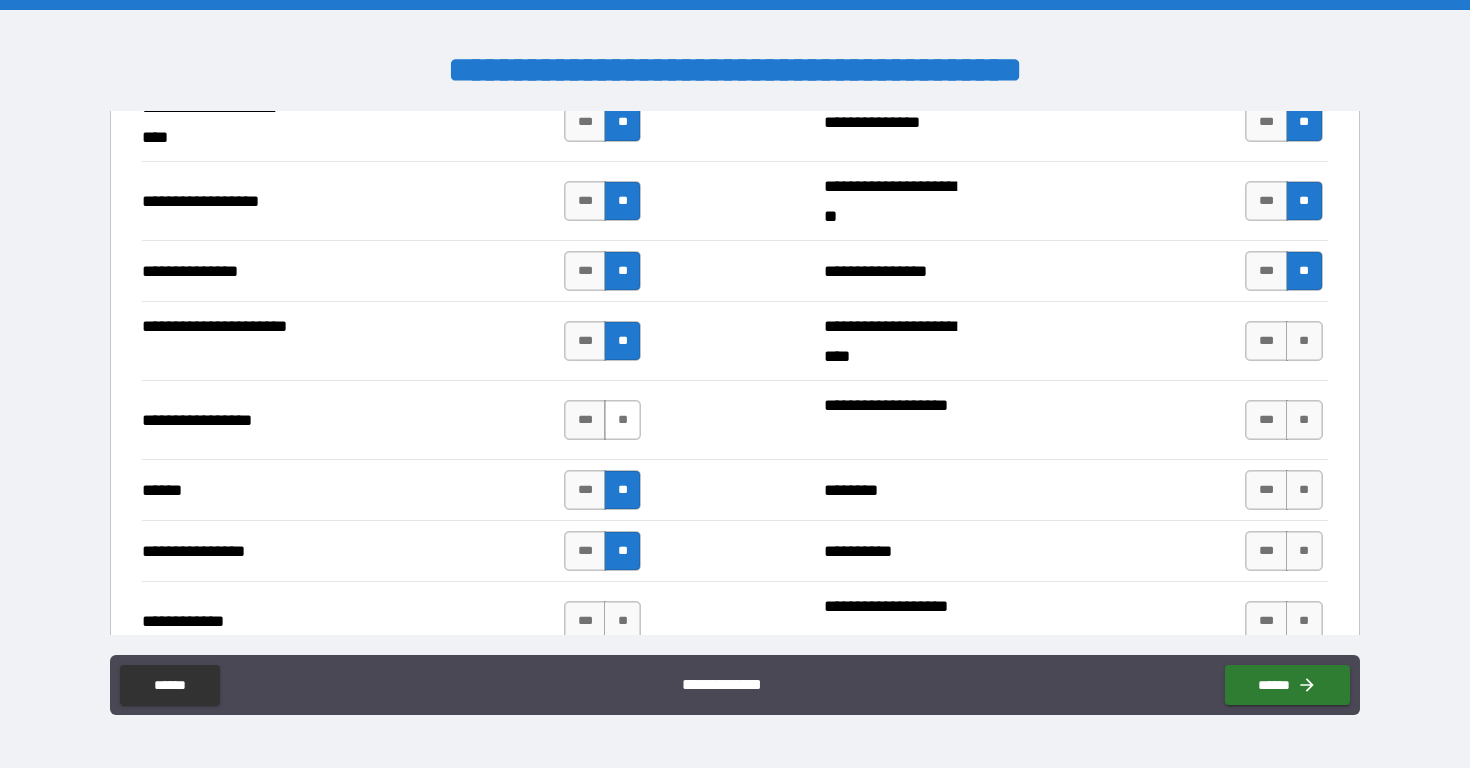 click on "**" at bounding box center [622, 420] 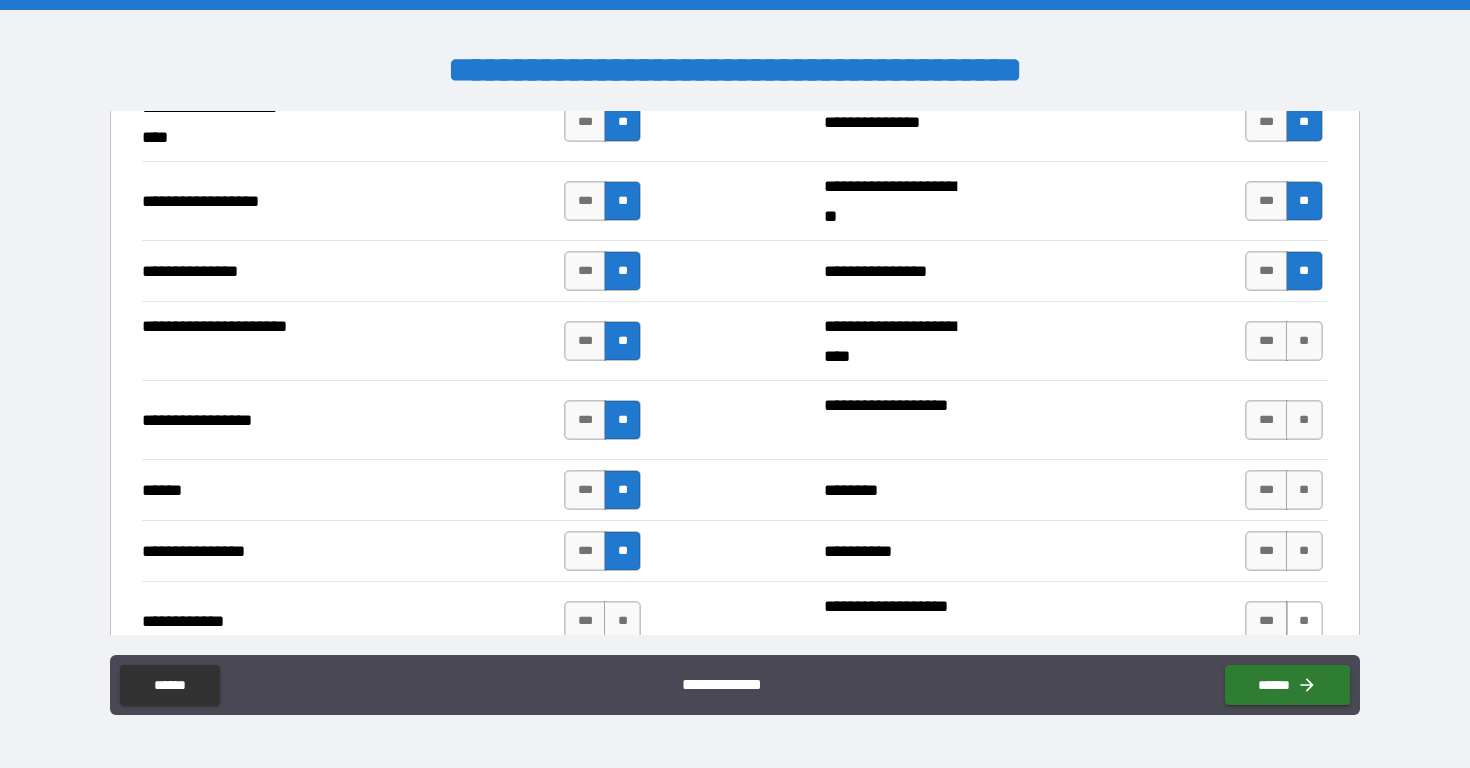 click on "**" at bounding box center (1304, 621) 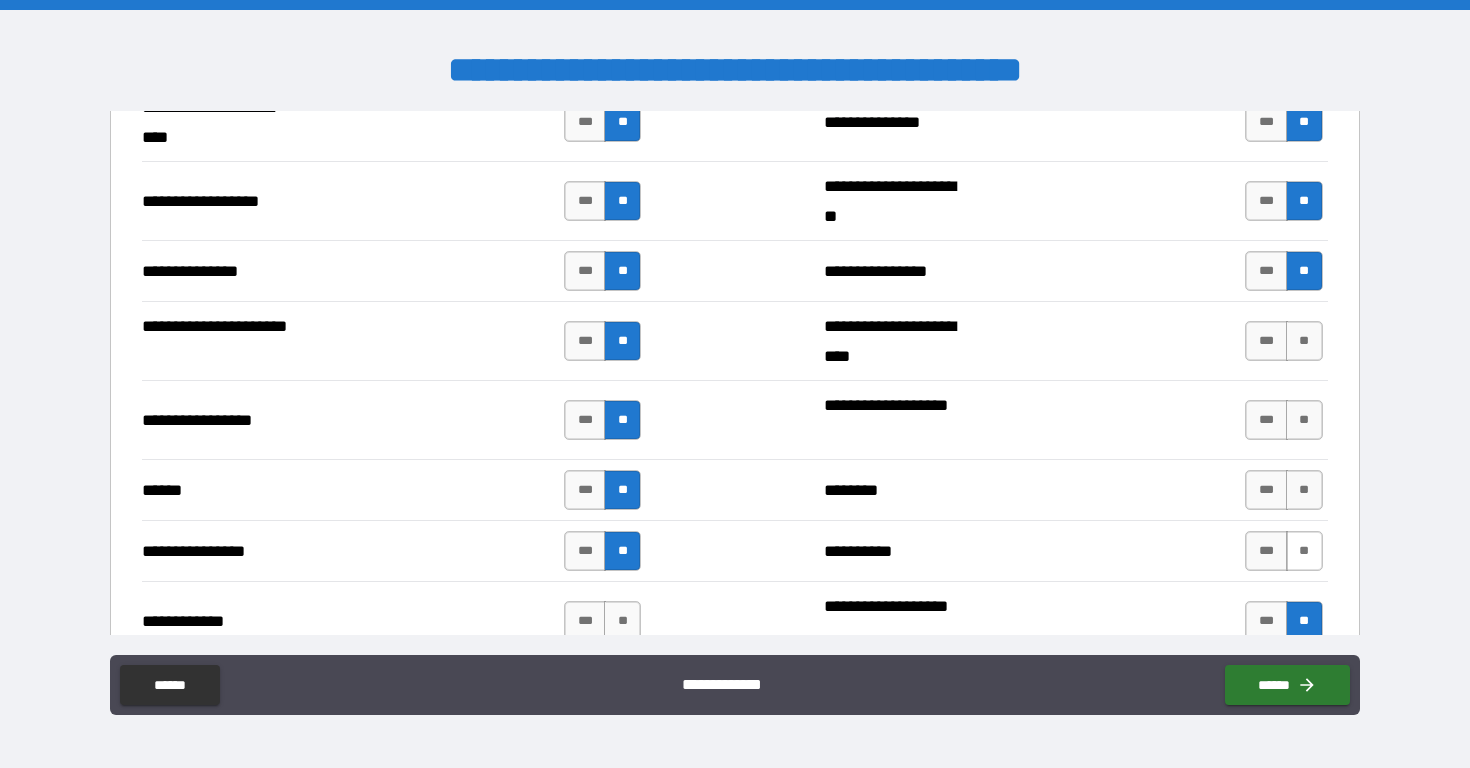 click on "**" at bounding box center (1304, 551) 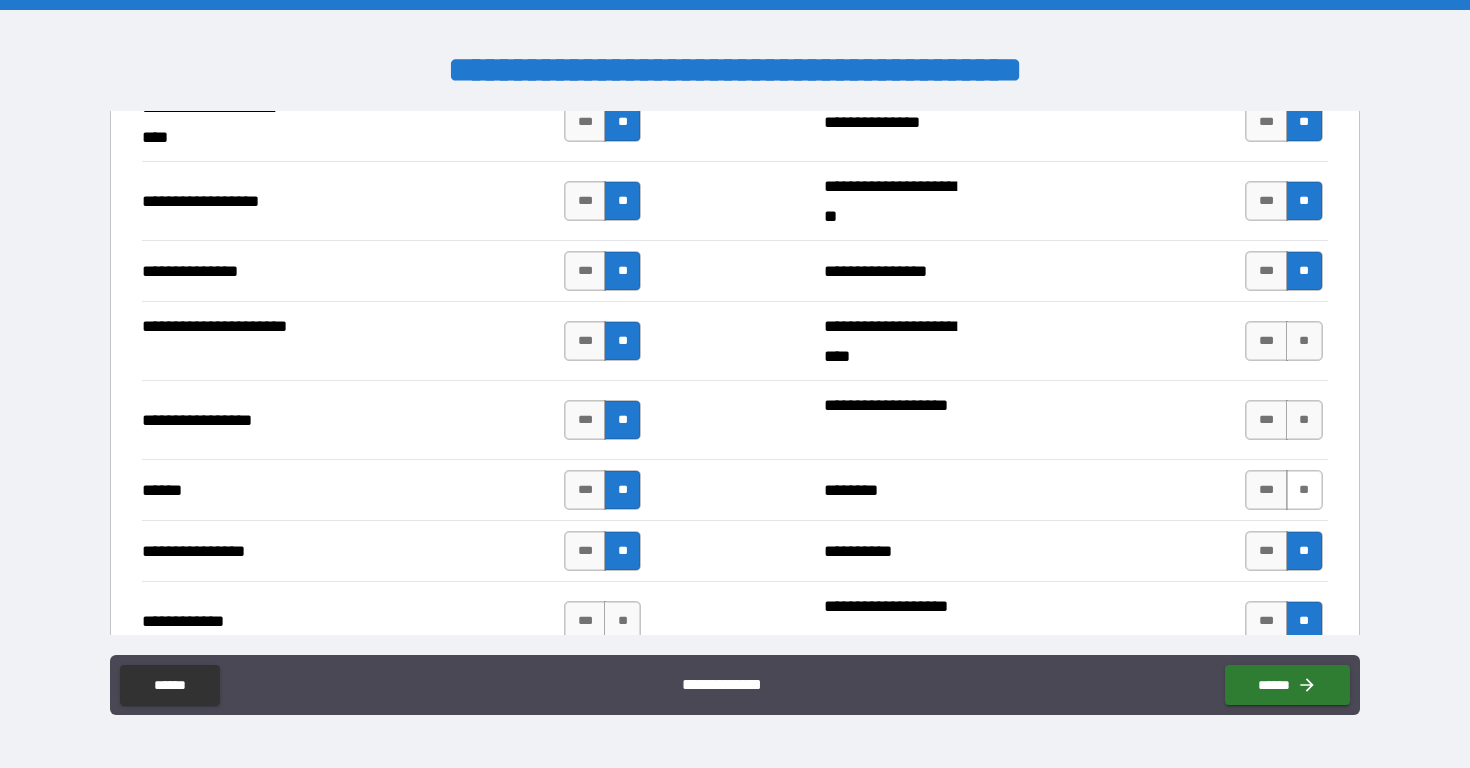 click on "**" at bounding box center [1304, 490] 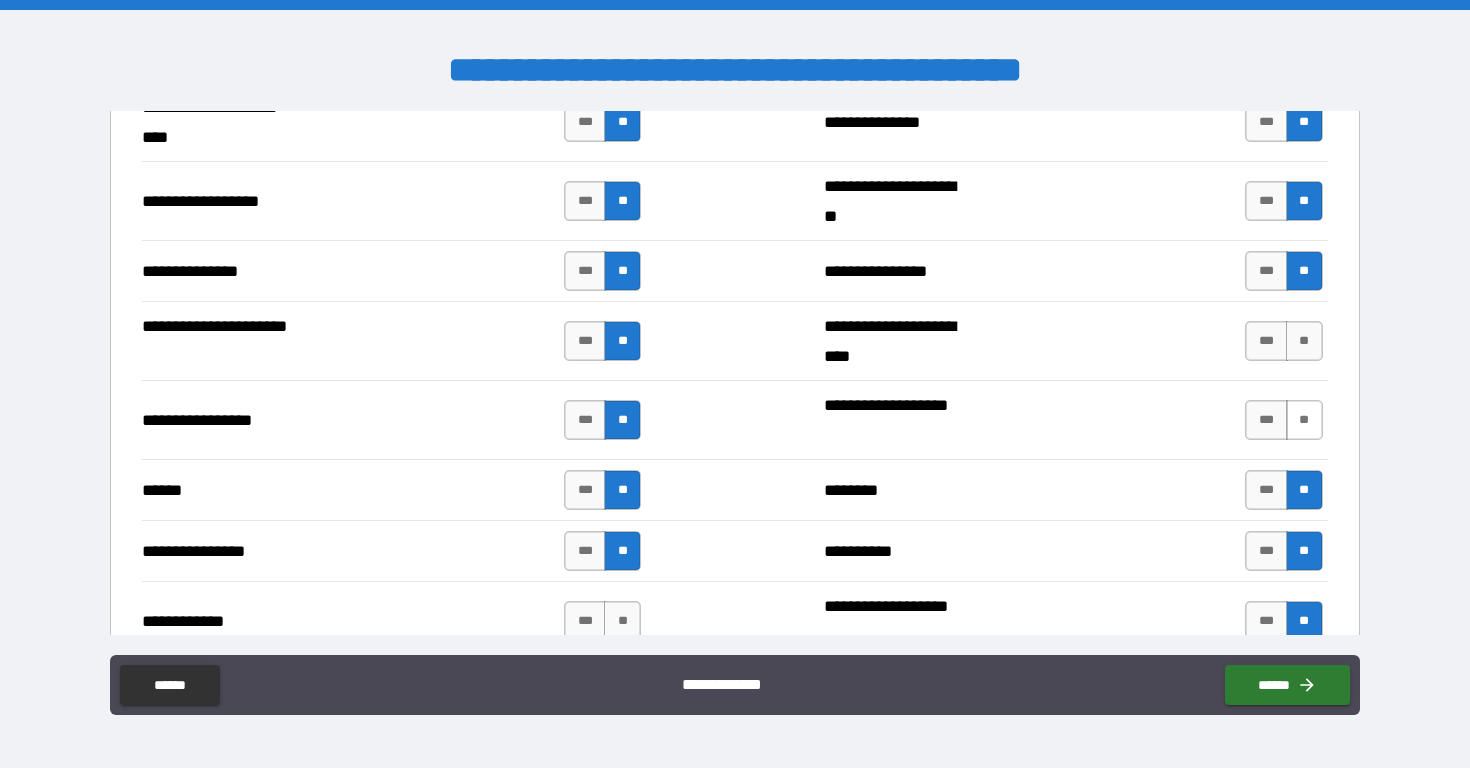 click on "**" at bounding box center (1304, 420) 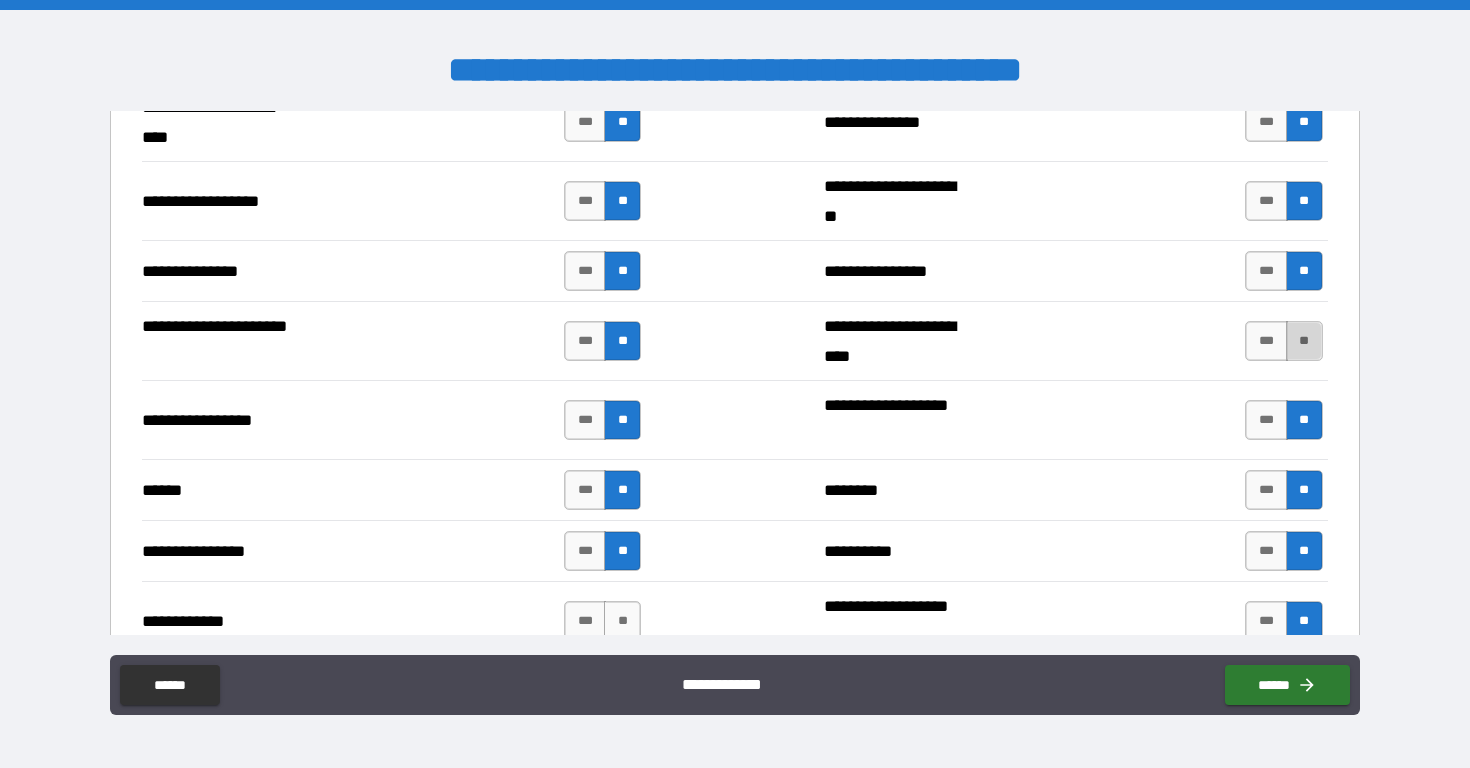 click on "**" at bounding box center [1304, 341] 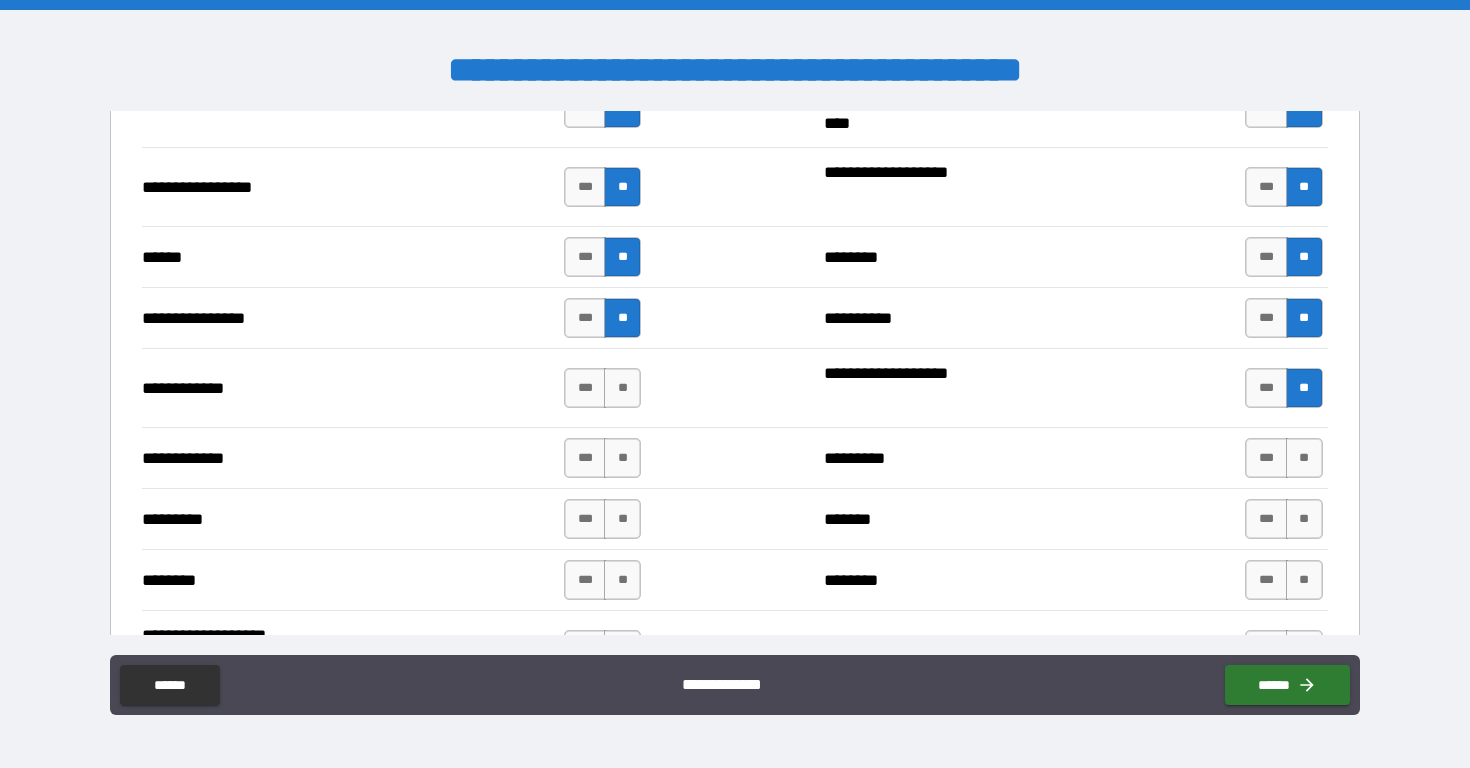 scroll, scrollTop: 2401, scrollLeft: 0, axis: vertical 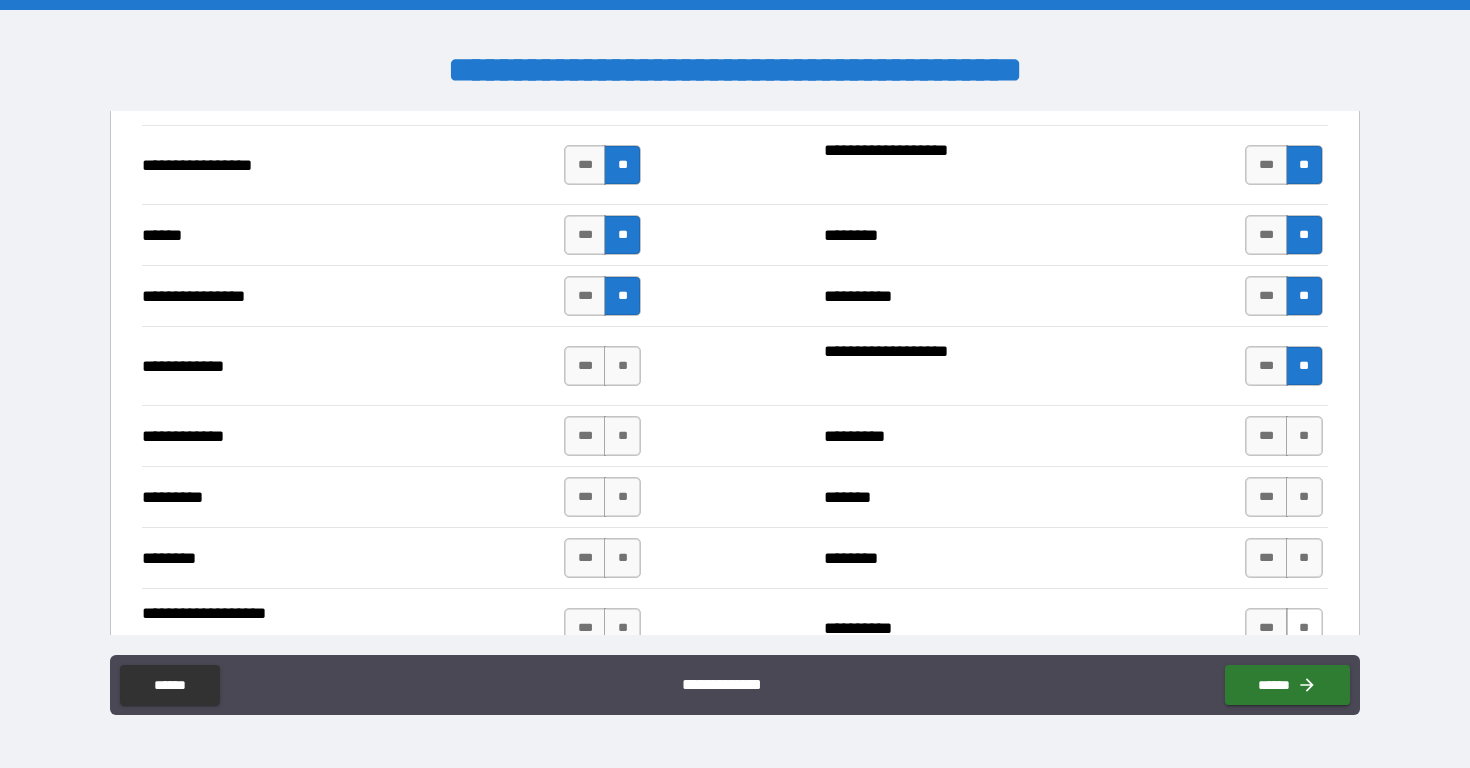 click on "**" at bounding box center (1304, 628) 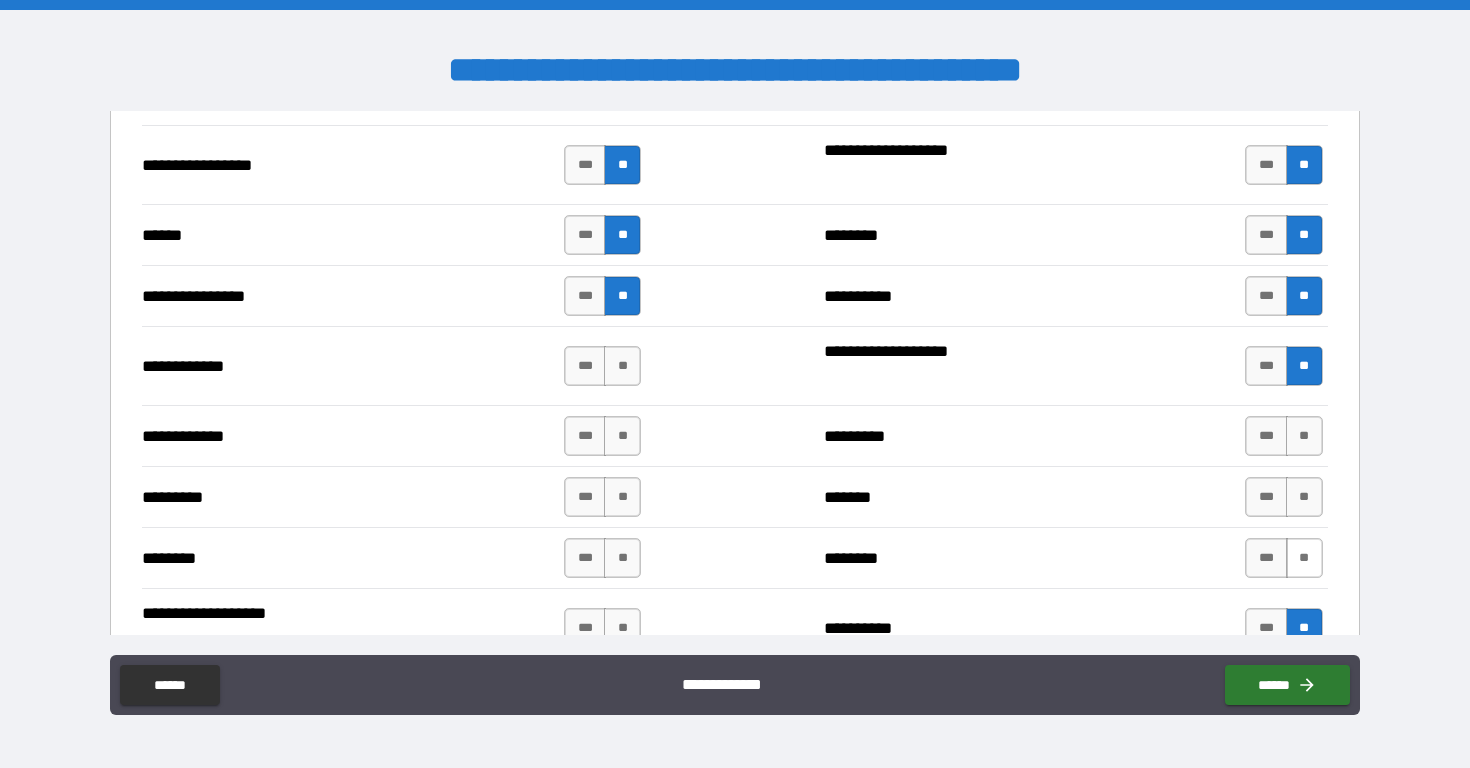 click on "**" at bounding box center [1304, 558] 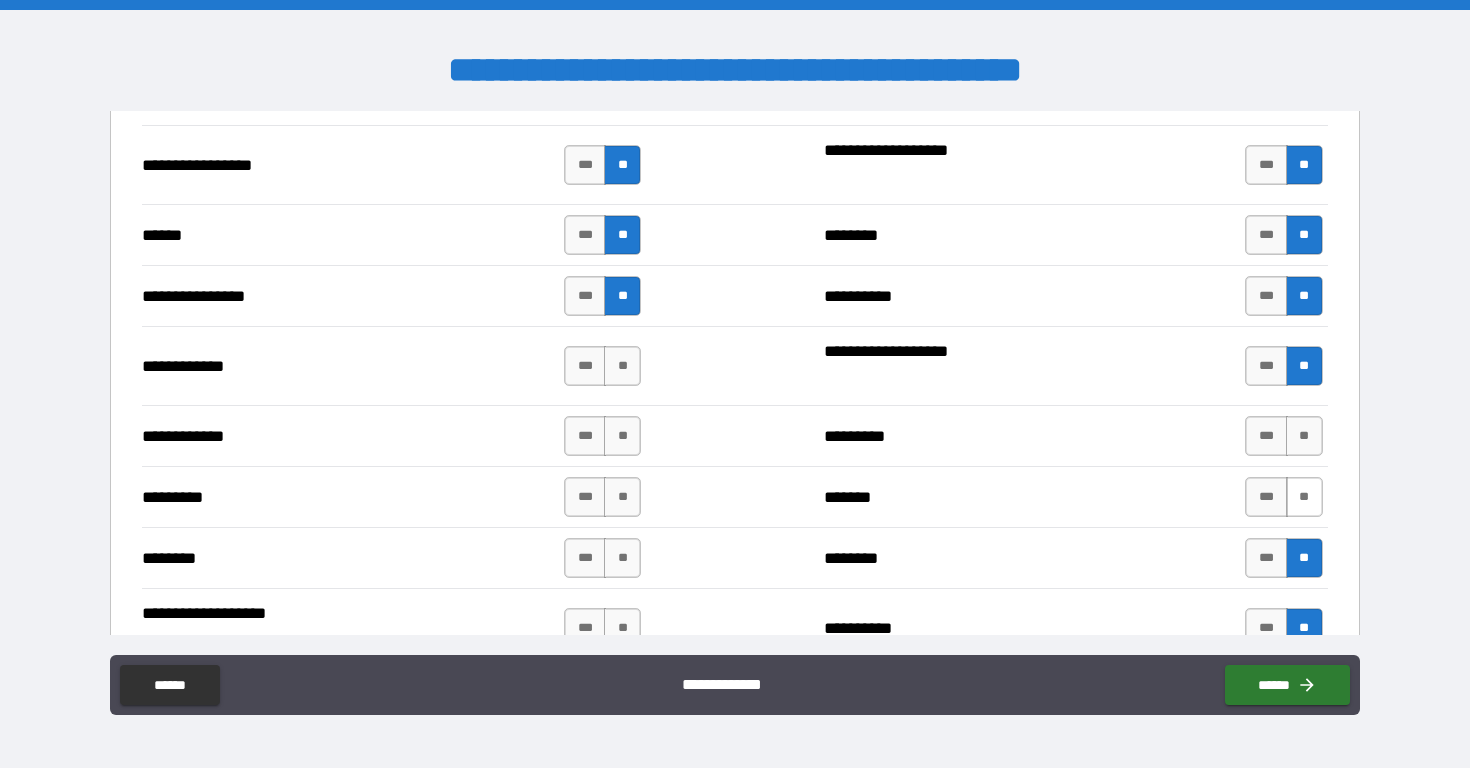 click on "**" at bounding box center [1304, 497] 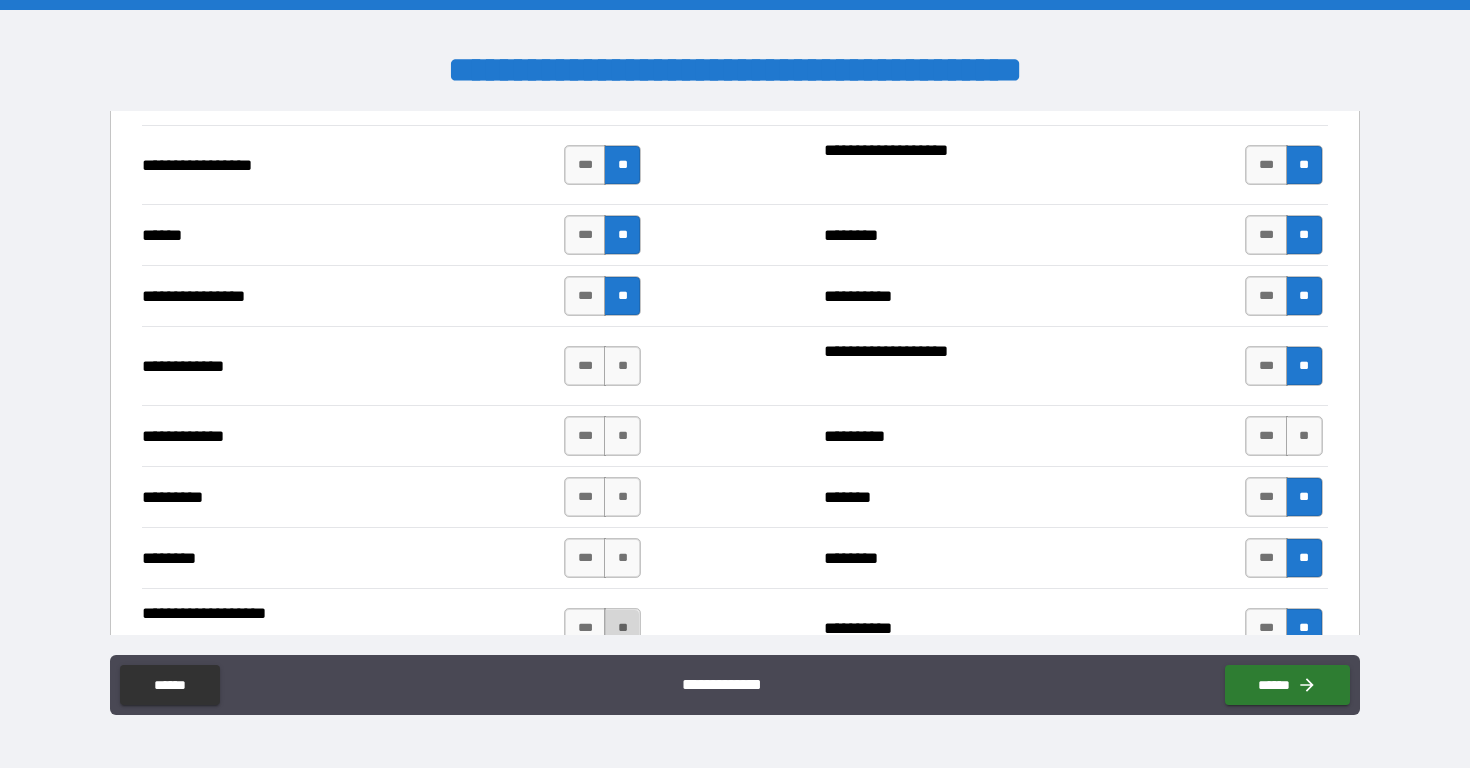 click on "**" at bounding box center (622, 628) 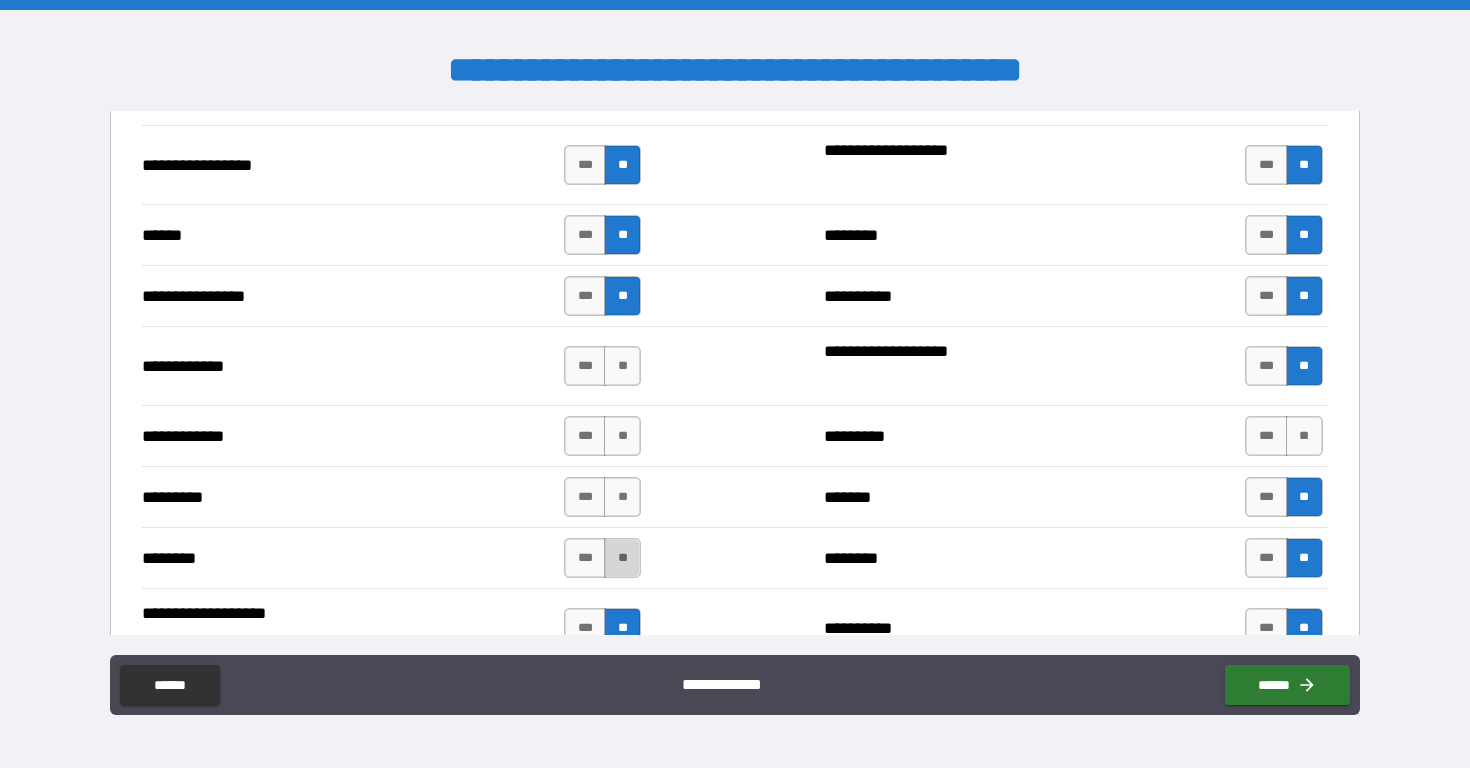 click on "**" at bounding box center [622, 558] 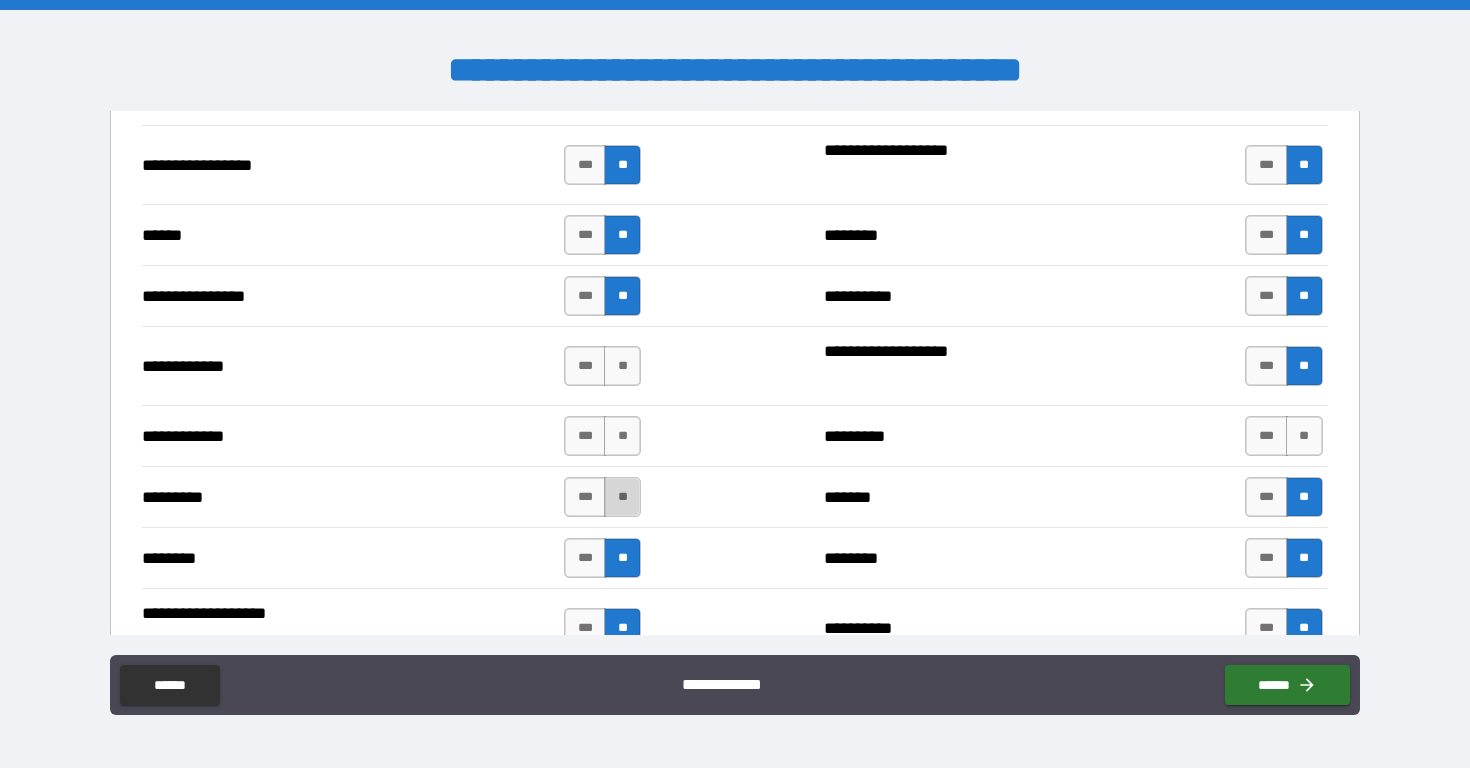 click on "**" at bounding box center [622, 497] 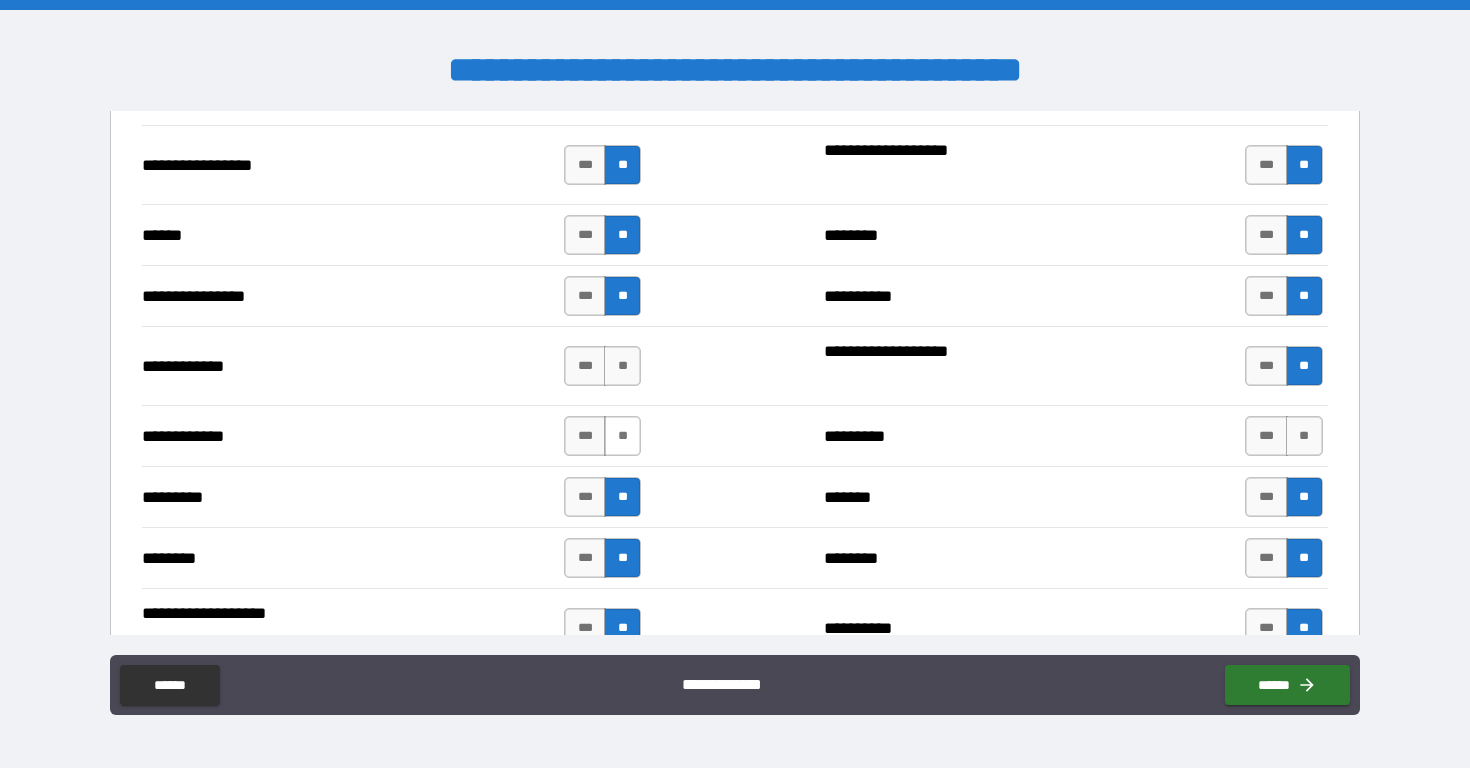 click on "**" at bounding box center (622, 436) 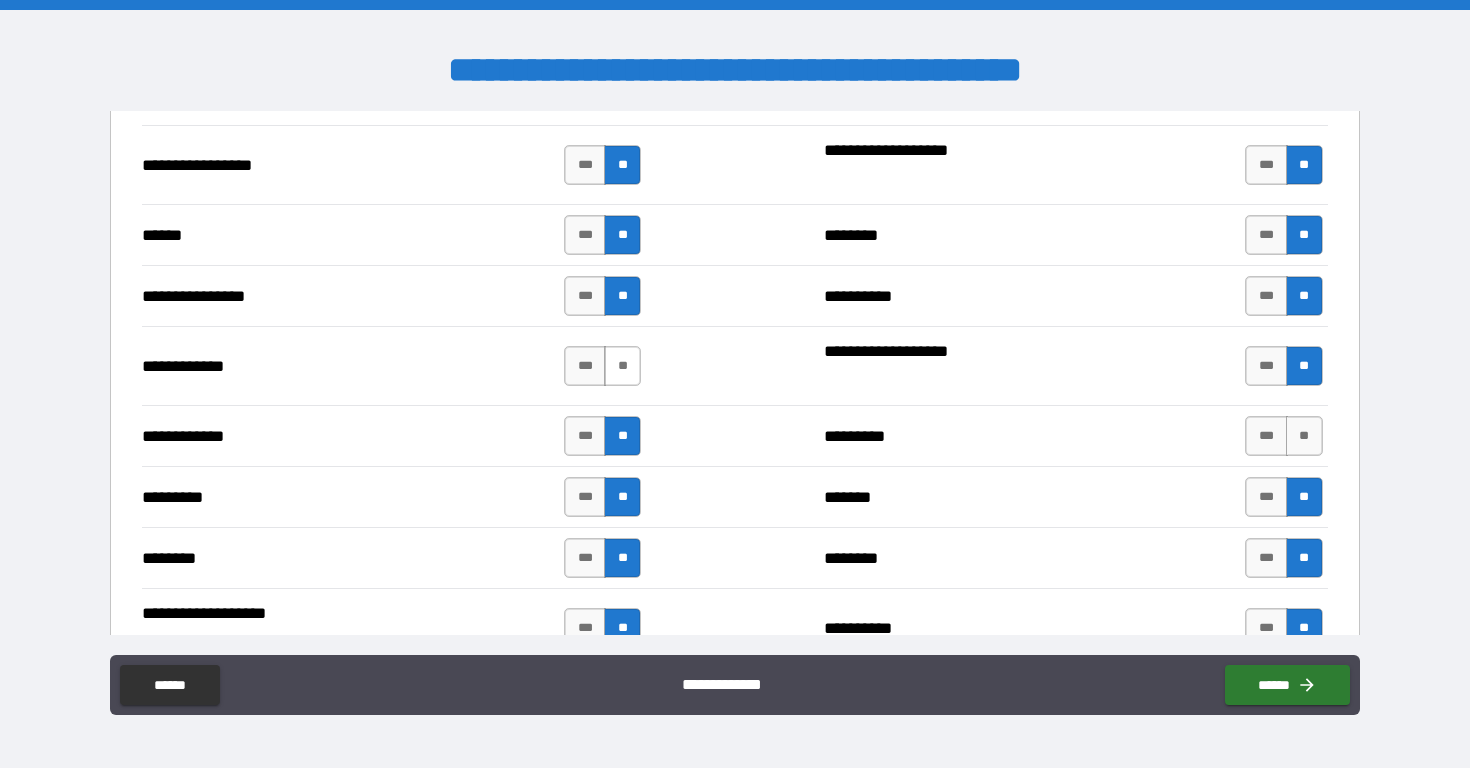 click on "**" at bounding box center [622, 366] 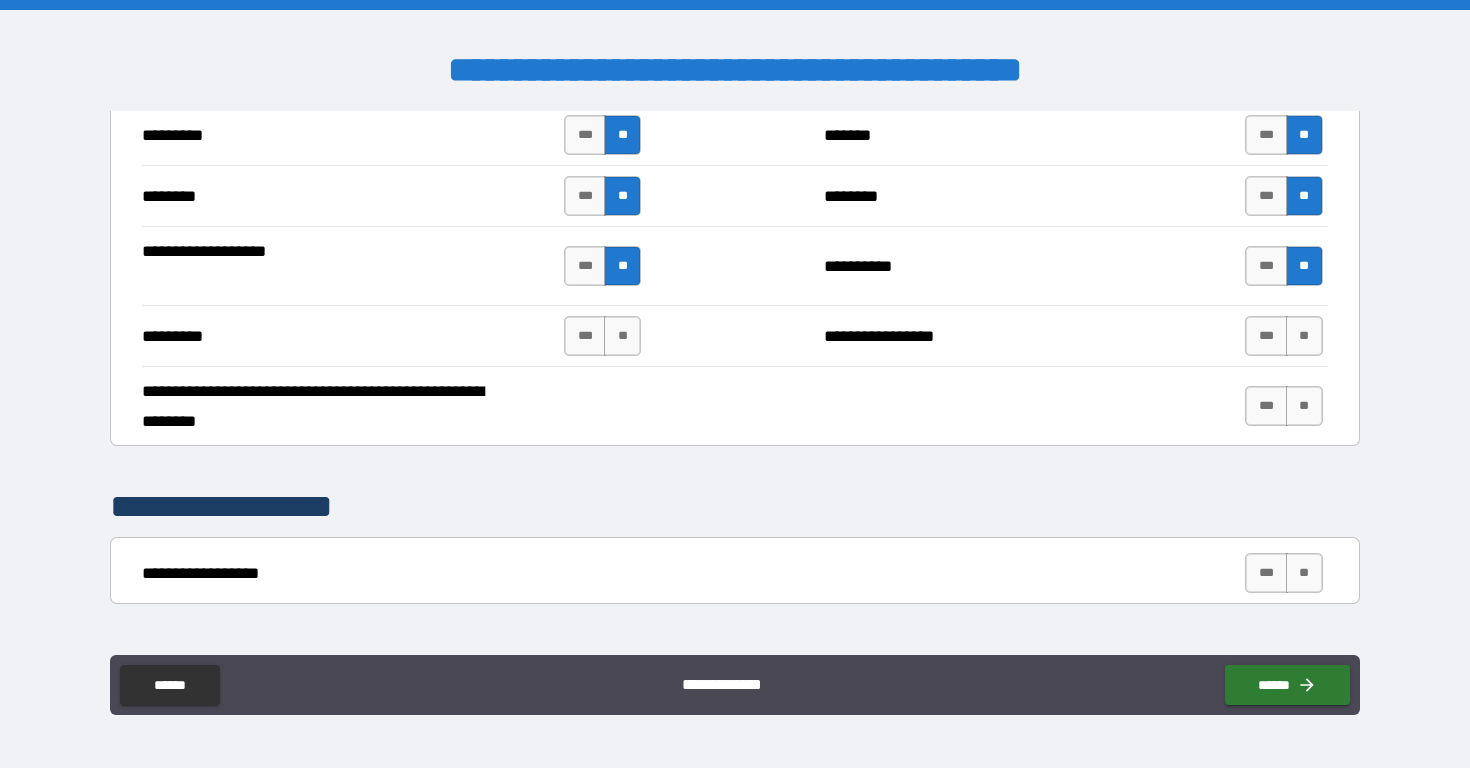 scroll, scrollTop: 2766, scrollLeft: 0, axis: vertical 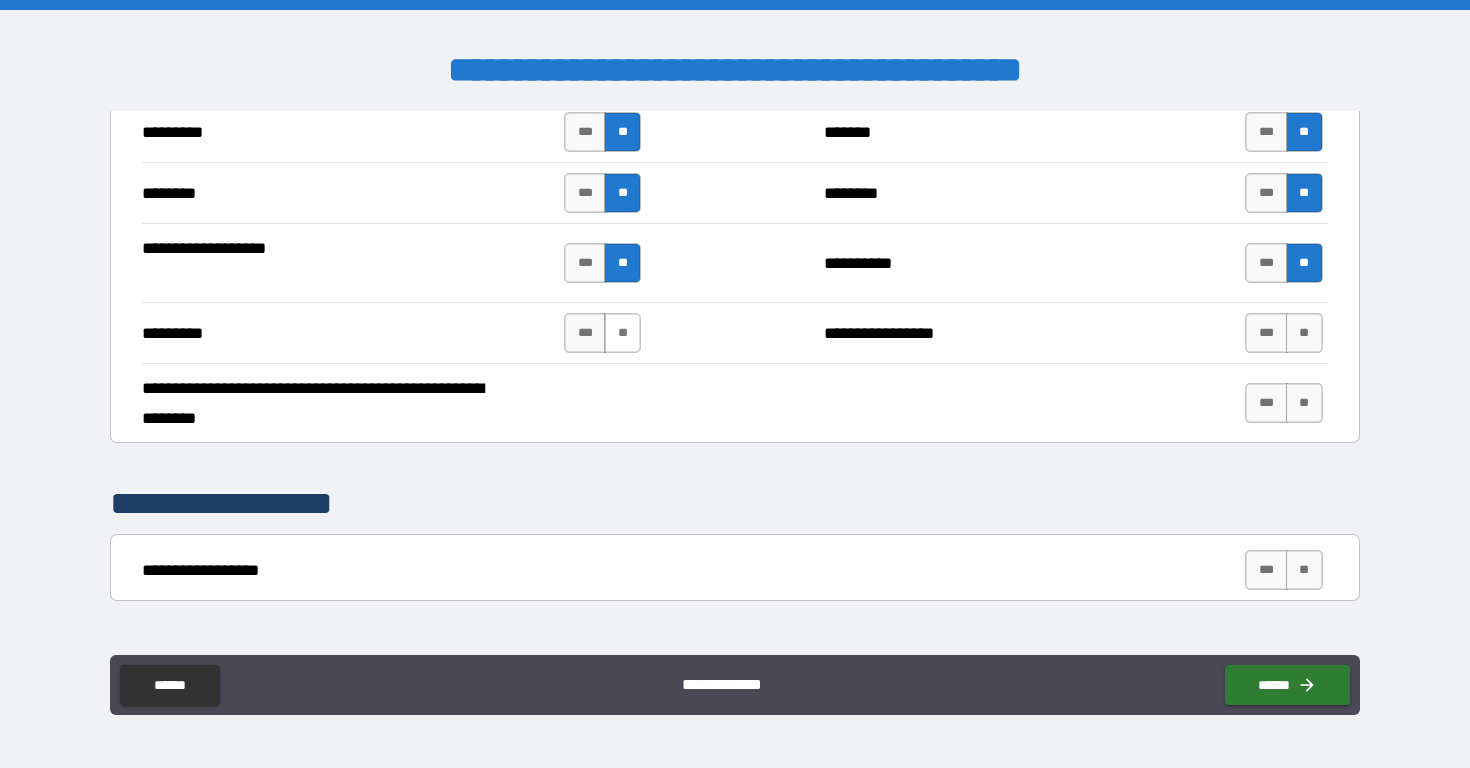 click on "**" at bounding box center (622, 333) 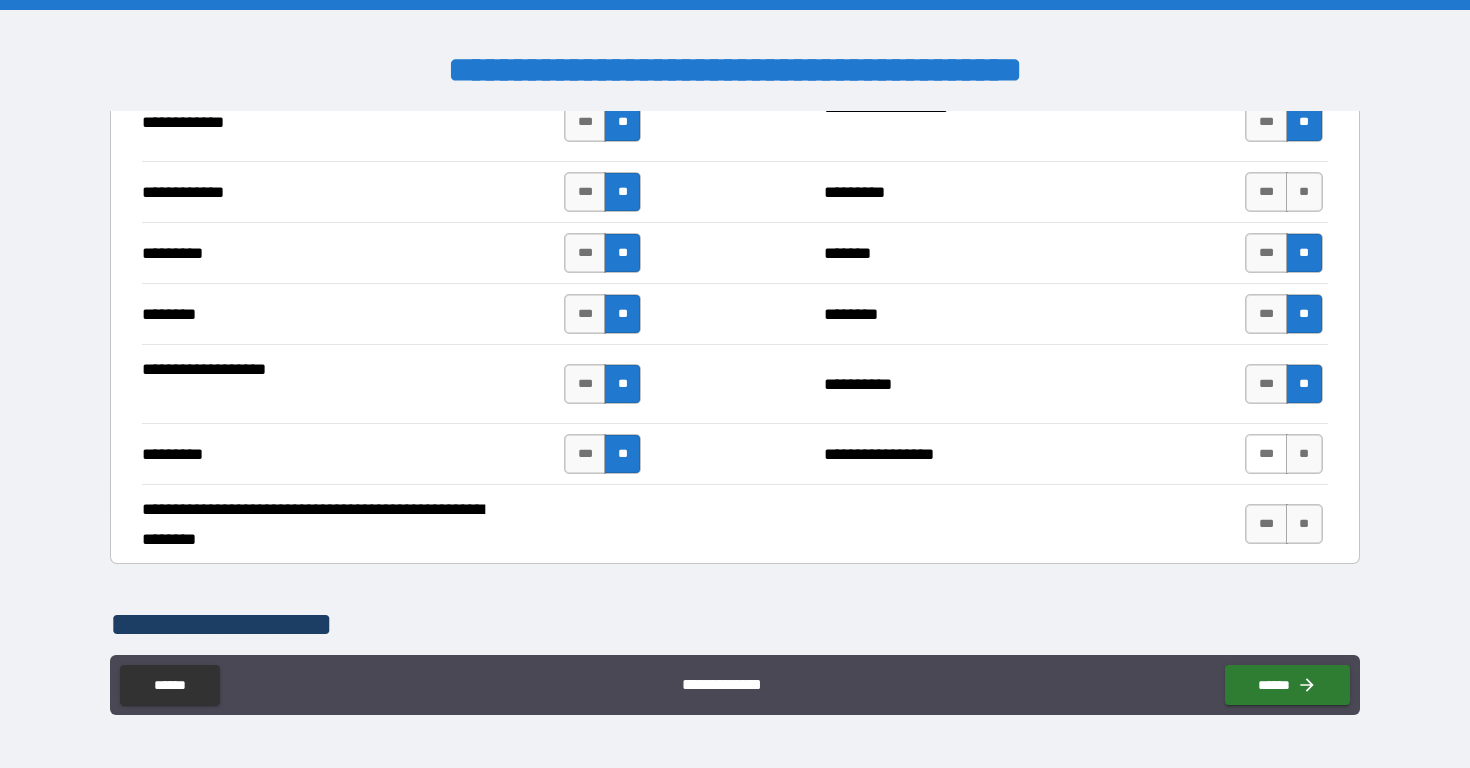 scroll, scrollTop: 2554, scrollLeft: 0, axis: vertical 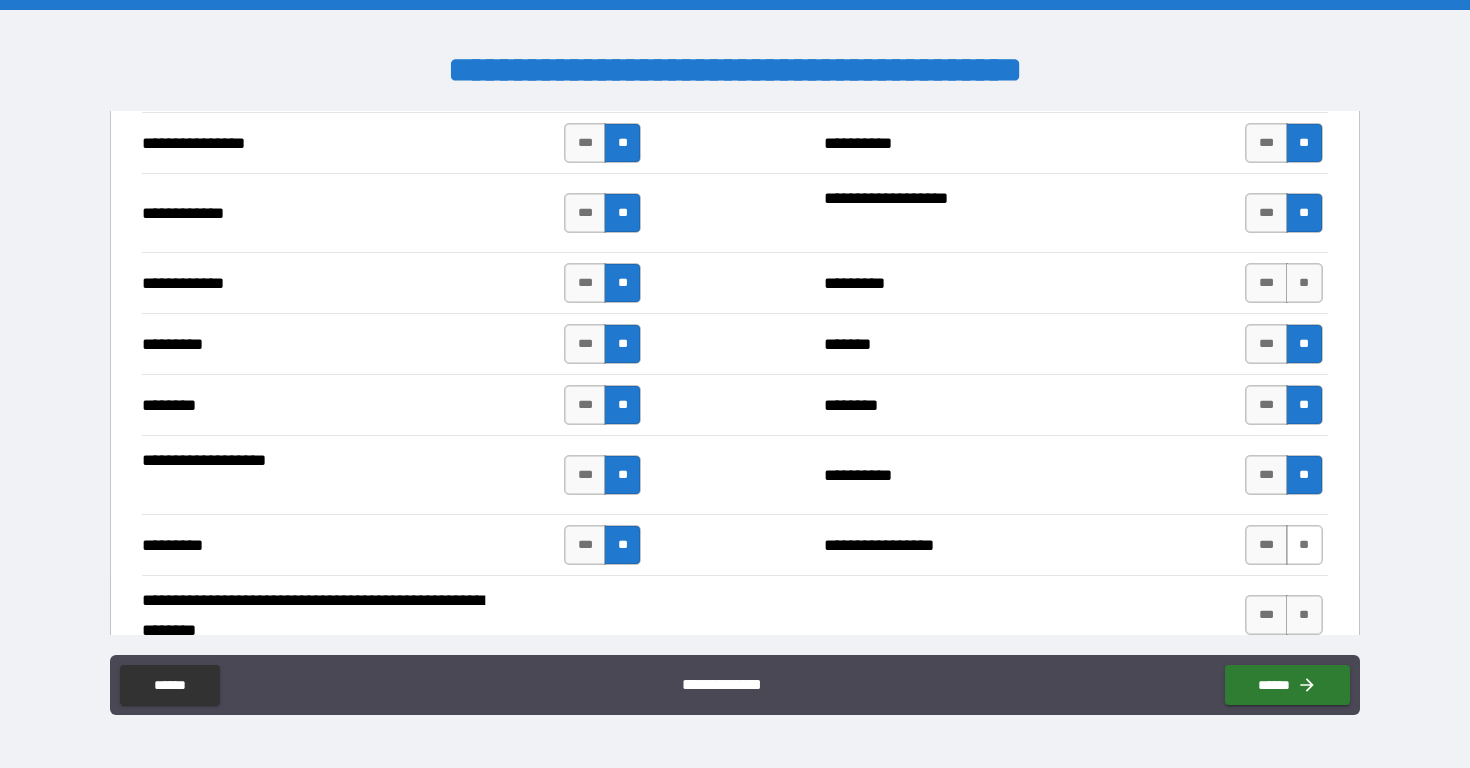 click on "**" at bounding box center (1304, 545) 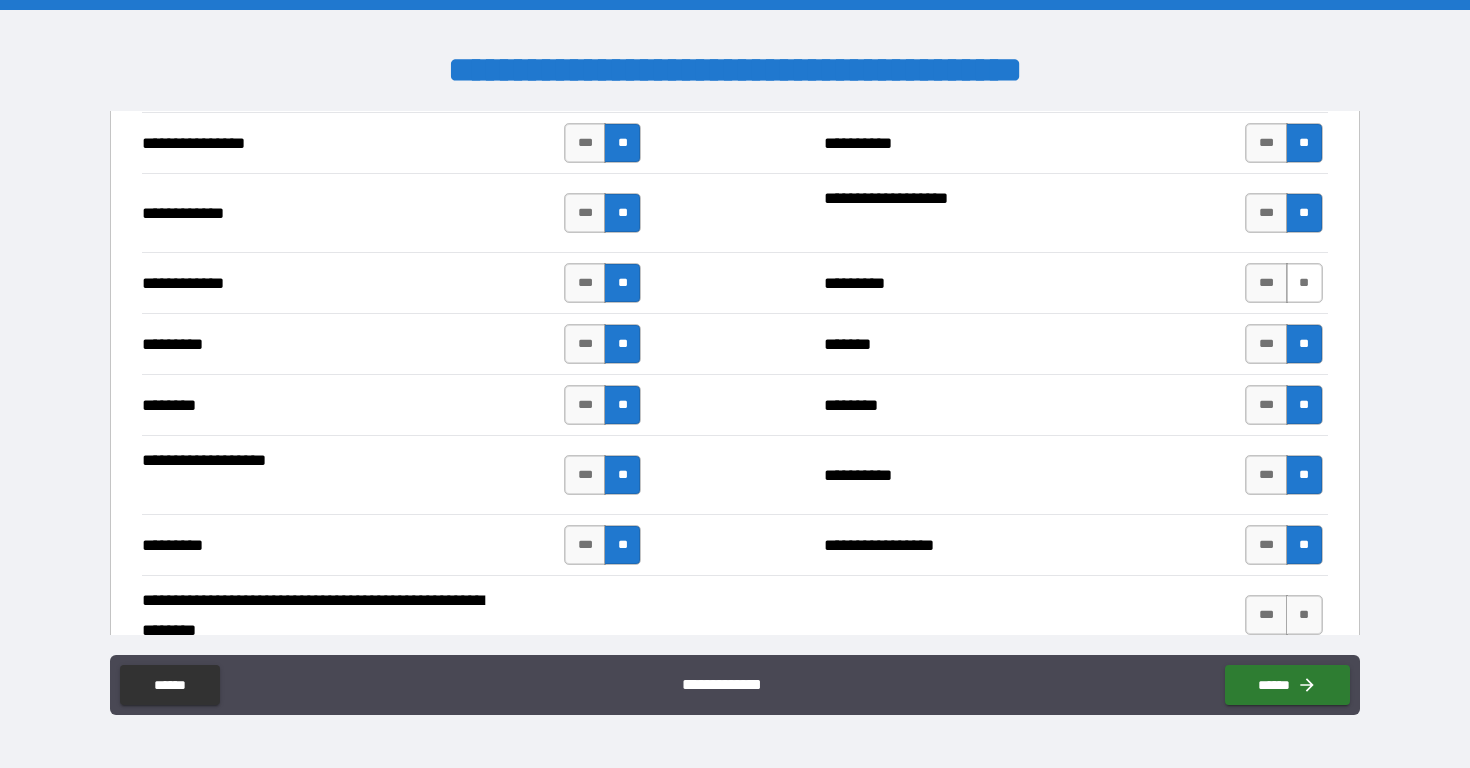 click on "**" at bounding box center [1304, 283] 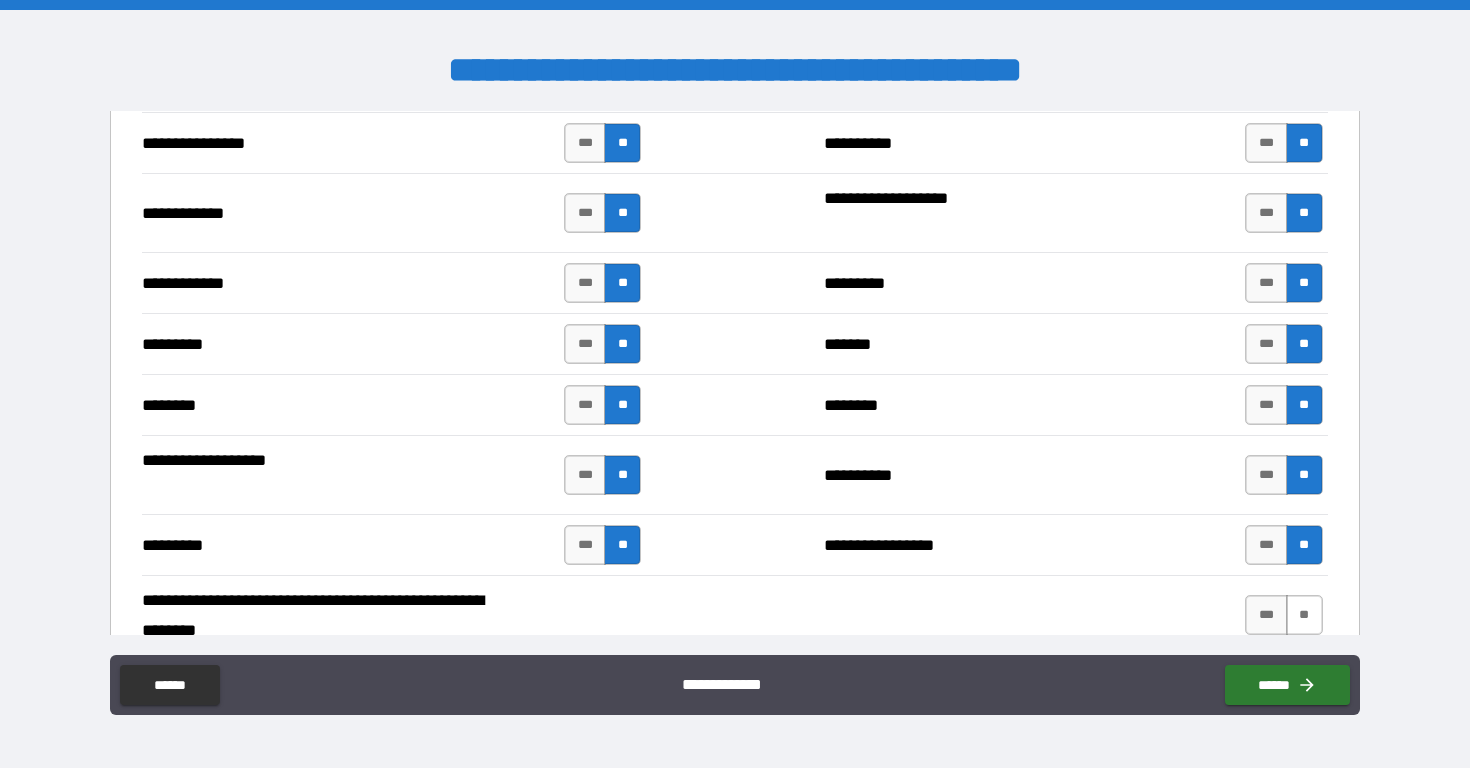 click on "**" at bounding box center [1304, 615] 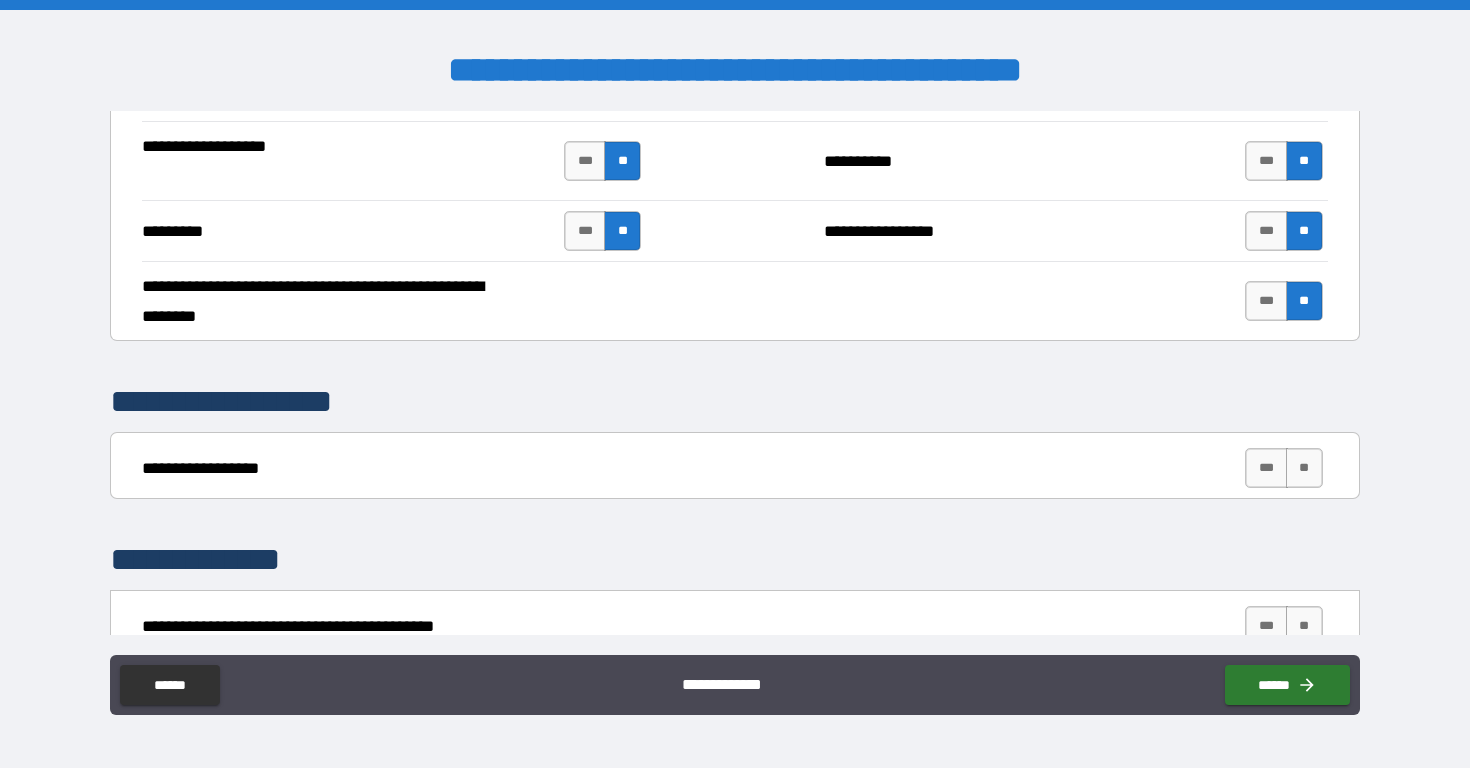 scroll, scrollTop: 2877, scrollLeft: 0, axis: vertical 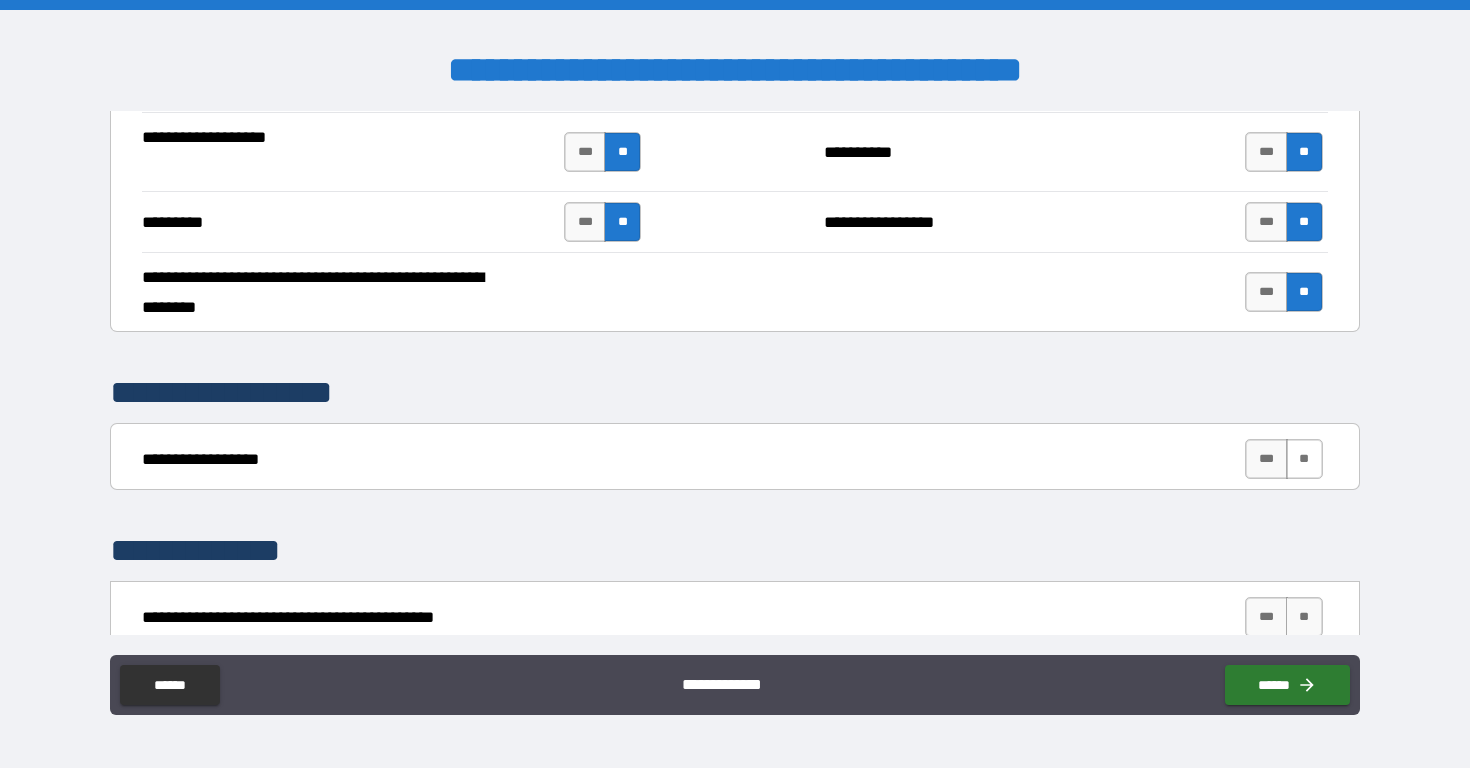click on "**" at bounding box center (1304, 459) 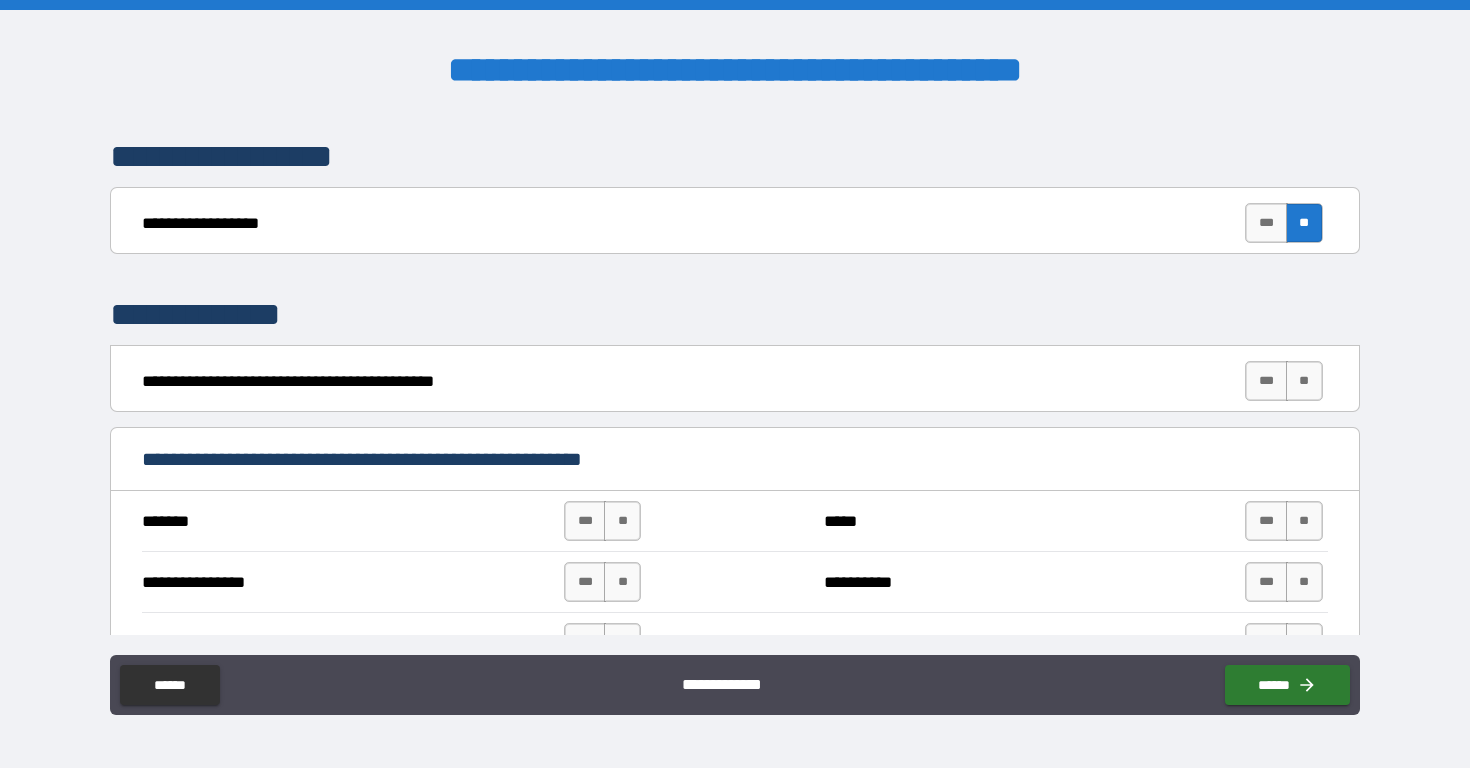 scroll, scrollTop: 3114, scrollLeft: 0, axis: vertical 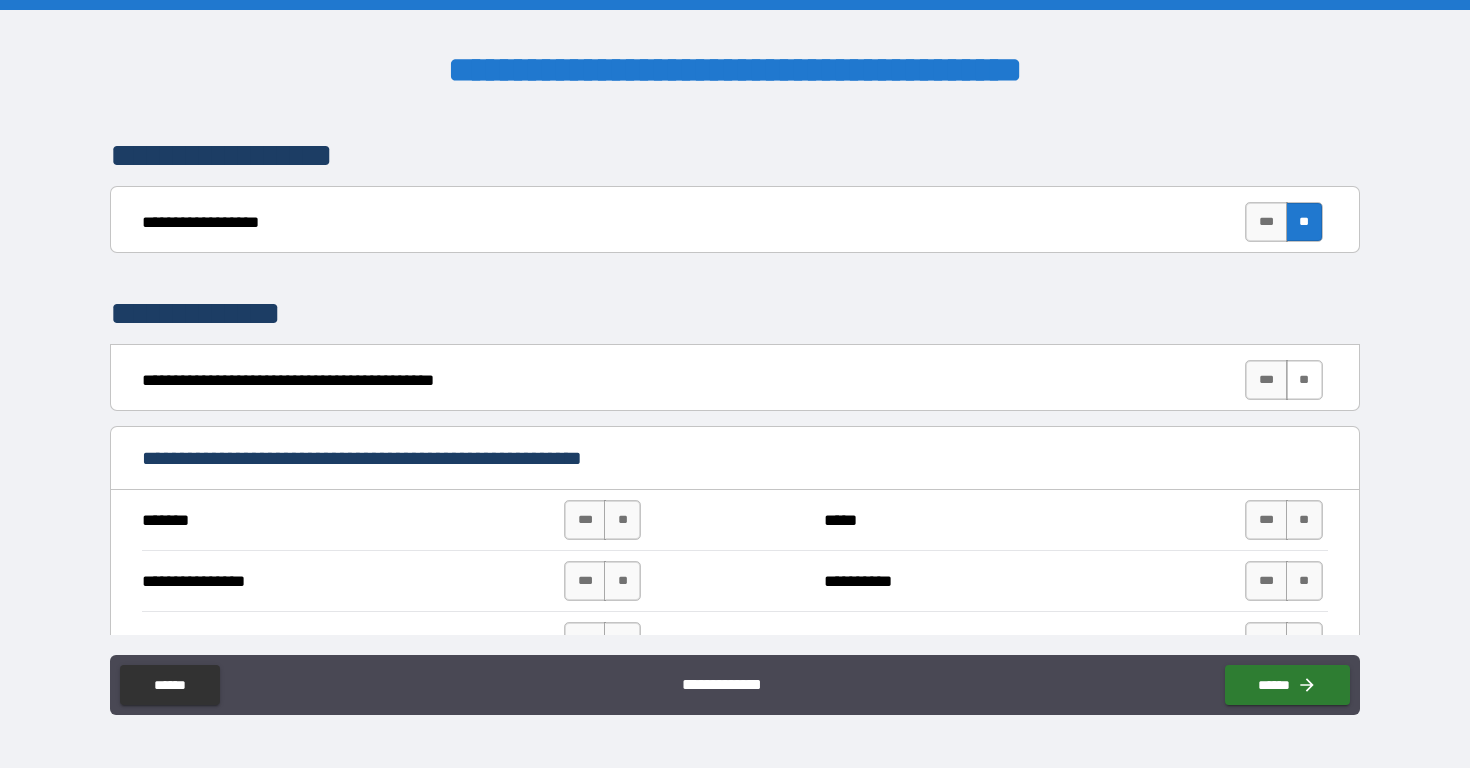 click on "**" at bounding box center [1304, 380] 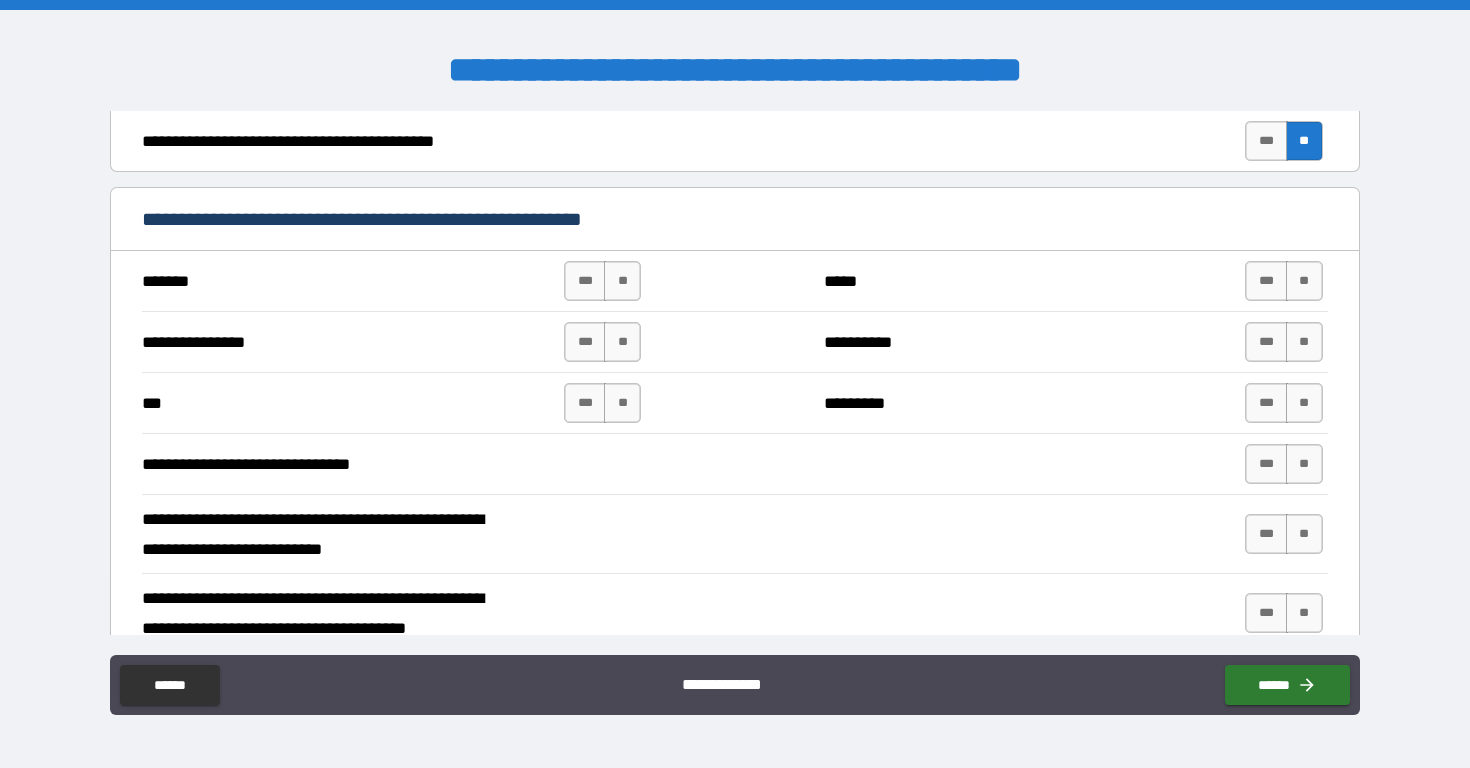 scroll, scrollTop: 3371, scrollLeft: 0, axis: vertical 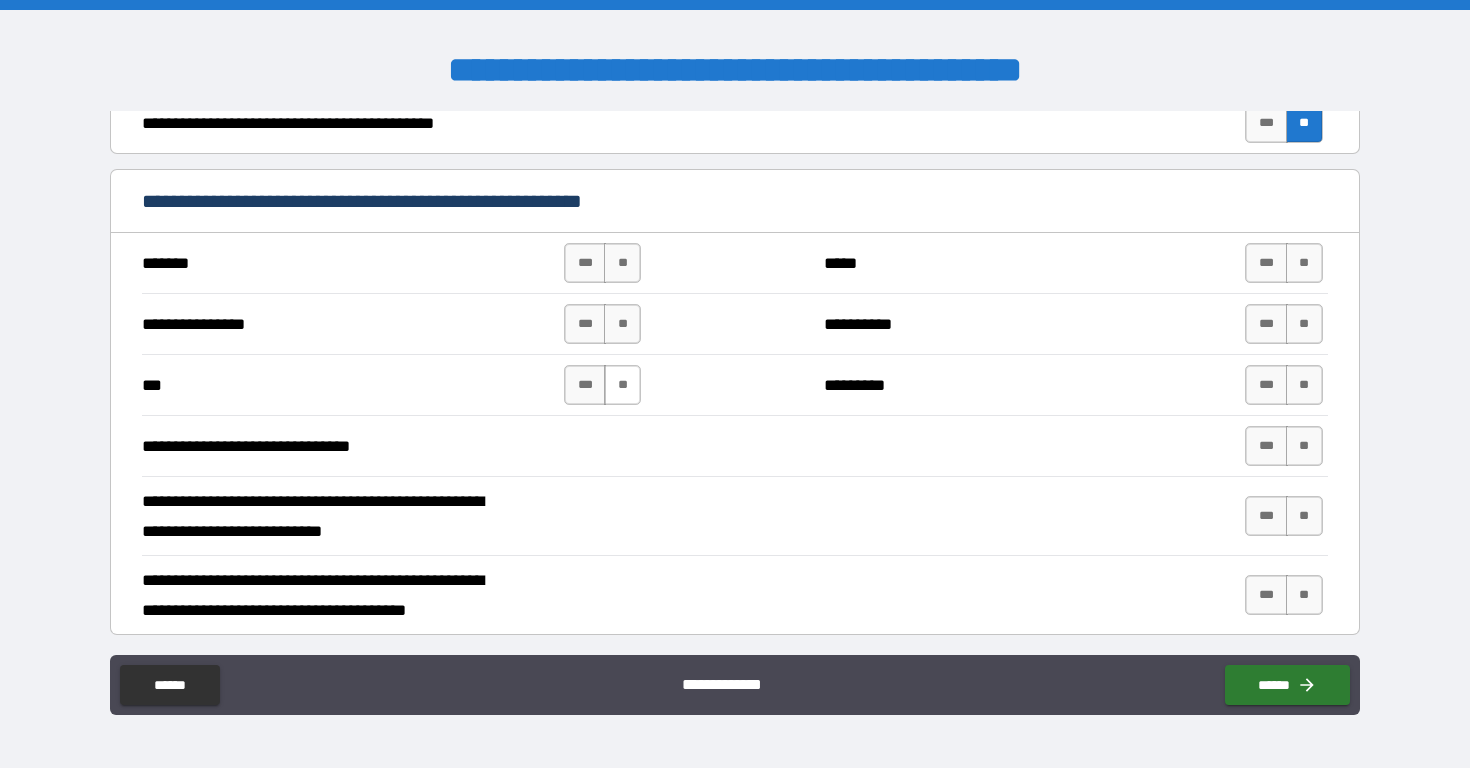 click on "**" at bounding box center (622, 385) 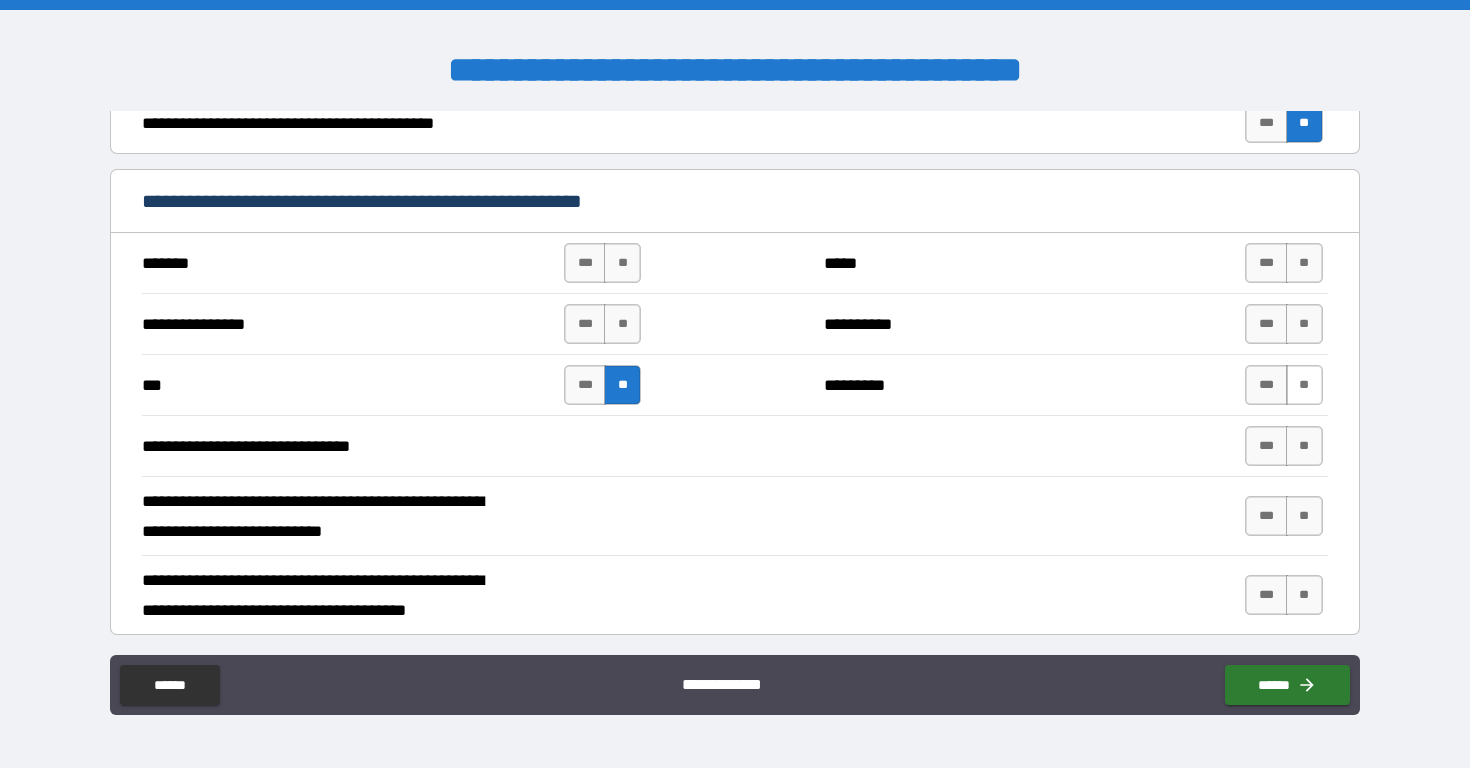 click on "**" at bounding box center (1304, 385) 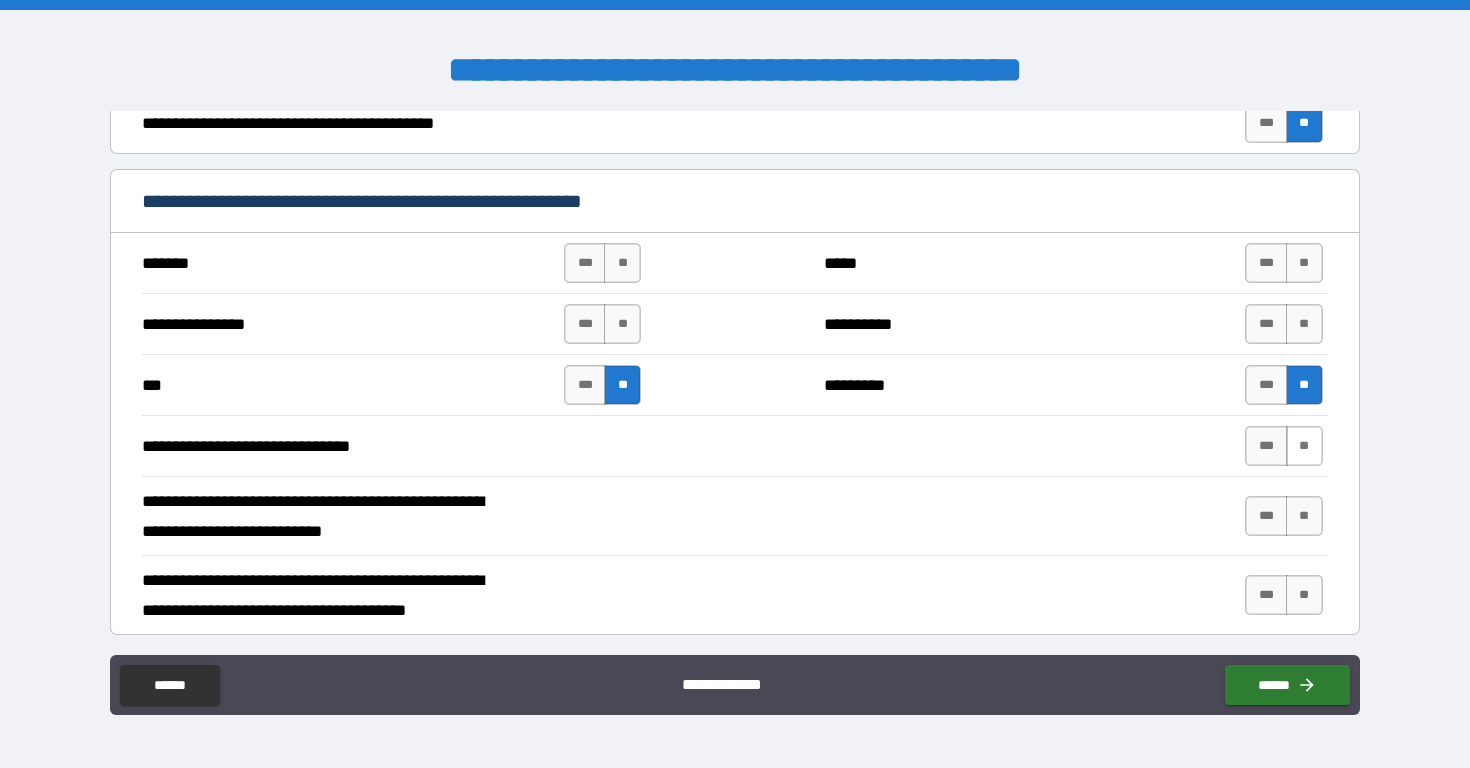 click on "**" at bounding box center [1304, 446] 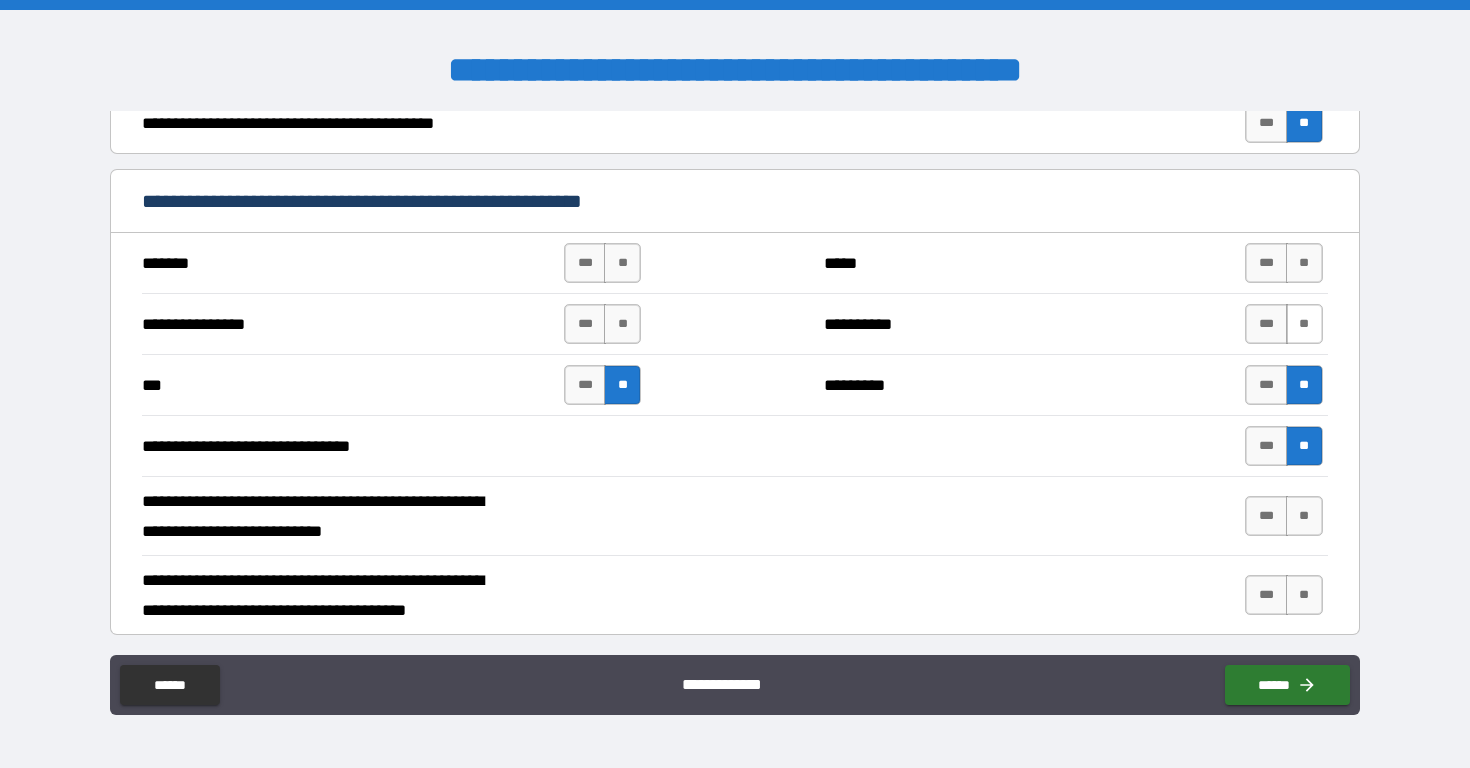 click on "**" at bounding box center [1304, 324] 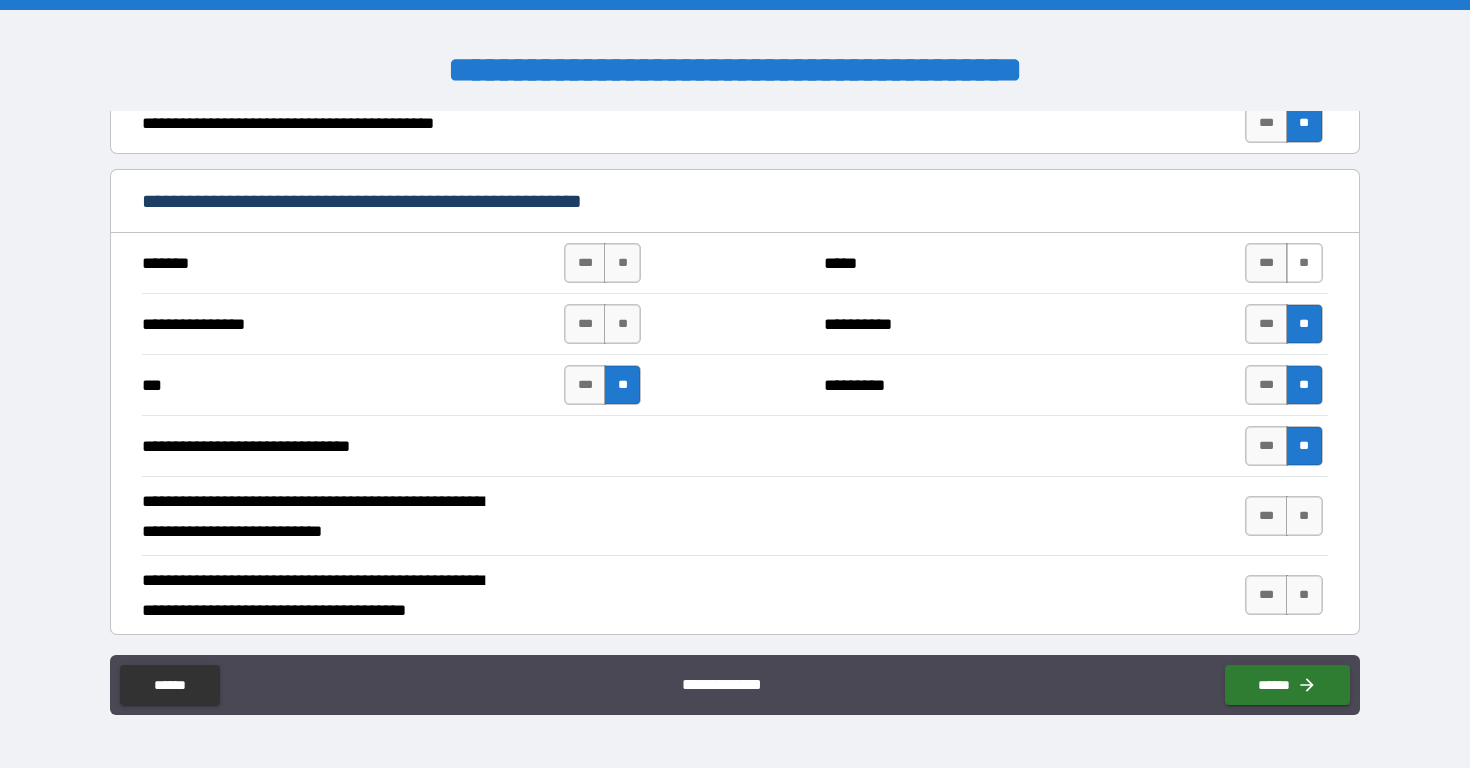 click on "**" at bounding box center (1304, 263) 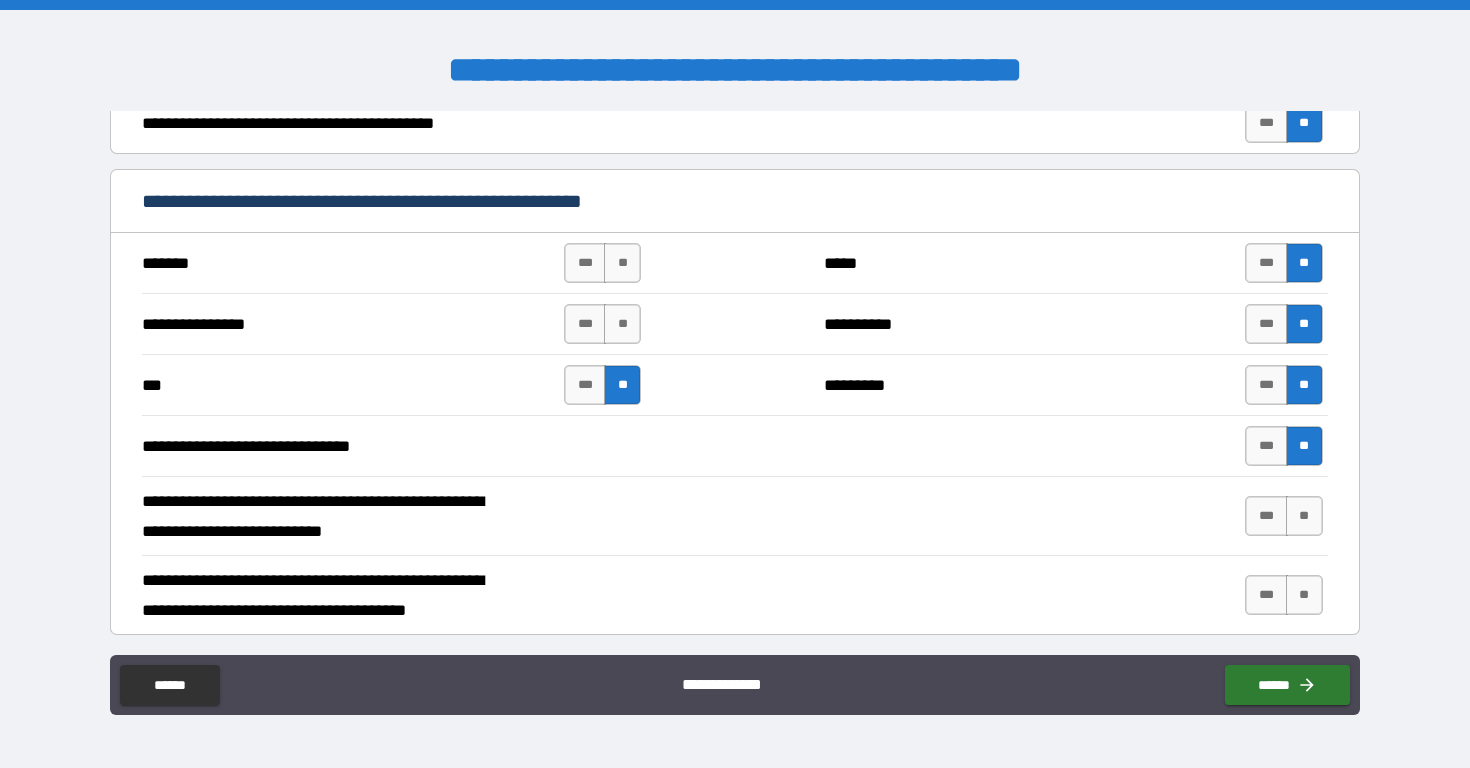 click on "******* *** ** ***** *** **" at bounding box center [734, 268] 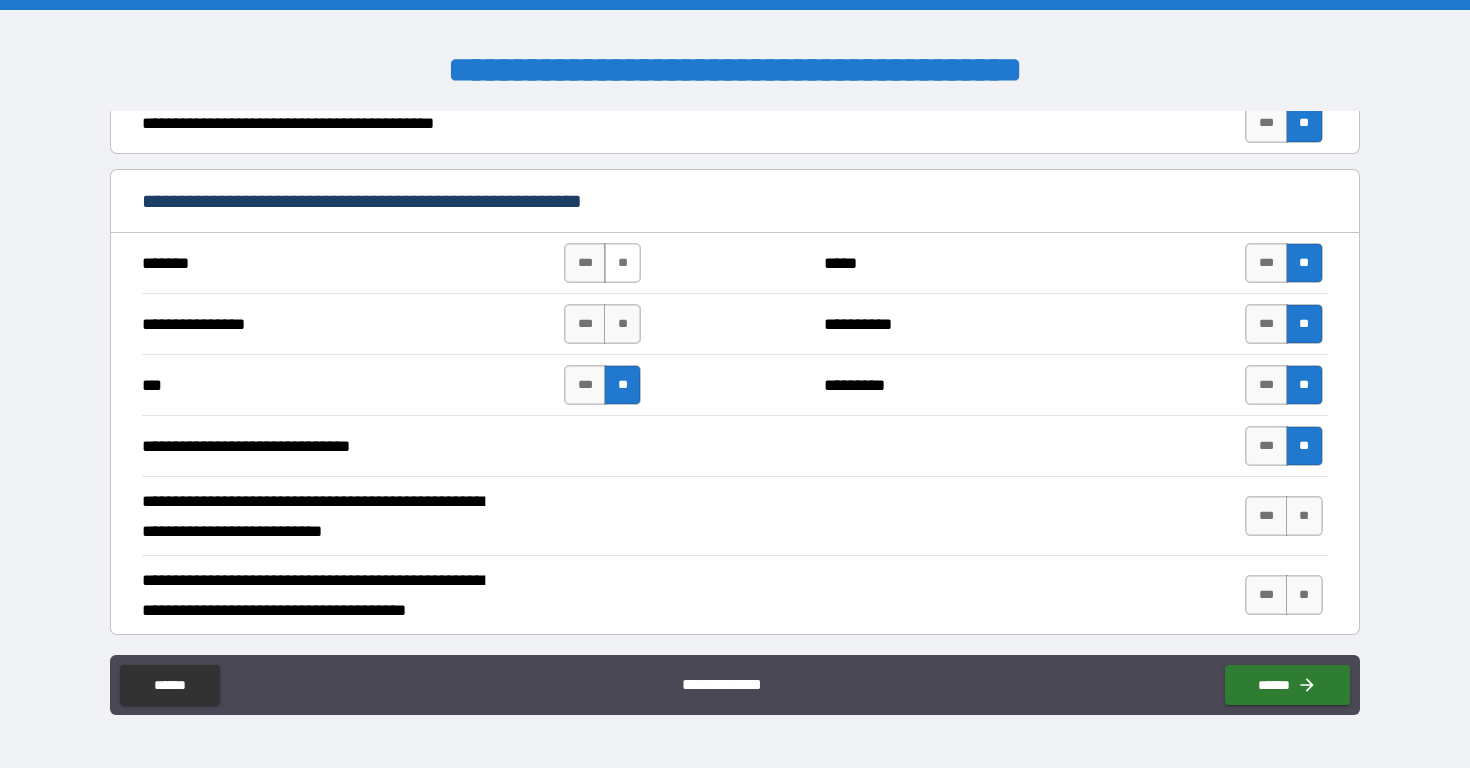 click on "**" at bounding box center (622, 263) 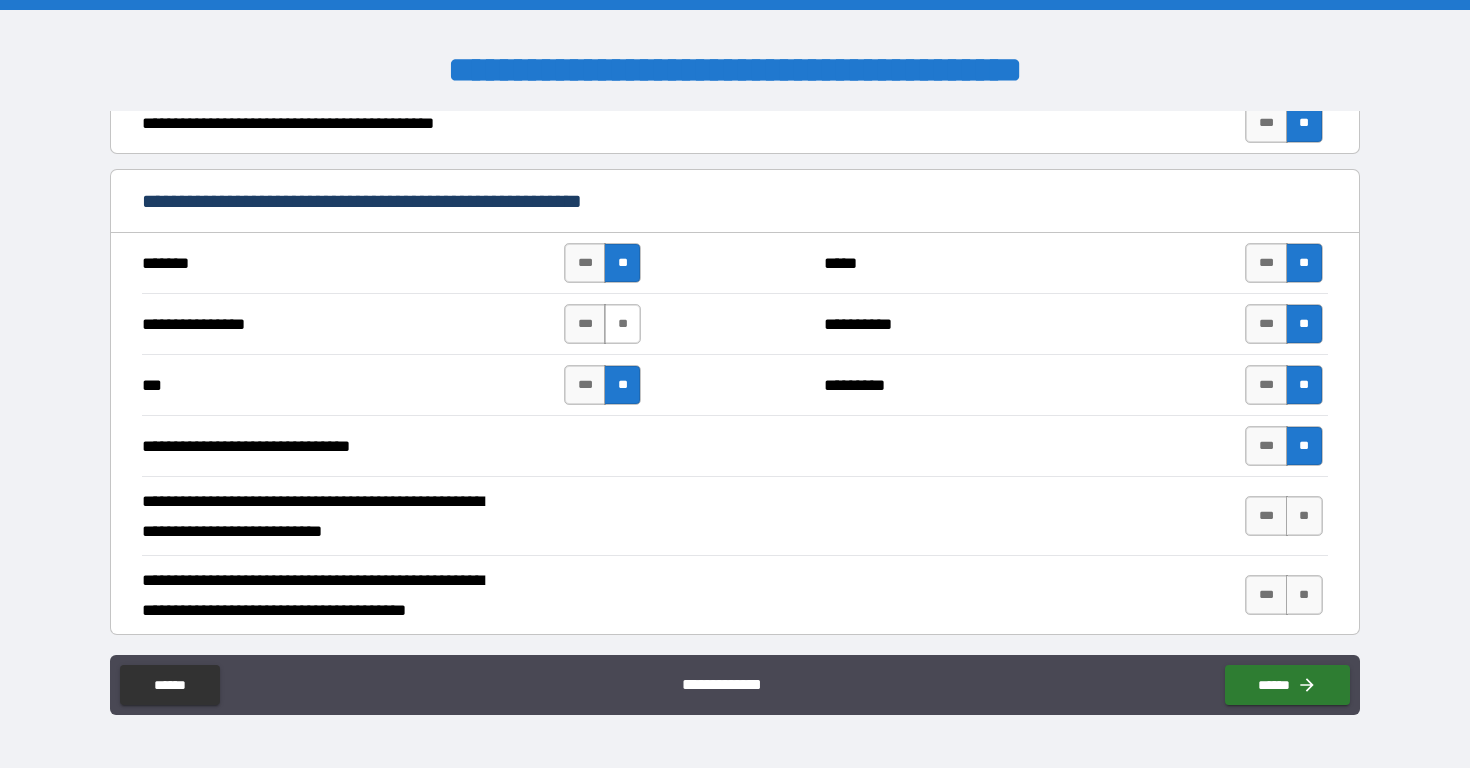 click on "**" at bounding box center [622, 324] 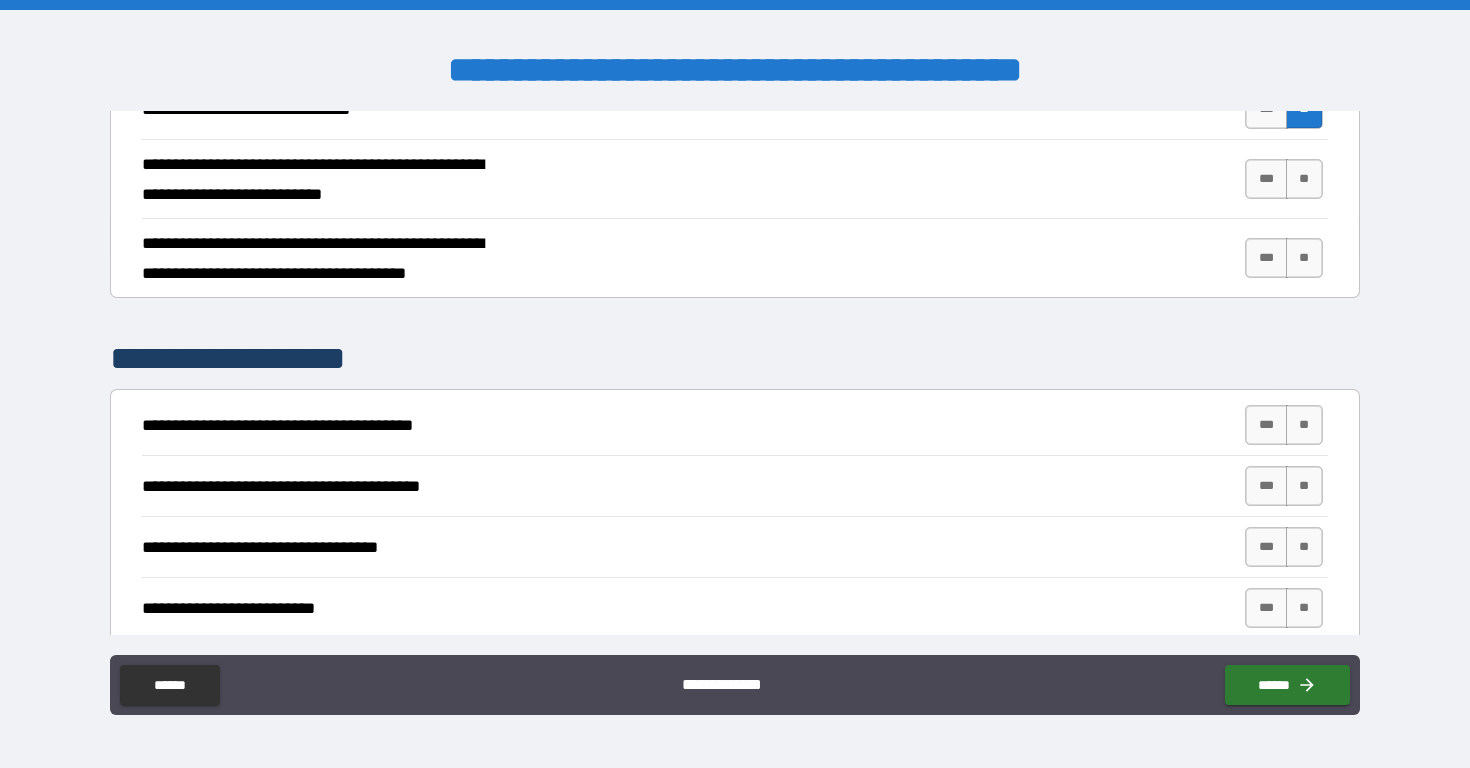 scroll, scrollTop: 3724, scrollLeft: 0, axis: vertical 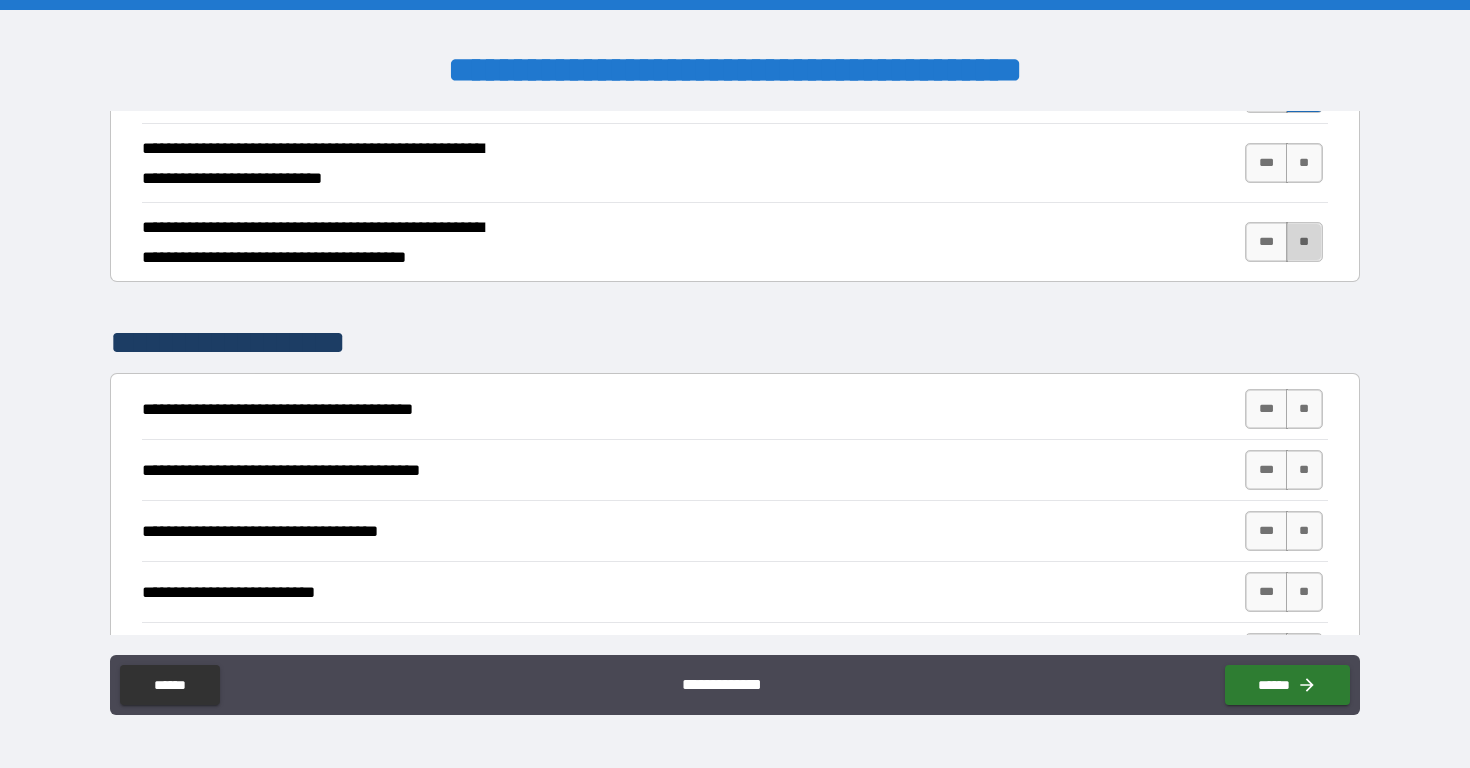 click on "**" at bounding box center (1304, 242) 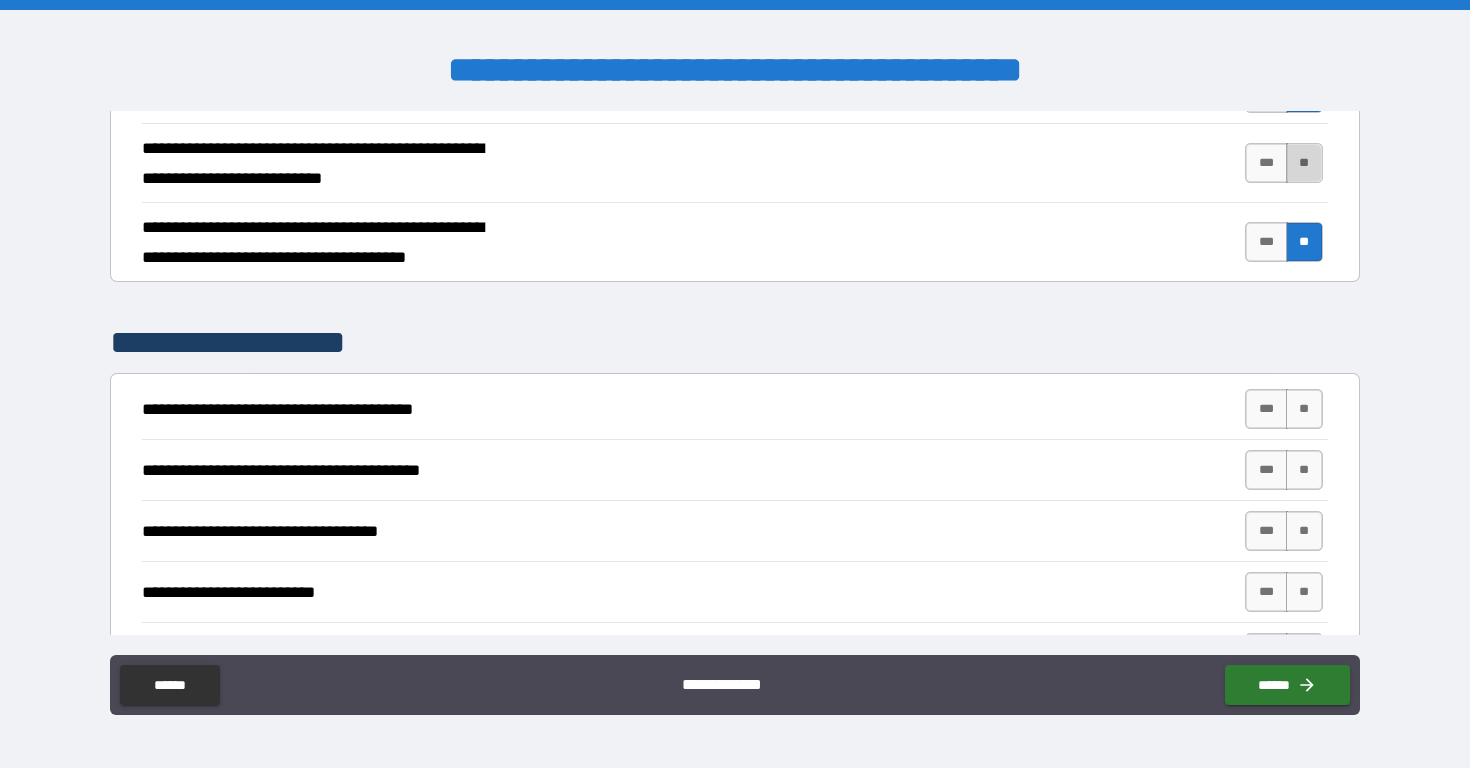 click on "**" at bounding box center [1304, 163] 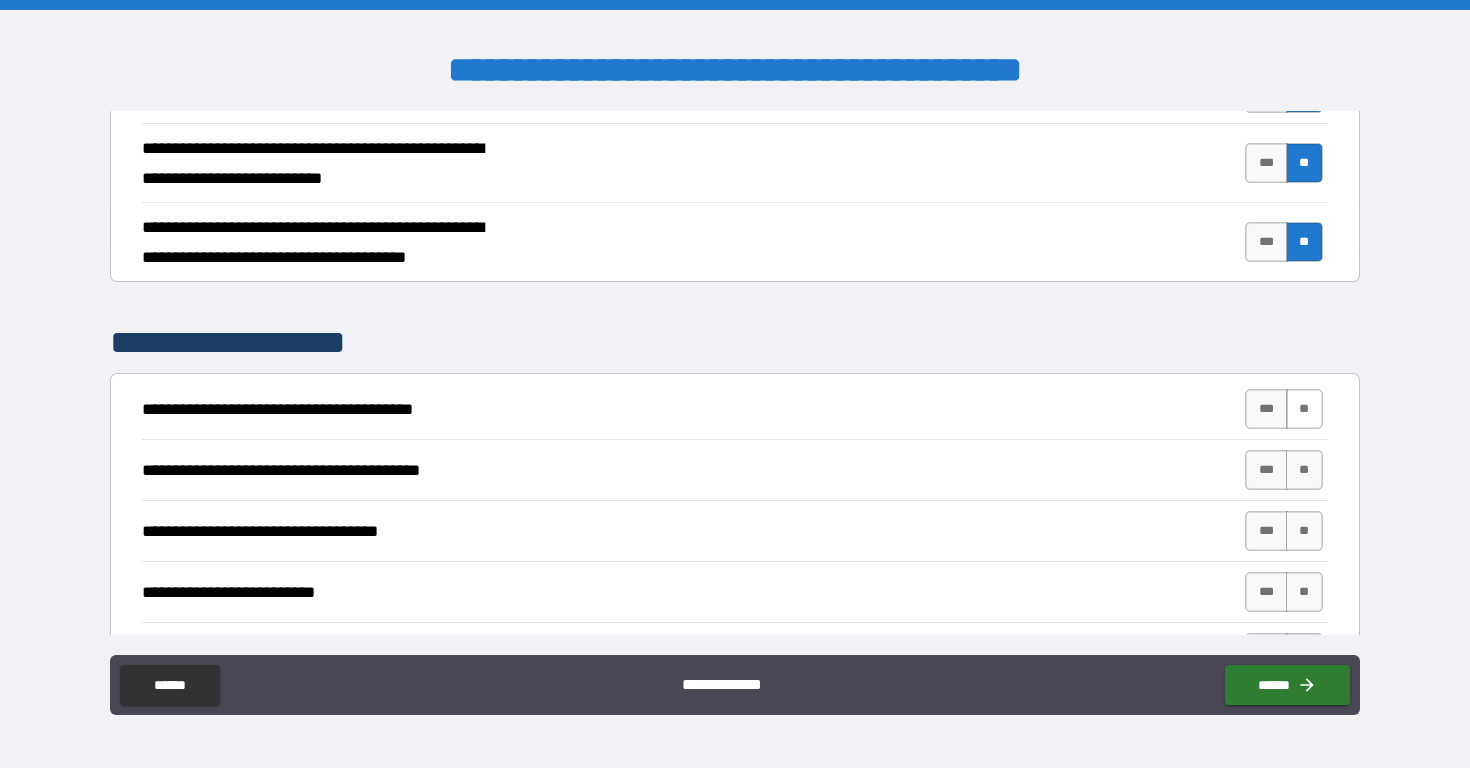 click on "**" at bounding box center (1304, 409) 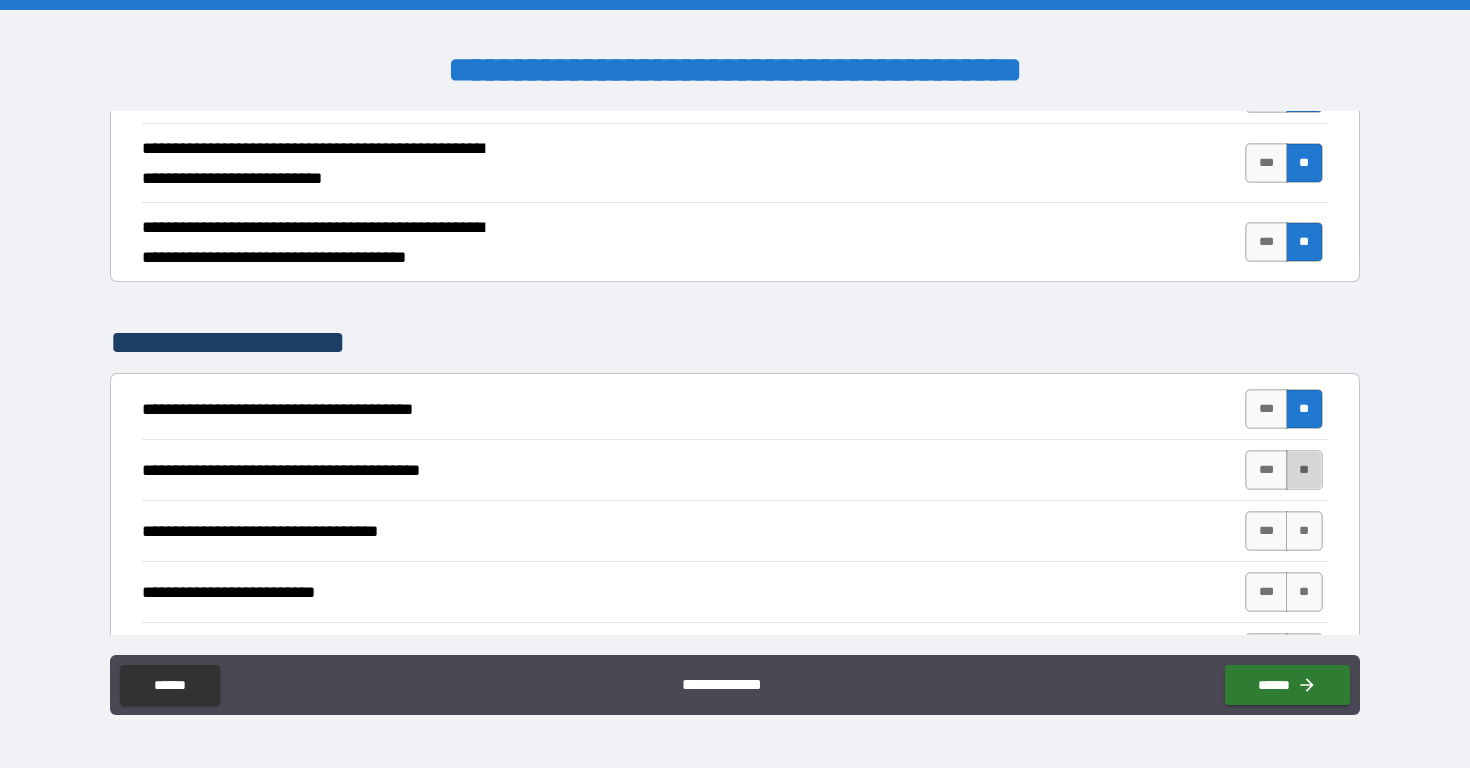 click on "**" at bounding box center (1304, 470) 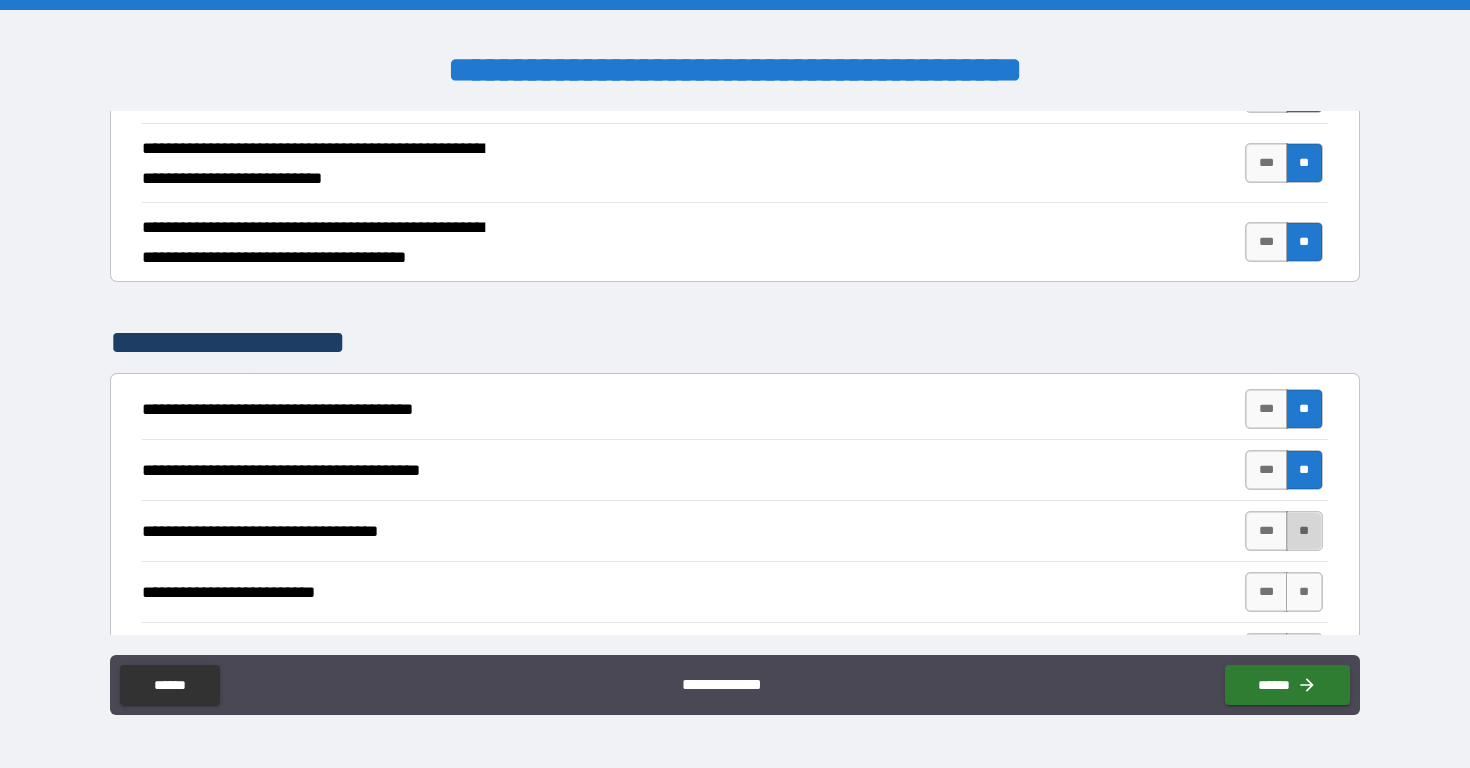 click on "**" at bounding box center (1304, 531) 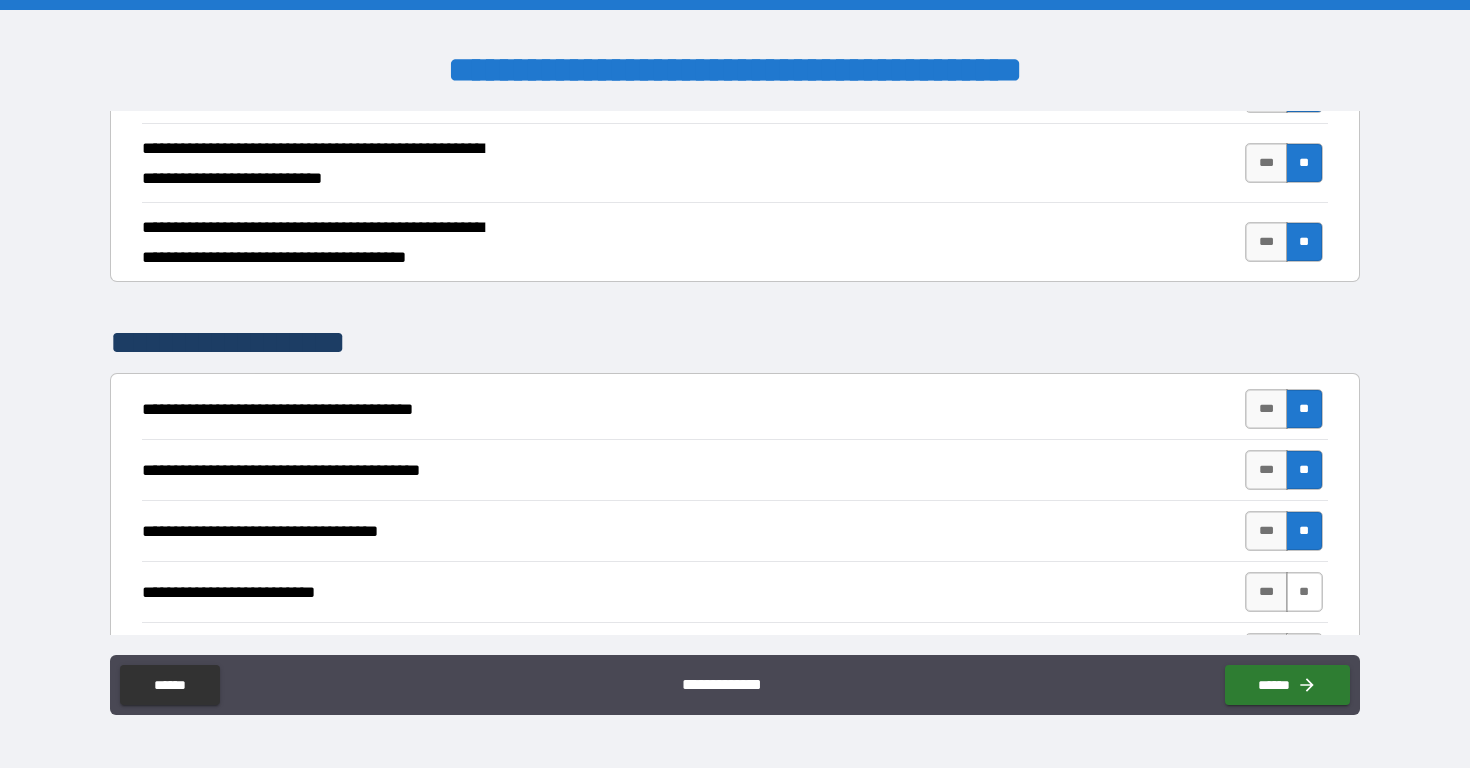 click on "**" at bounding box center [1304, 592] 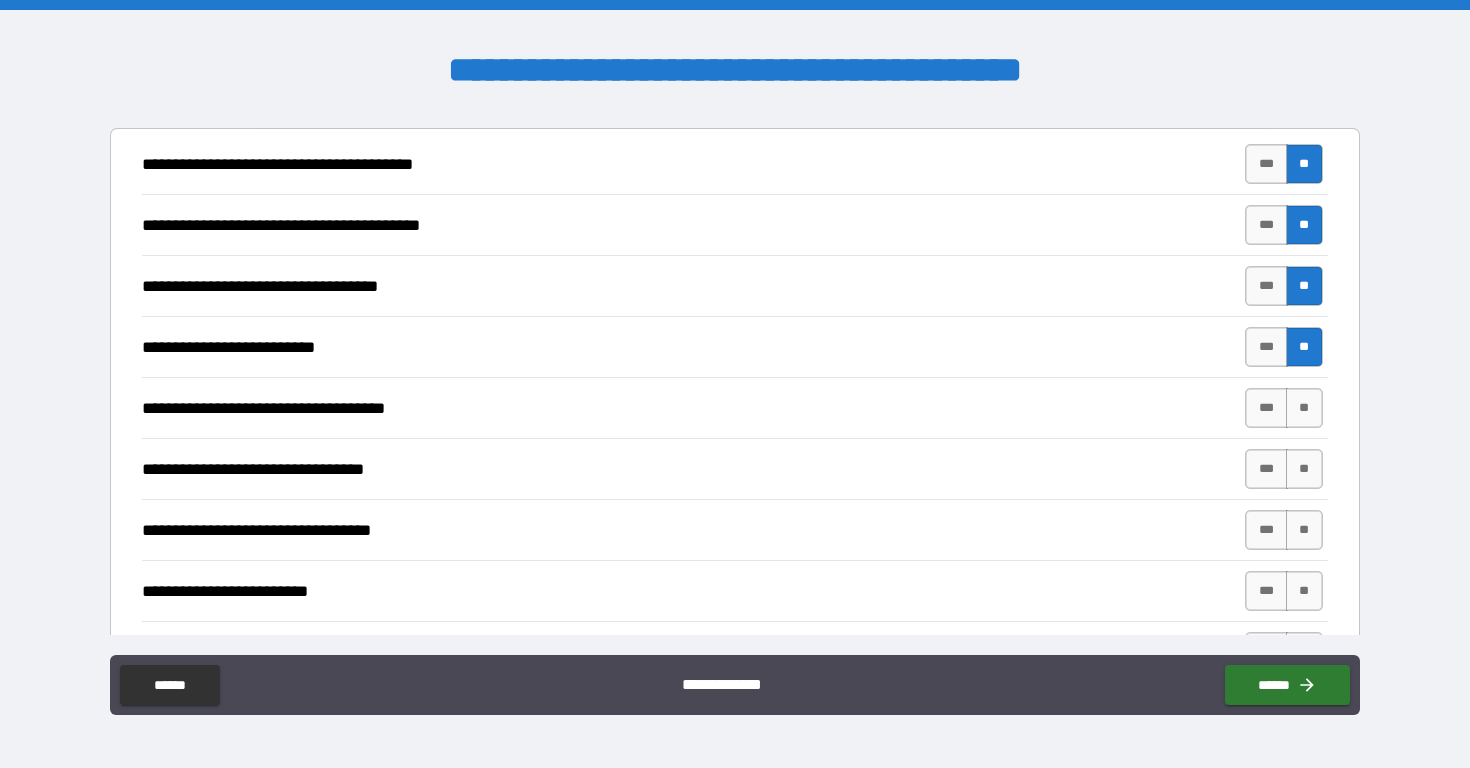 scroll, scrollTop: 4003, scrollLeft: 0, axis: vertical 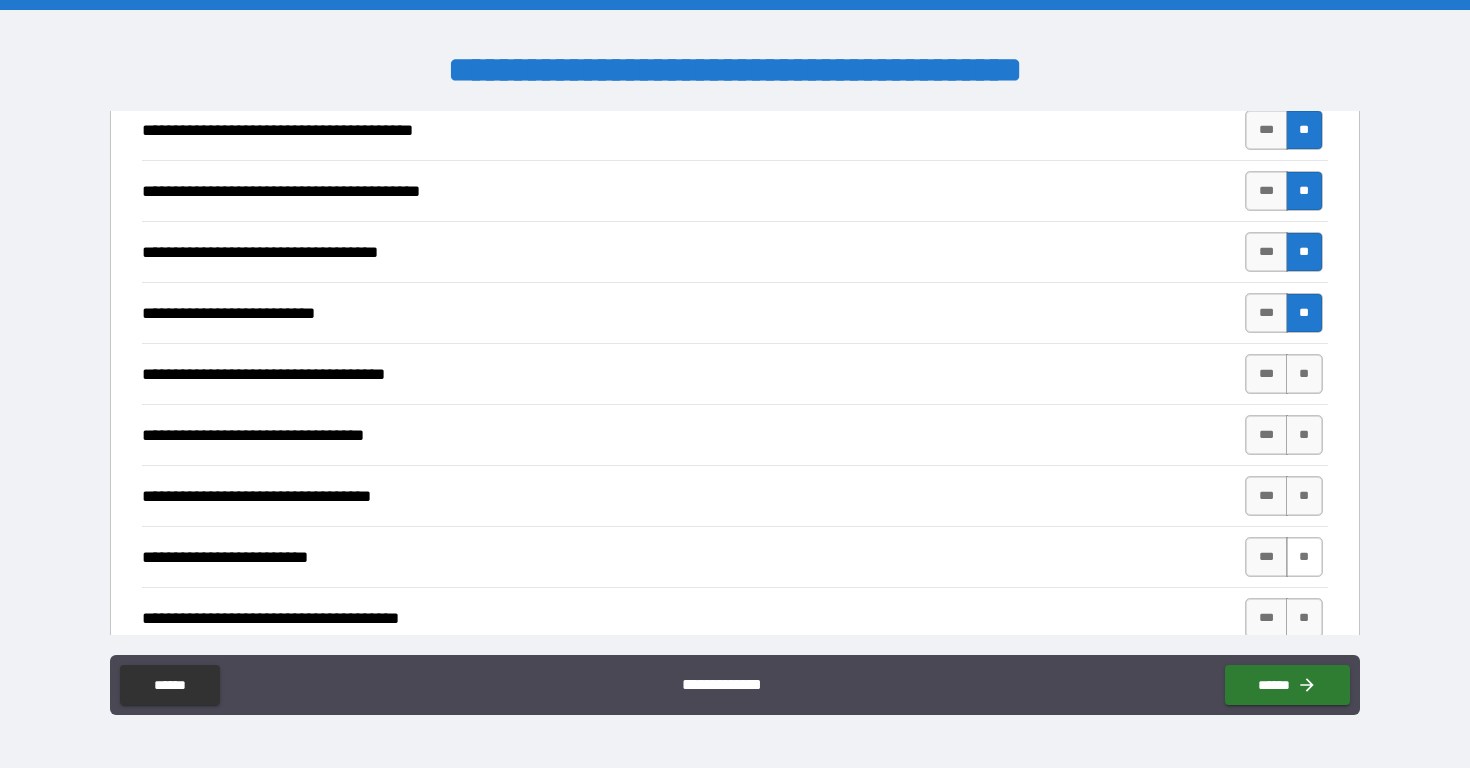 click on "**" at bounding box center [1304, 557] 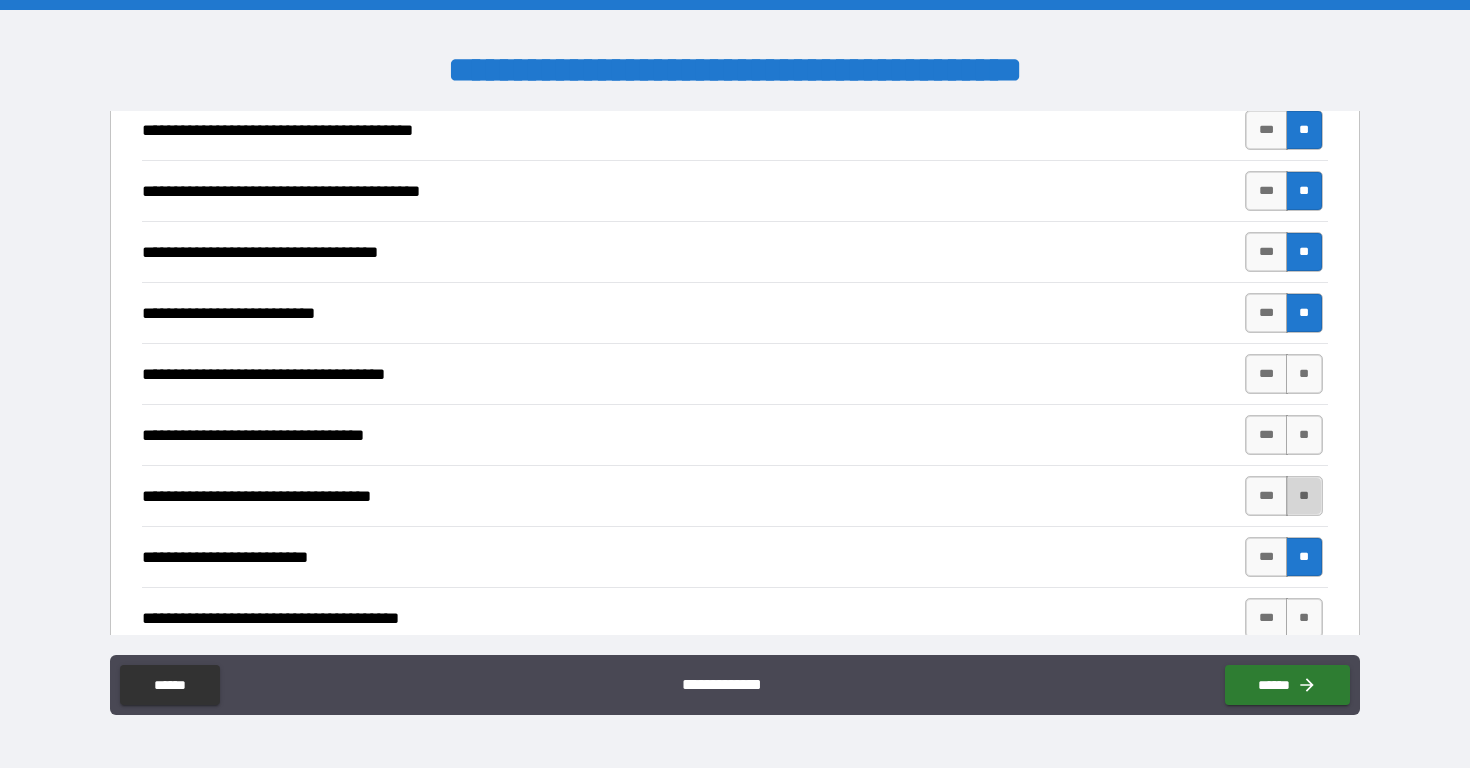 click on "**" at bounding box center [1304, 496] 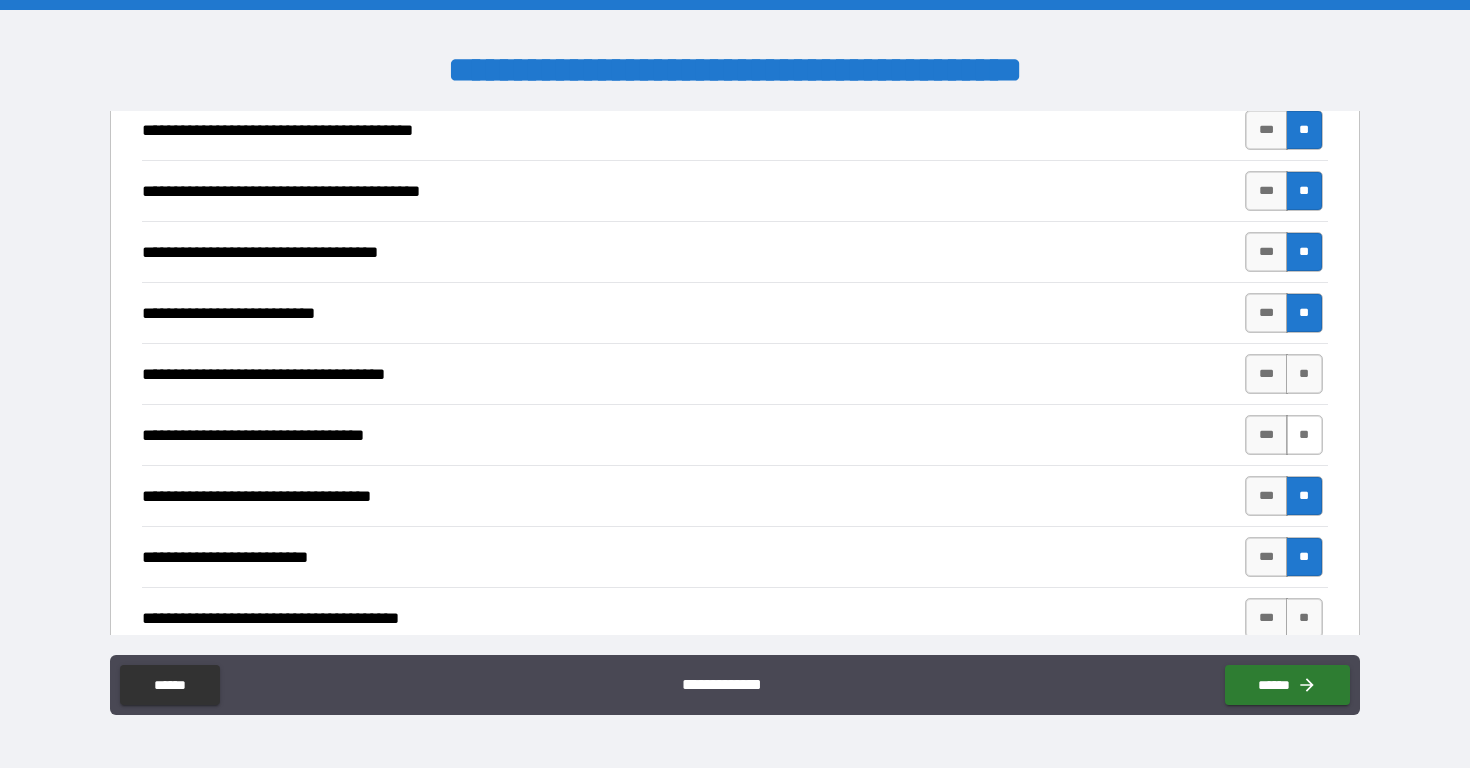 click on "**" at bounding box center (1304, 435) 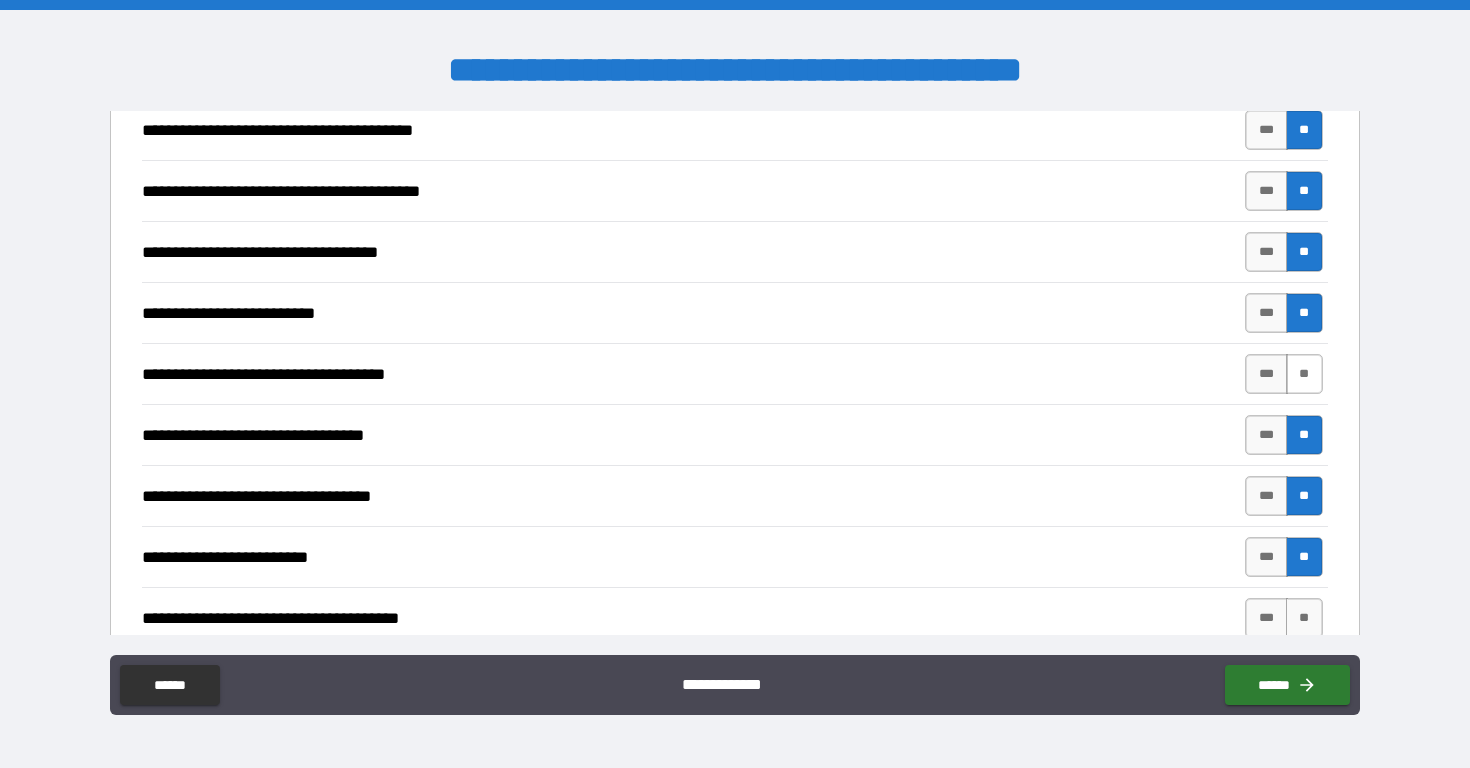 click on "**" at bounding box center (1304, 374) 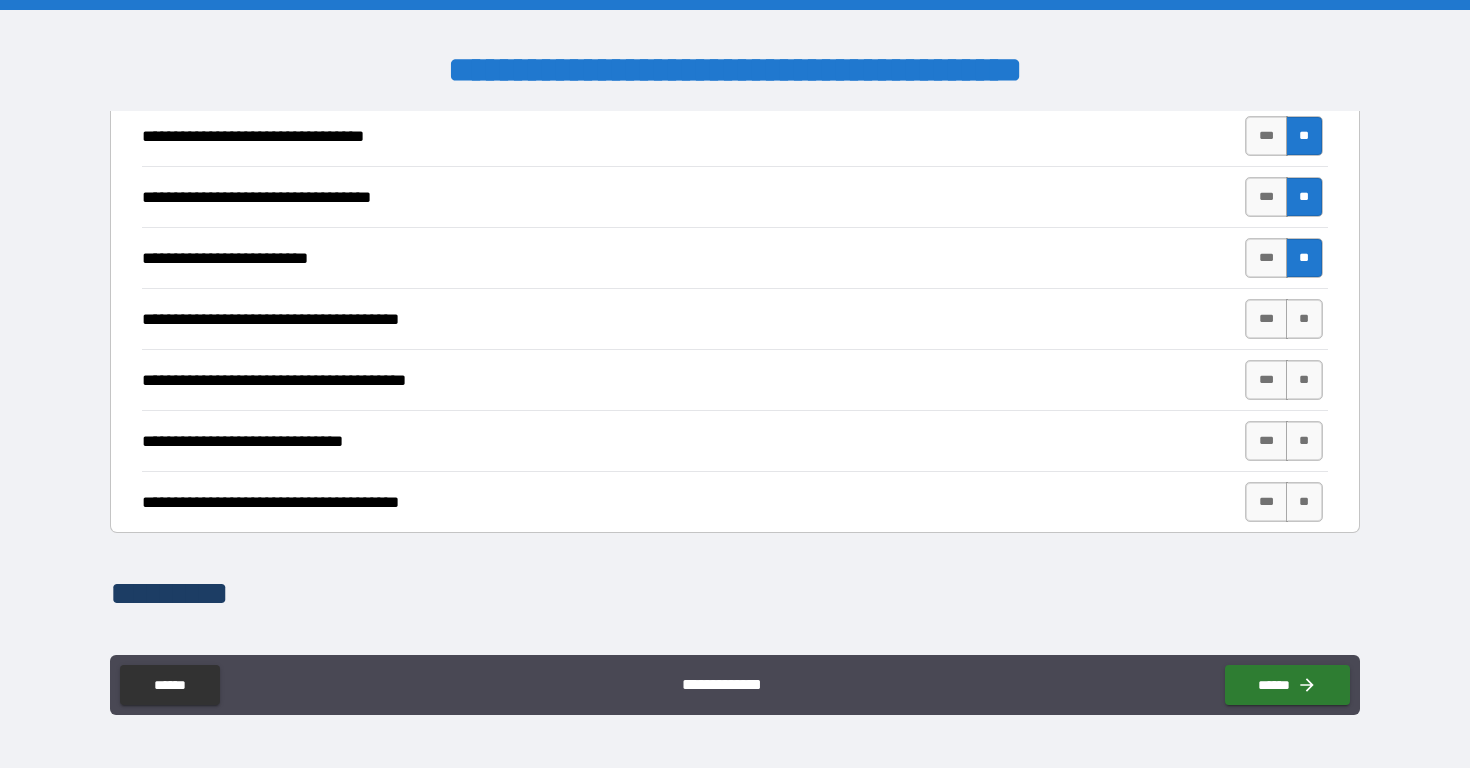 scroll, scrollTop: 4302, scrollLeft: 0, axis: vertical 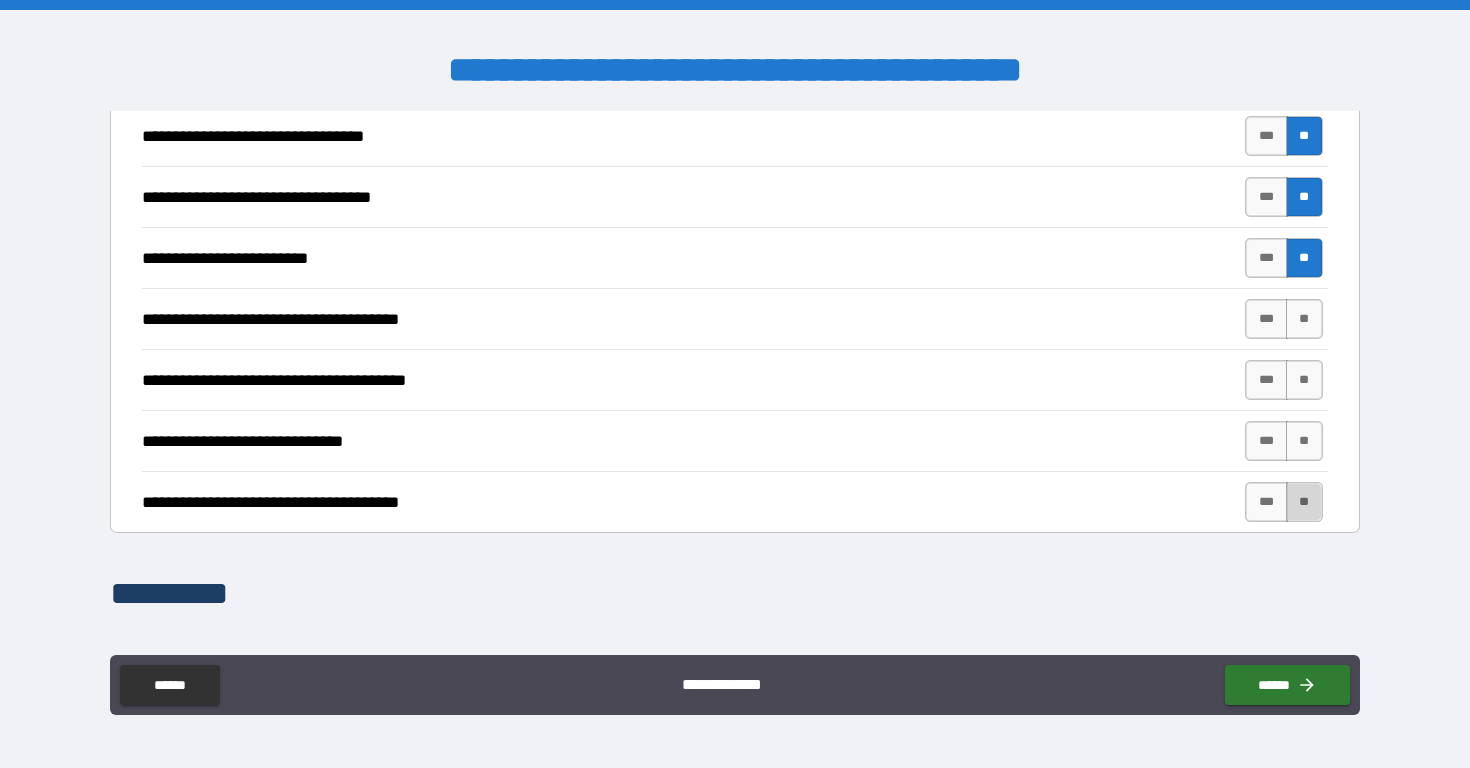 click on "**" at bounding box center [1304, 502] 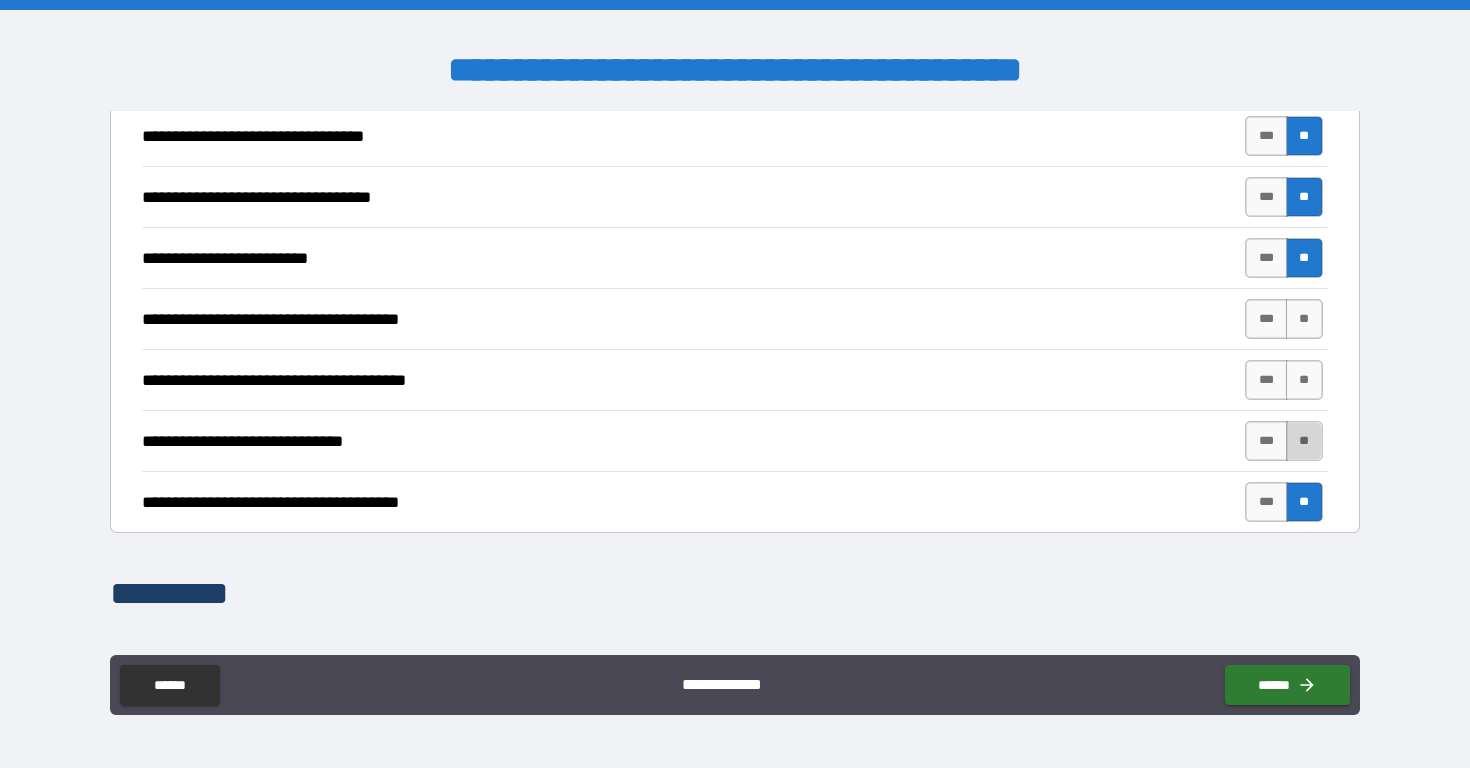 click on "**" at bounding box center [1304, 441] 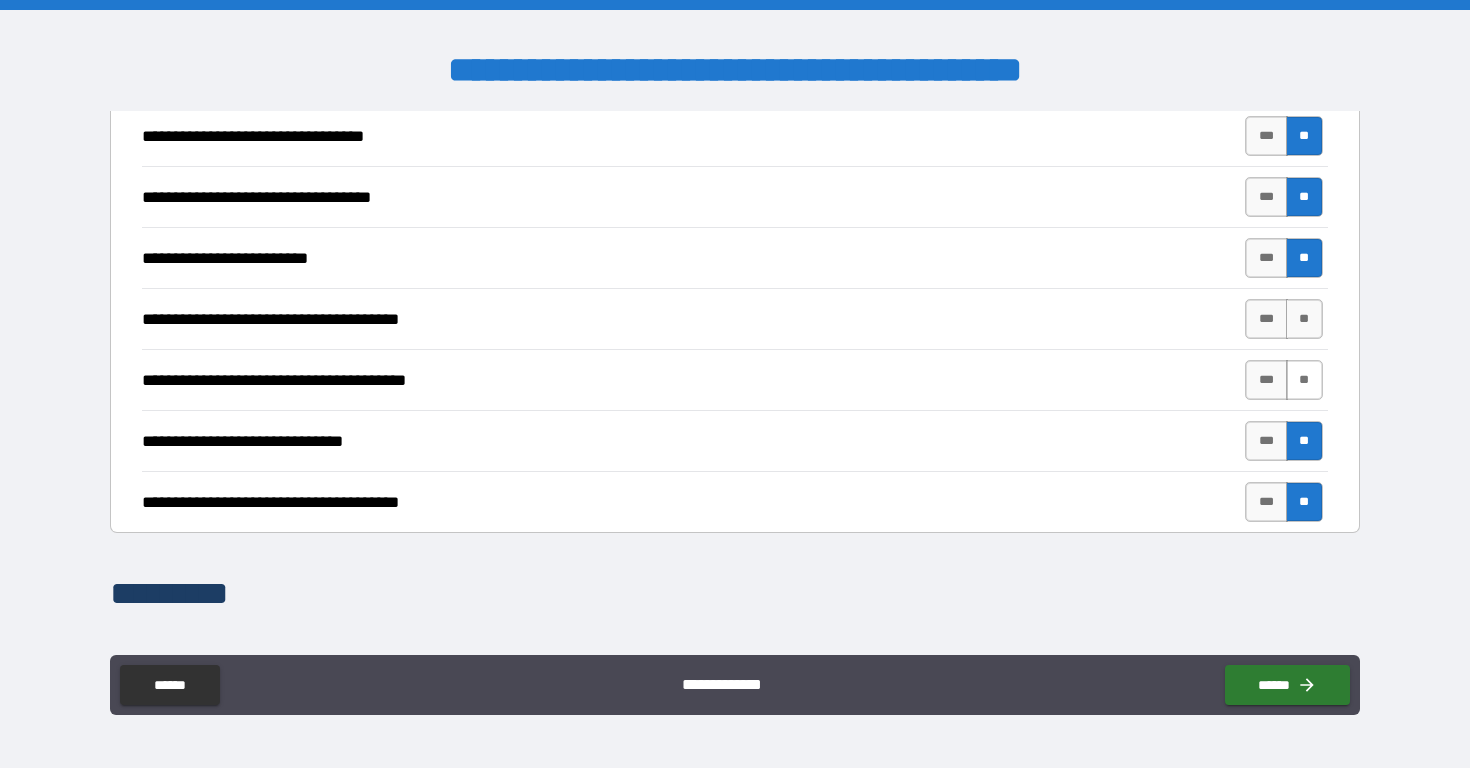 click on "**" at bounding box center [1304, 380] 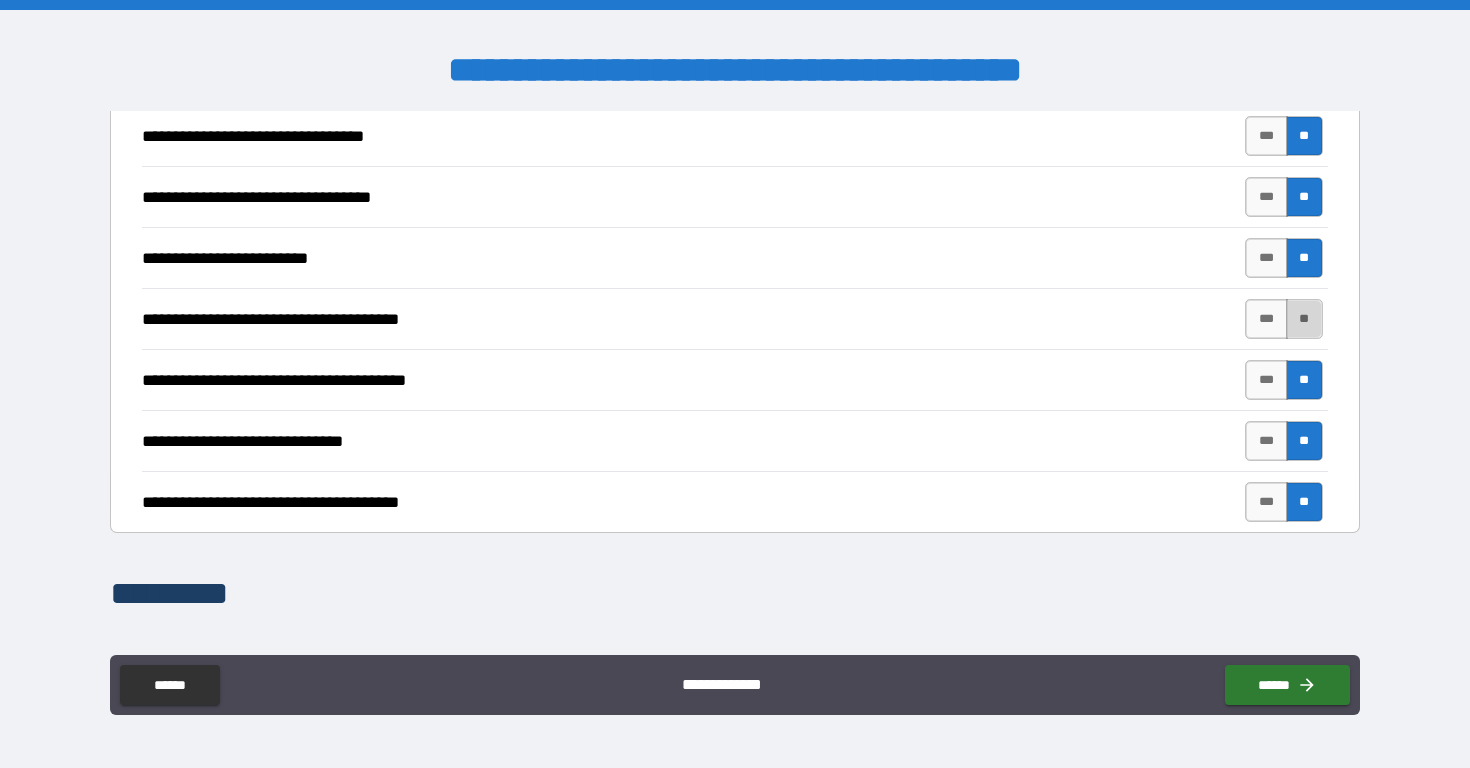 click on "**" at bounding box center [1304, 319] 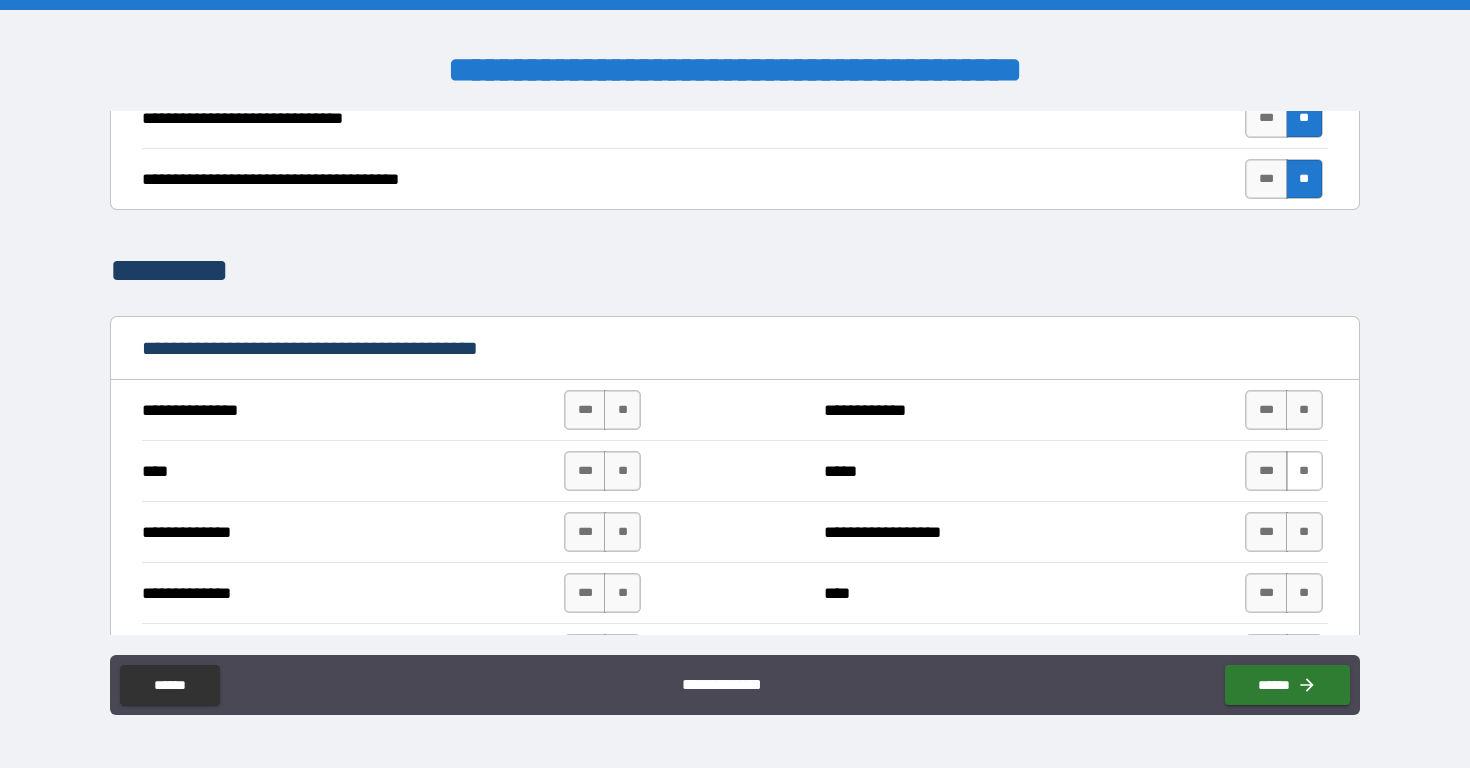 scroll, scrollTop: 4626, scrollLeft: 0, axis: vertical 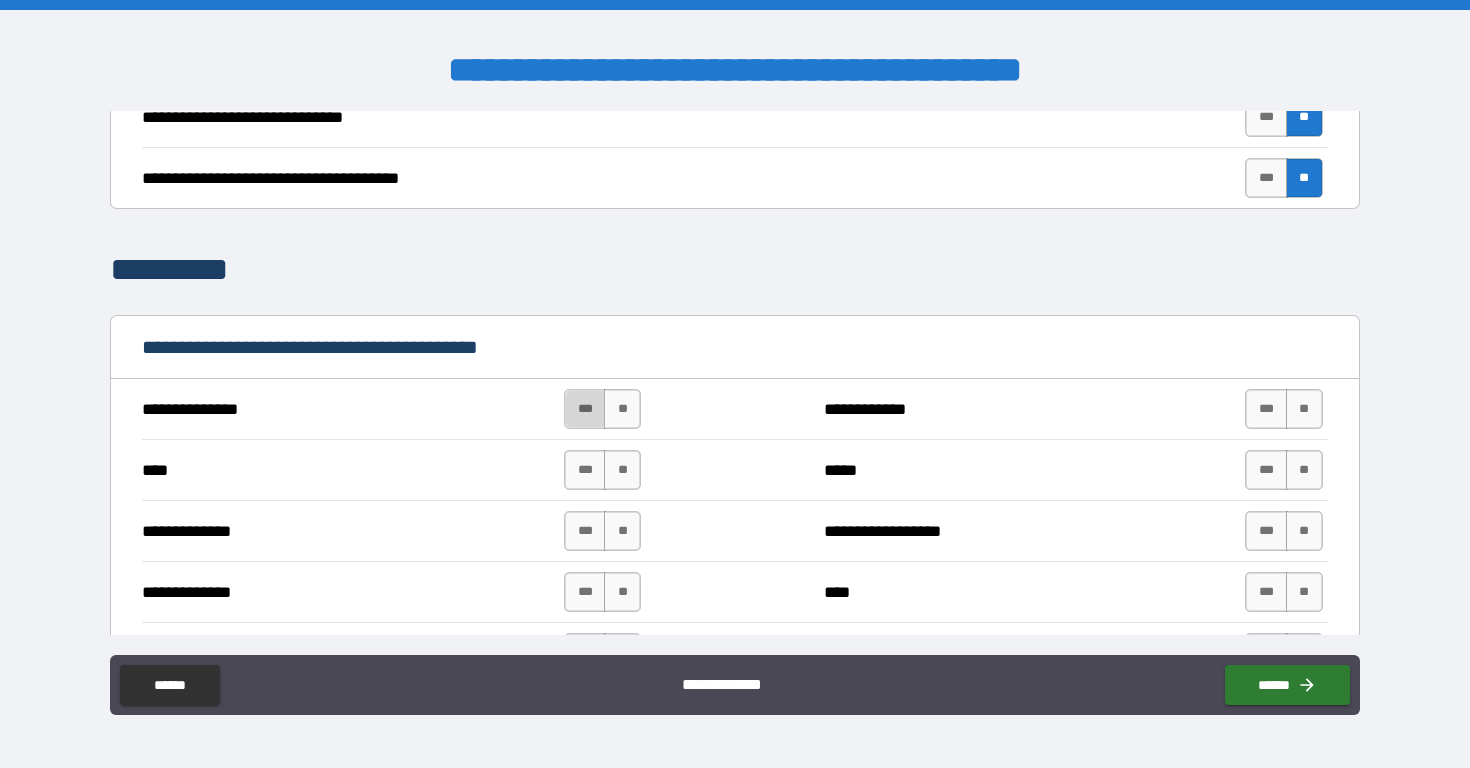 click on "***" at bounding box center (585, 409) 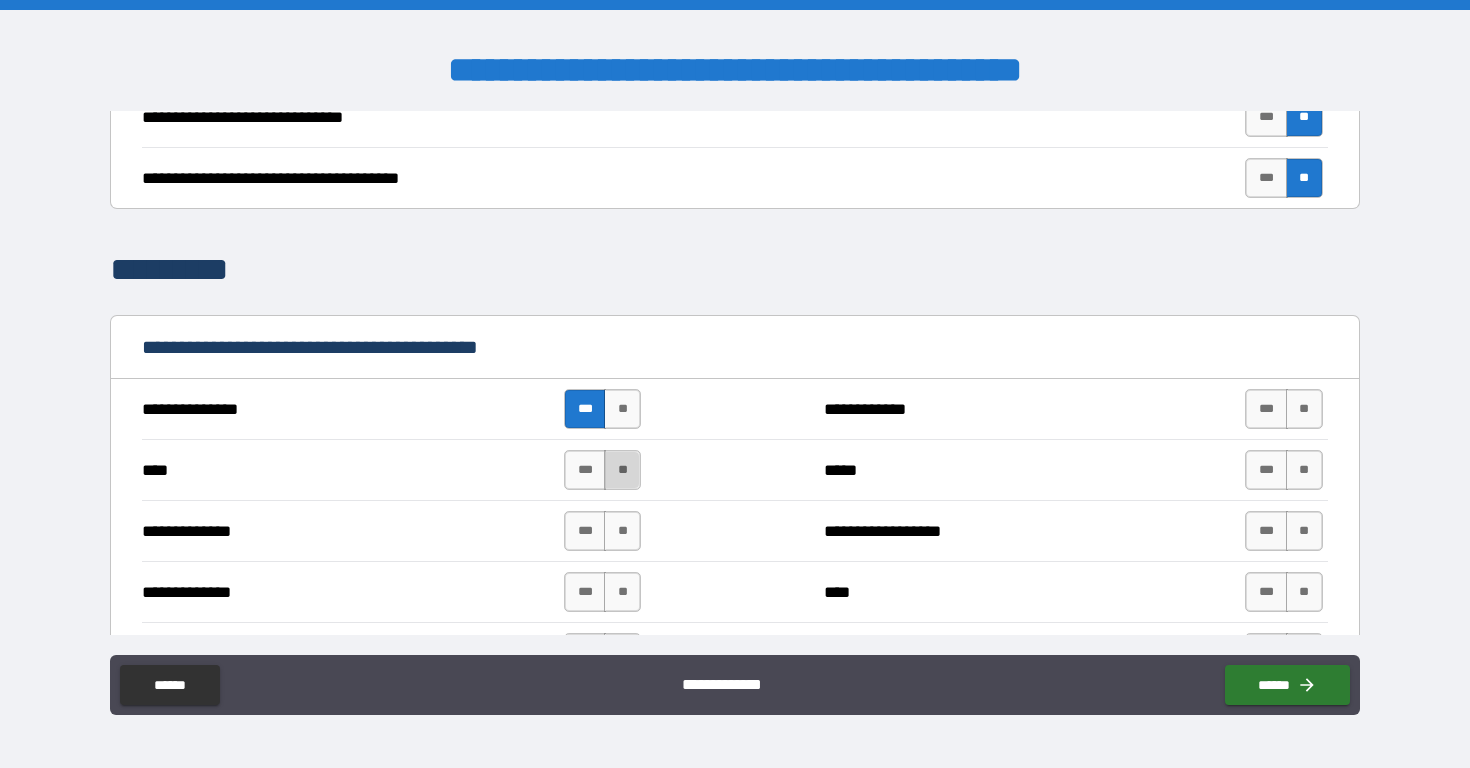 click on "**" at bounding box center [622, 470] 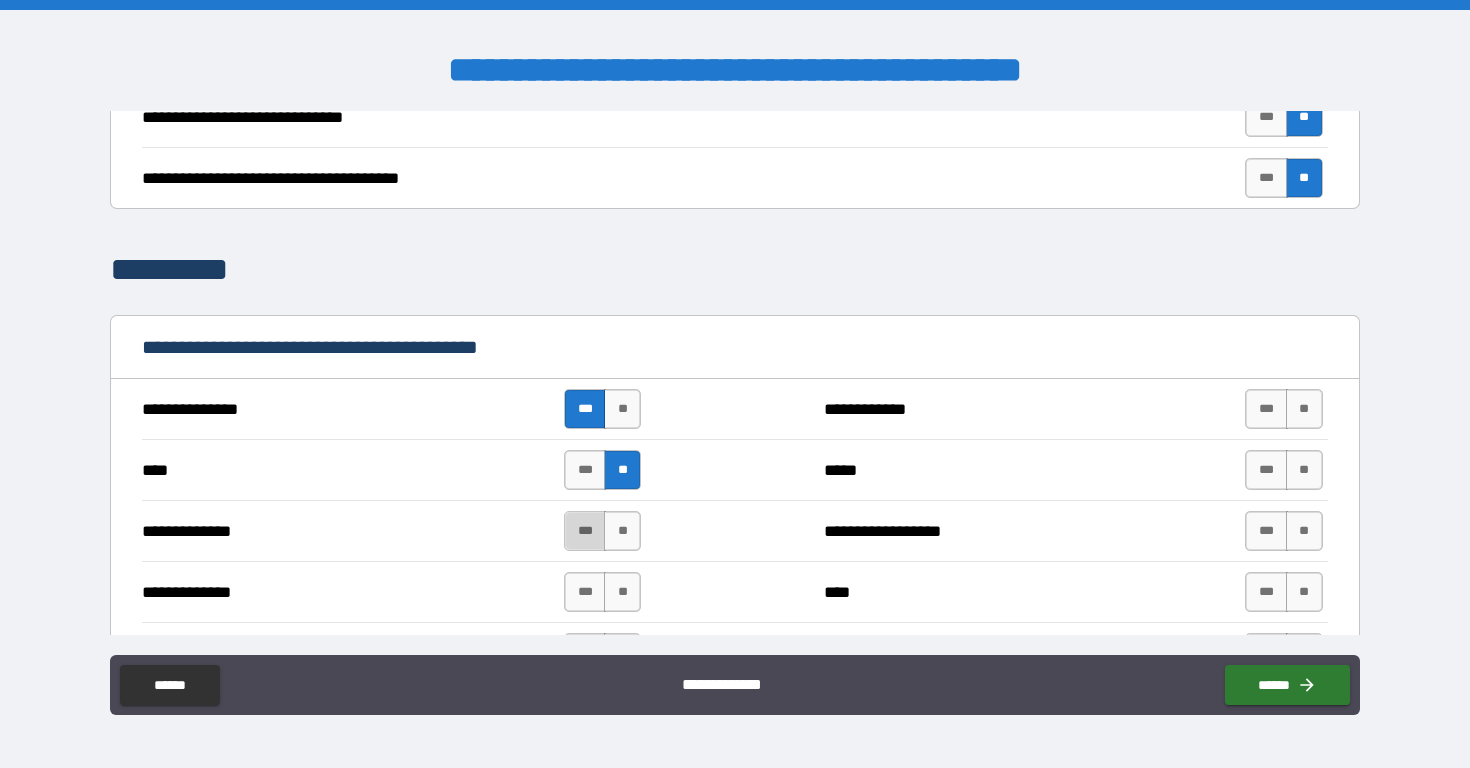 click on "***" at bounding box center (585, 531) 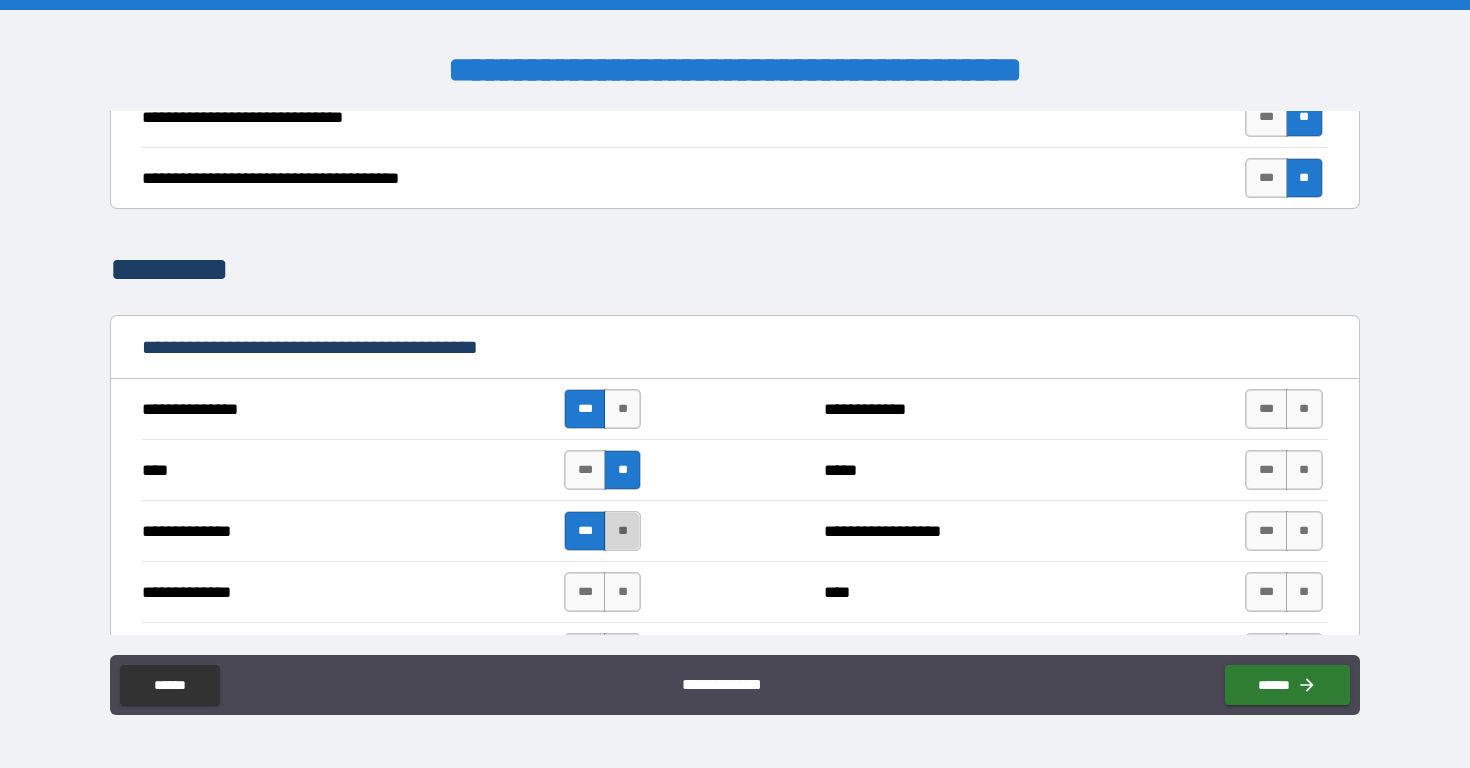 click on "**" at bounding box center (622, 531) 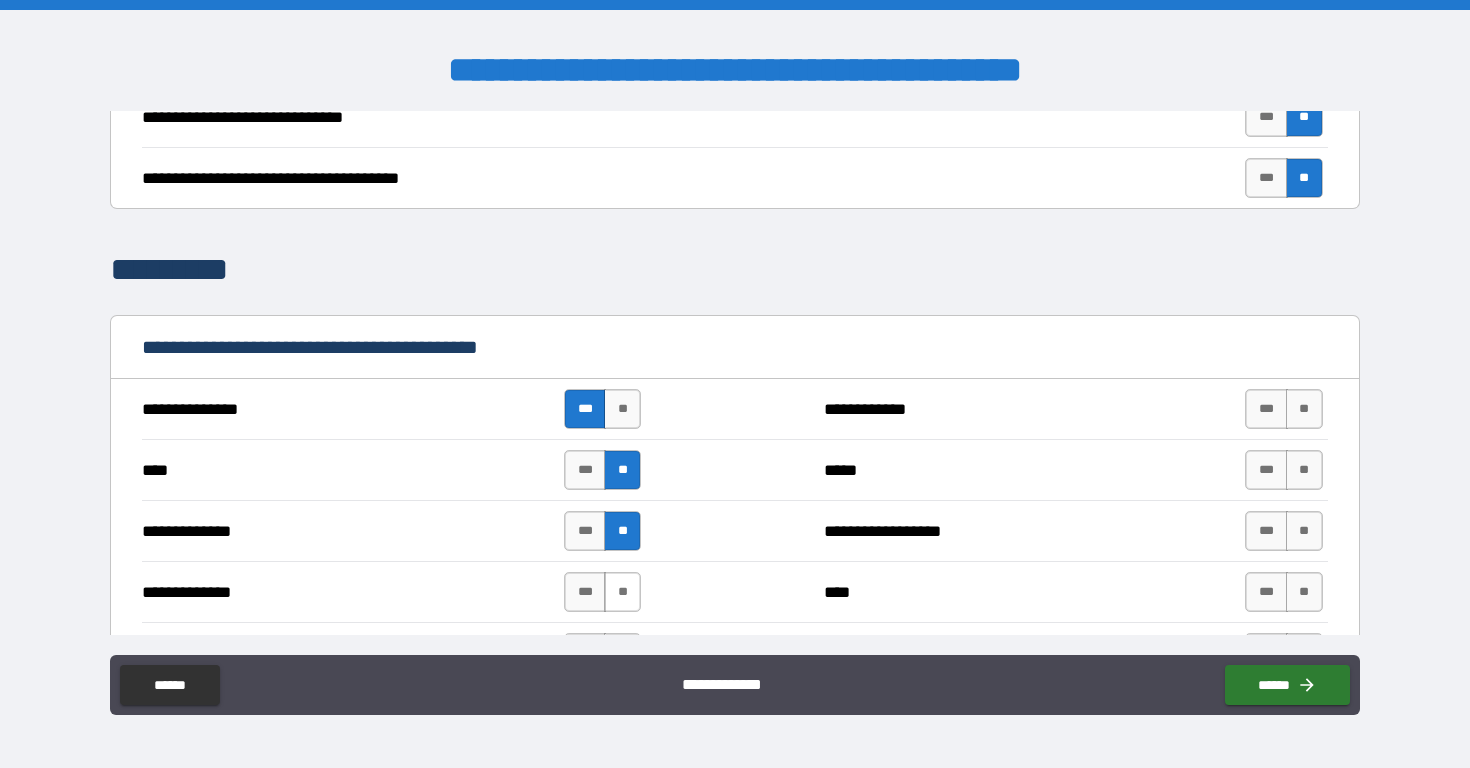 click on "**" at bounding box center (622, 592) 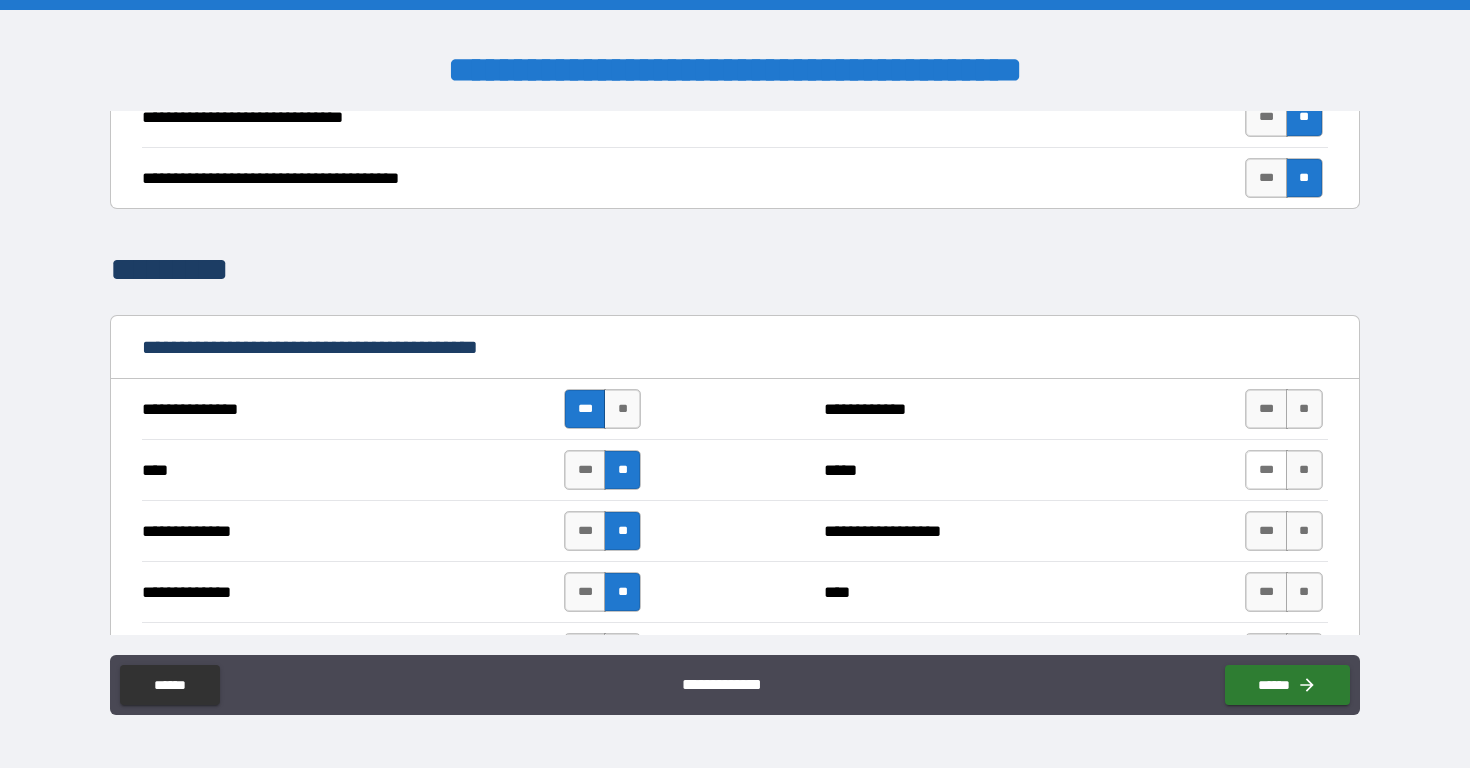 click on "***" at bounding box center [1266, 470] 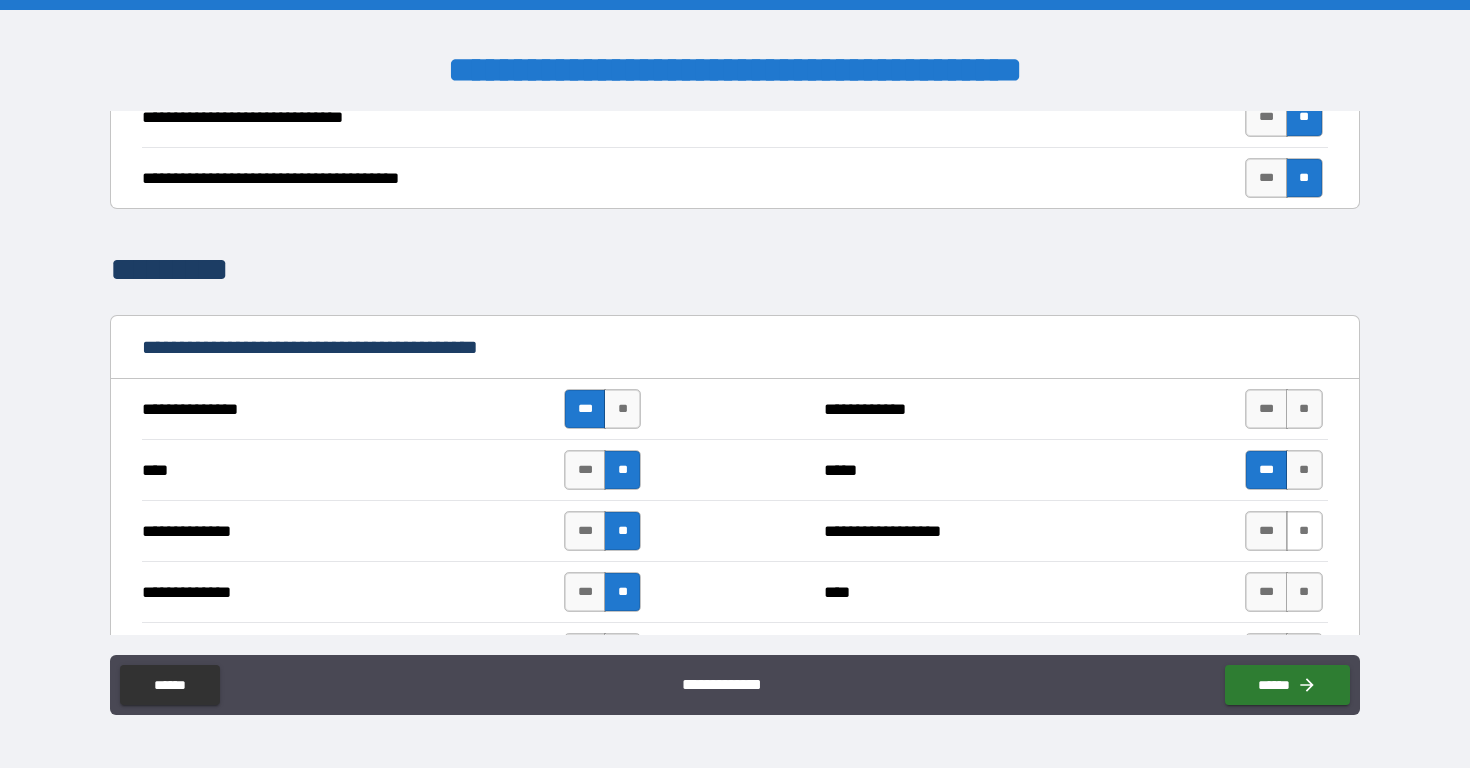 click on "**" at bounding box center [1304, 531] 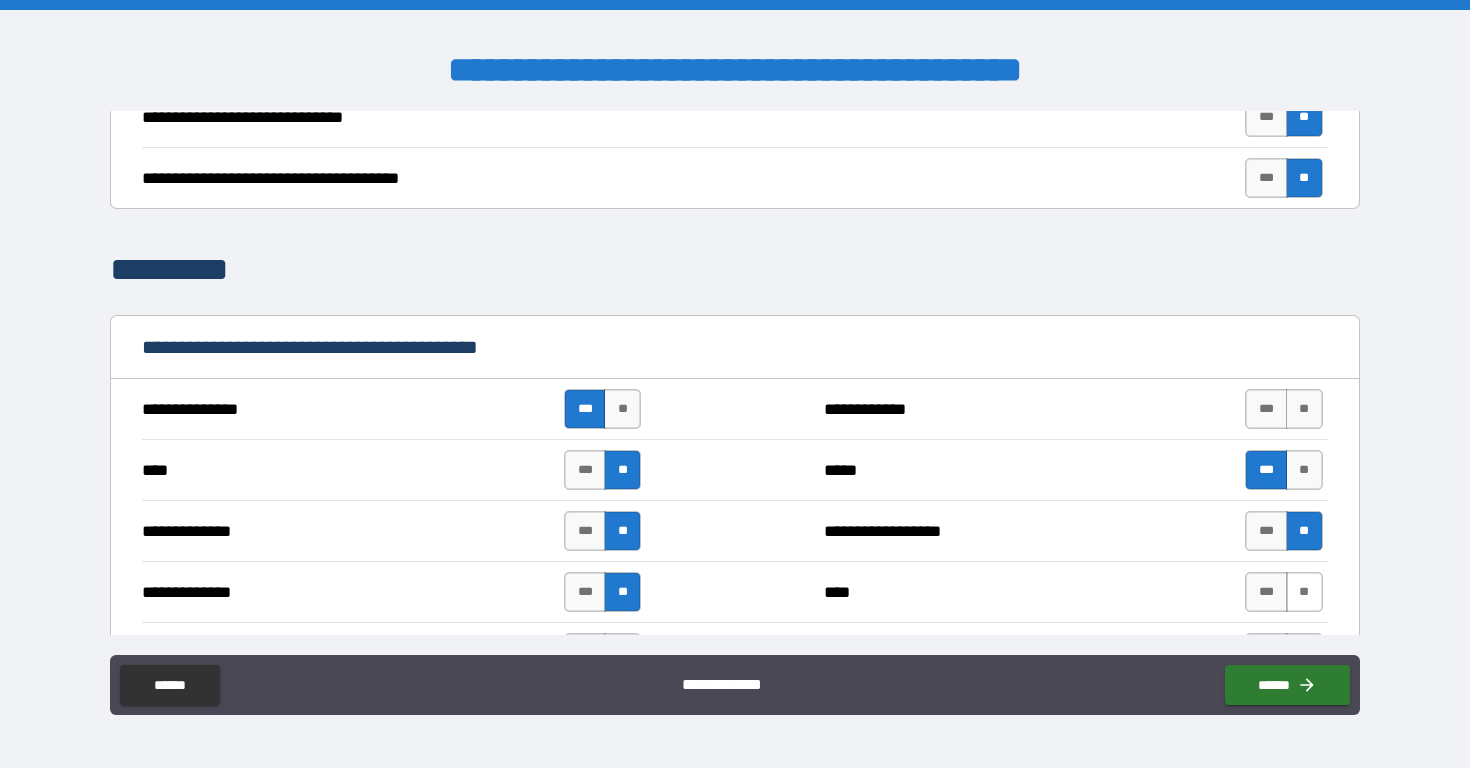 click on "**" at bounding box center [1304, 592] 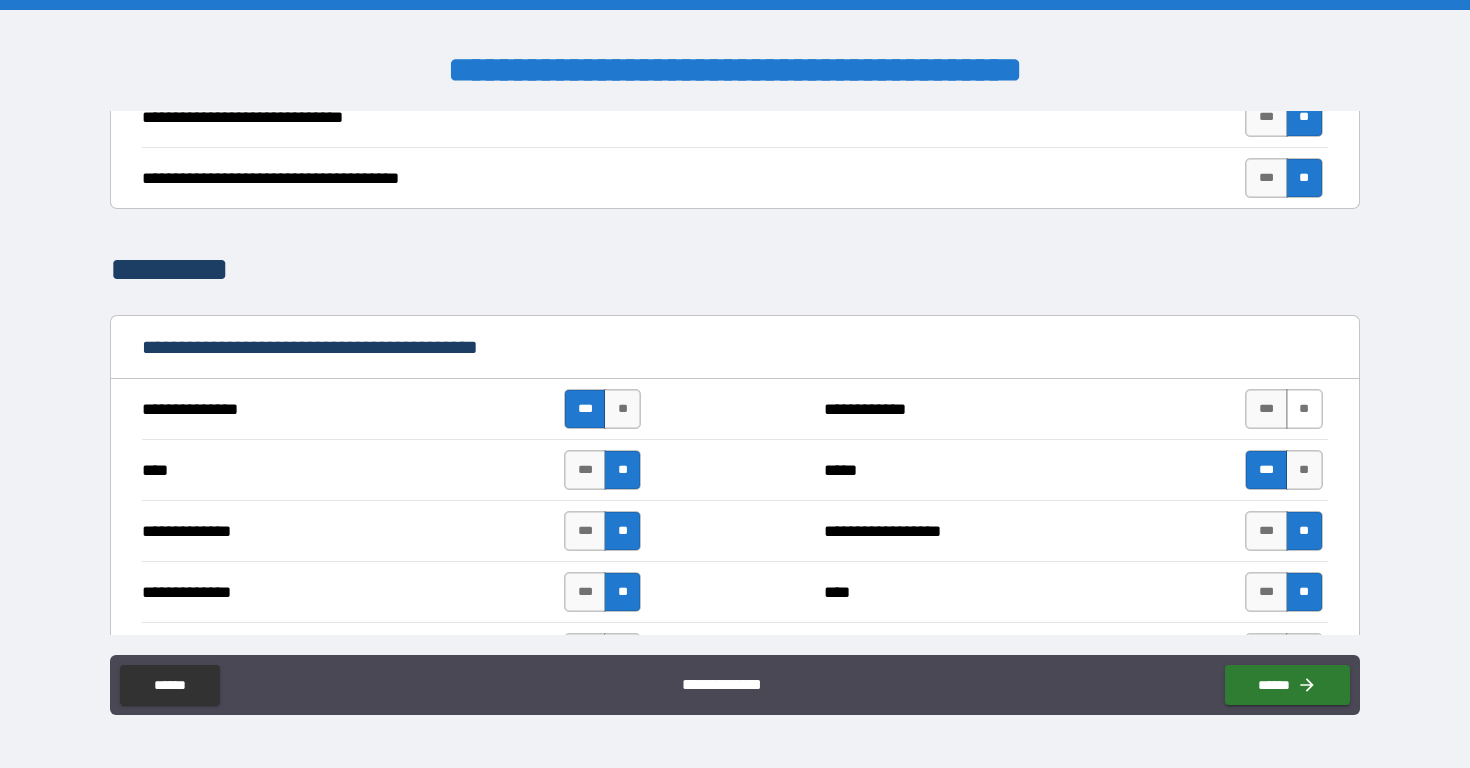 click on "**" at bounding box center (1304, 409) 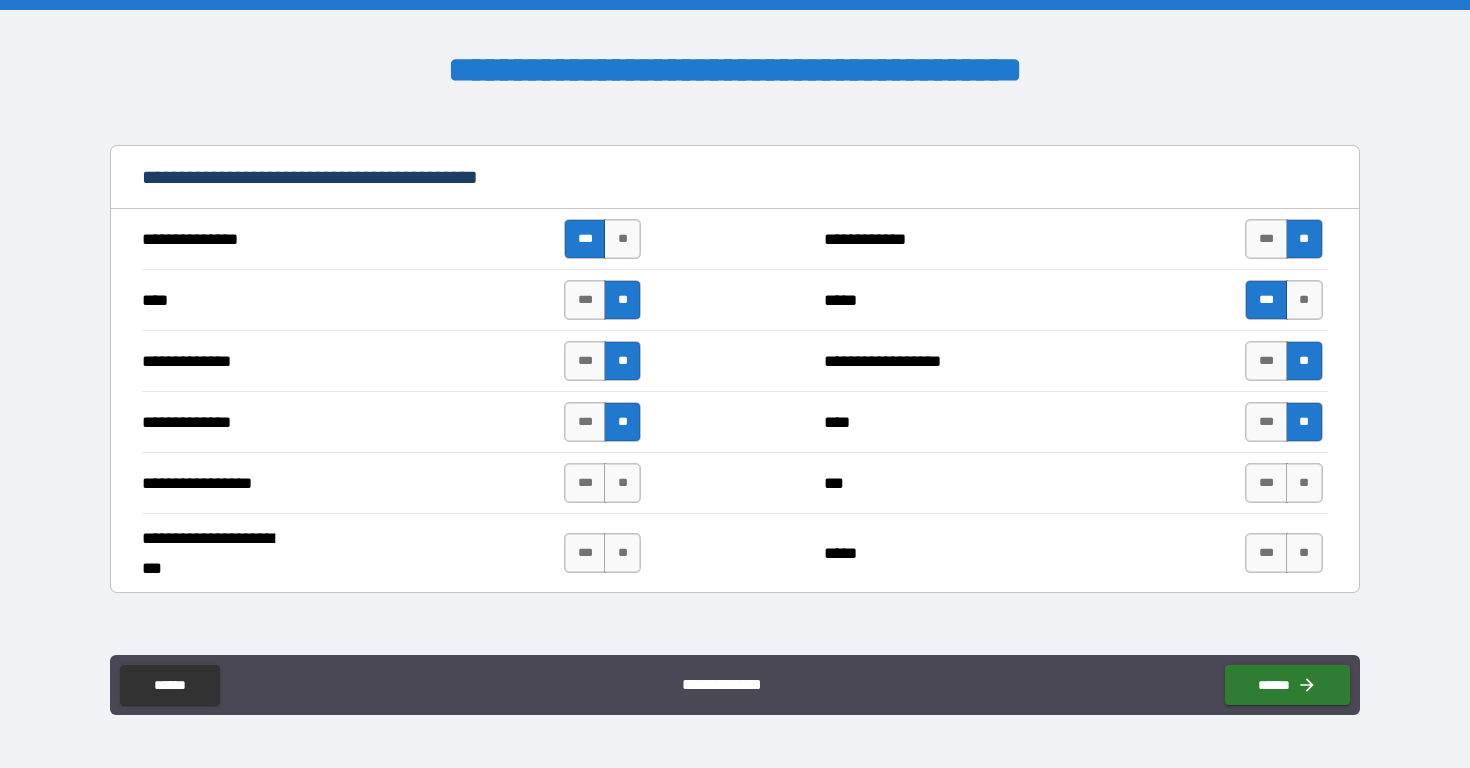 scroll, scrollTop: 4863, scrollLeft: 0, axis: vertical 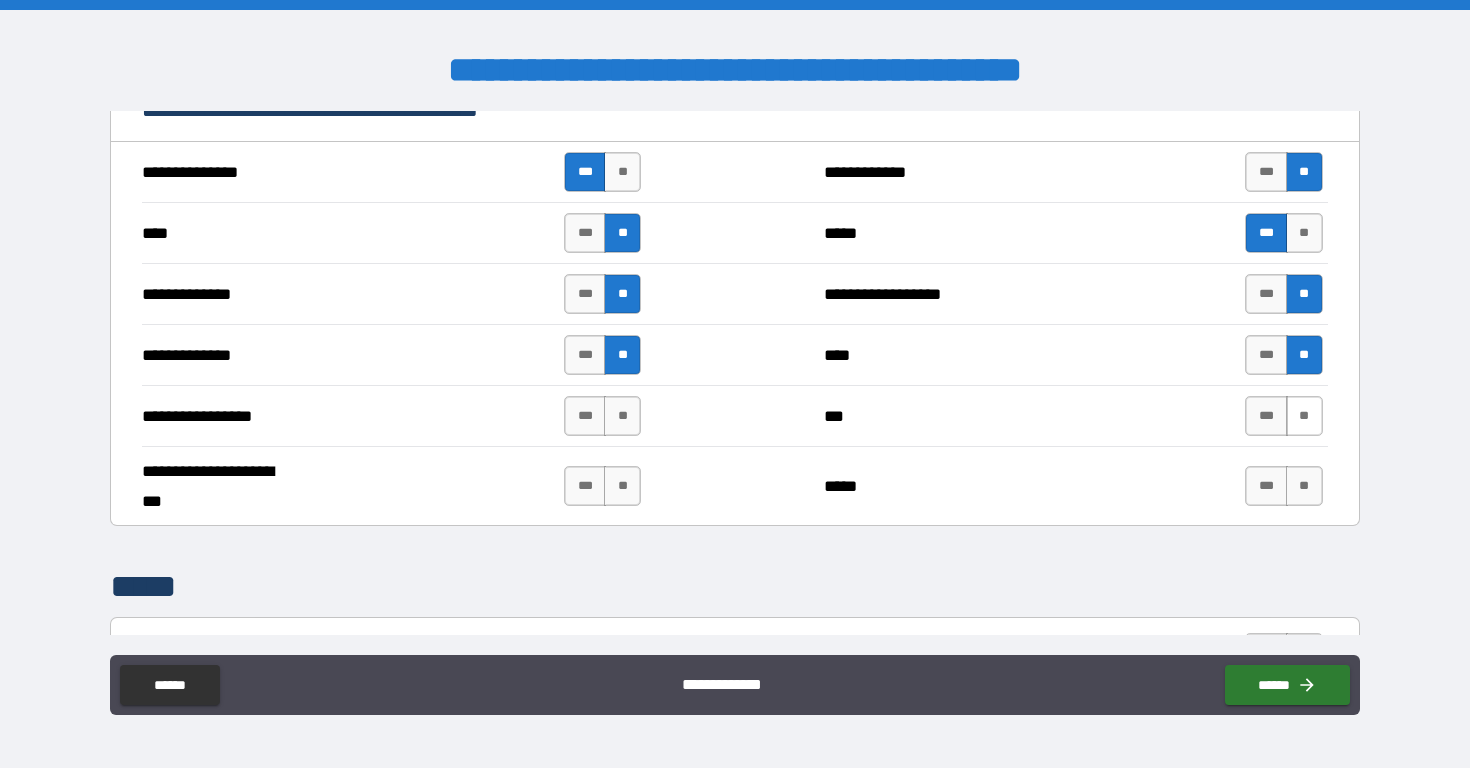 click on "**" at bounding box center [1304, 416] 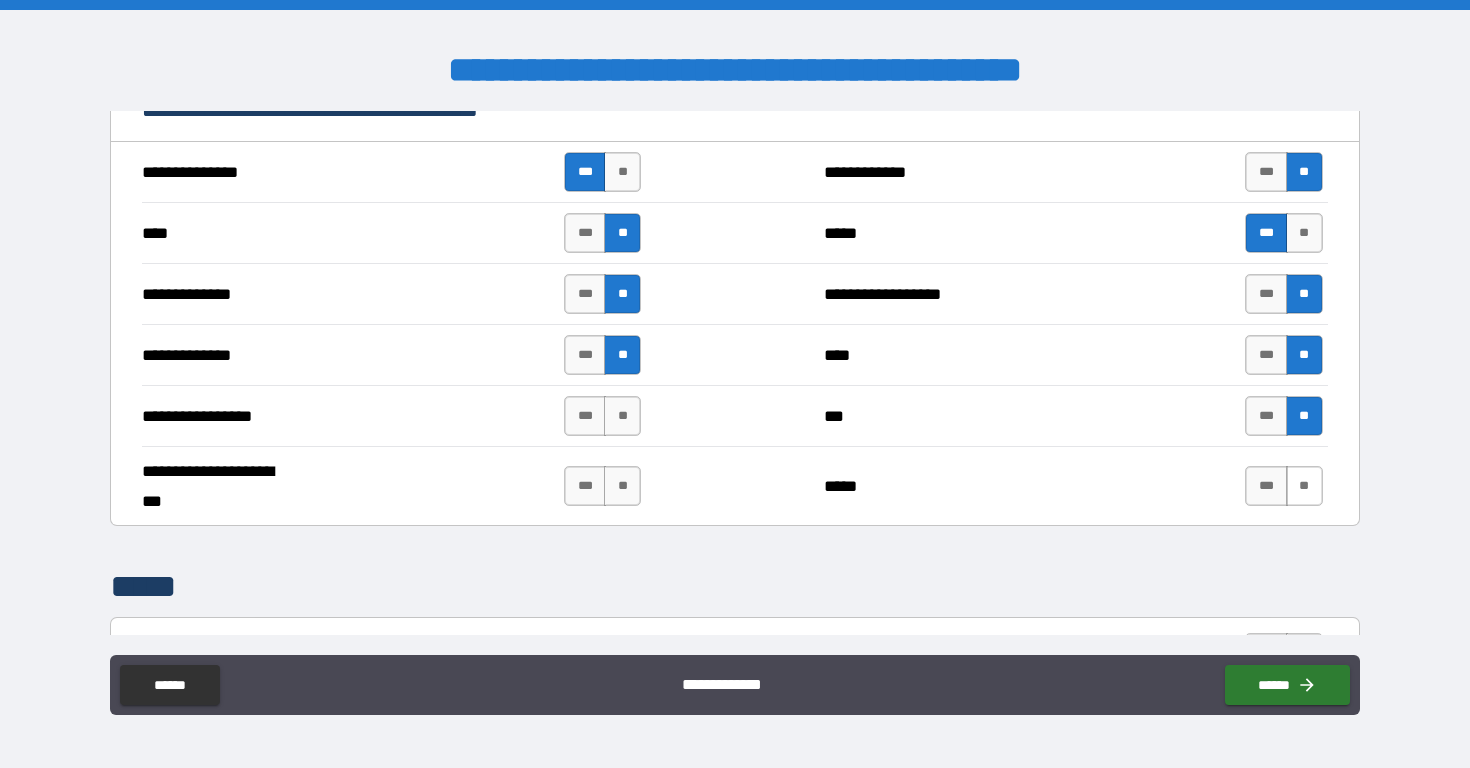 click on "**" at bounding box center [1304, 486] 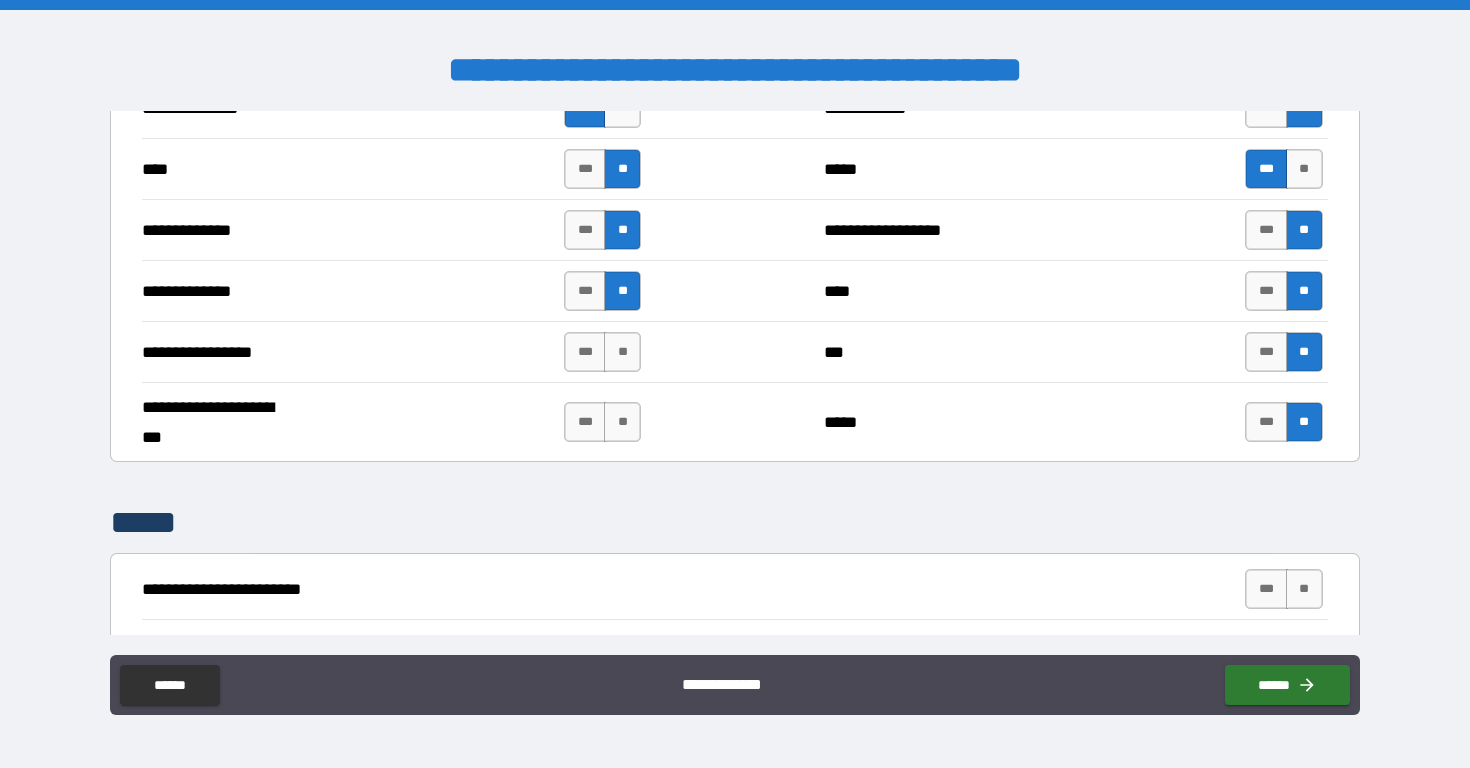 scroll, scrollTop: 4931, scrollLeft: 0, axis: vertical 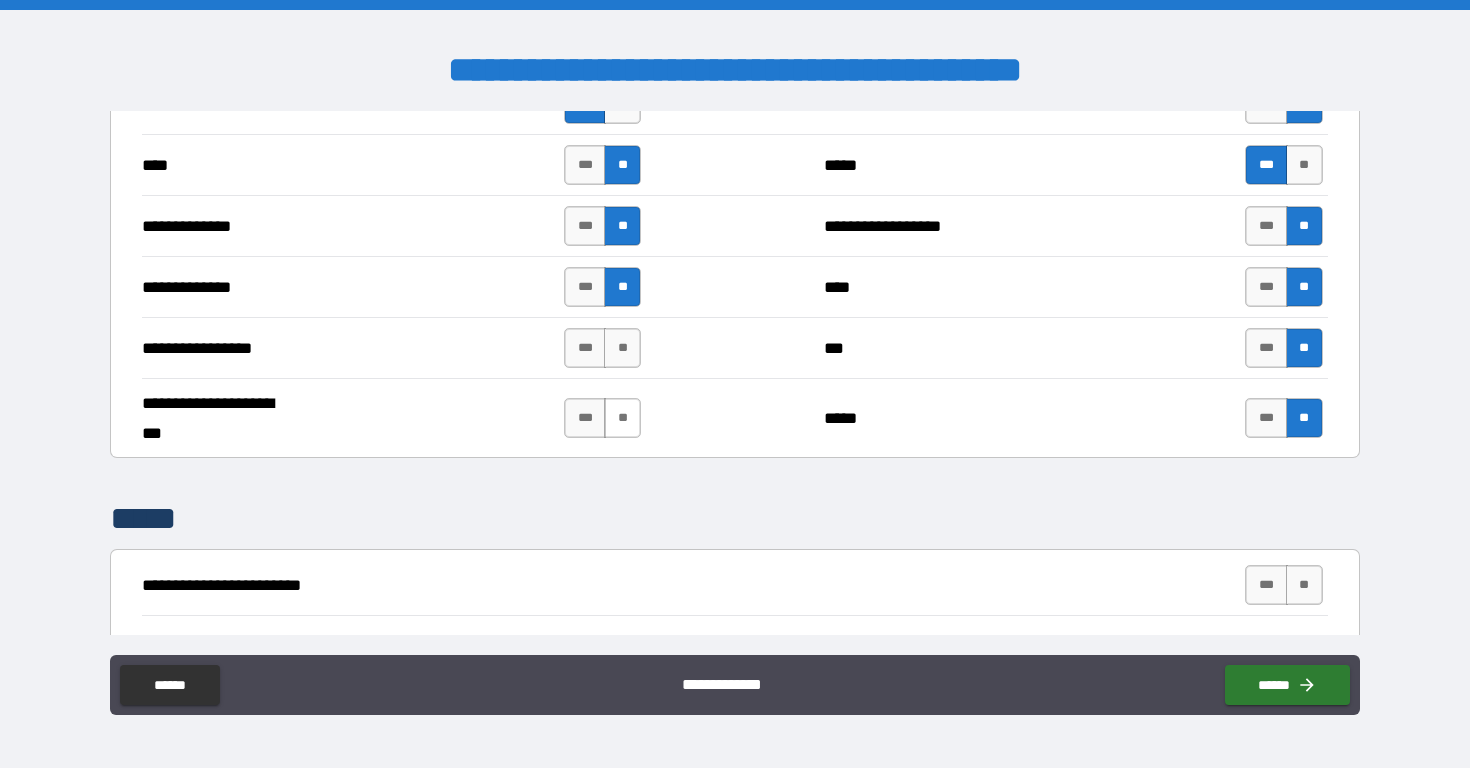 click on "**" at bounding box center [622, 418] 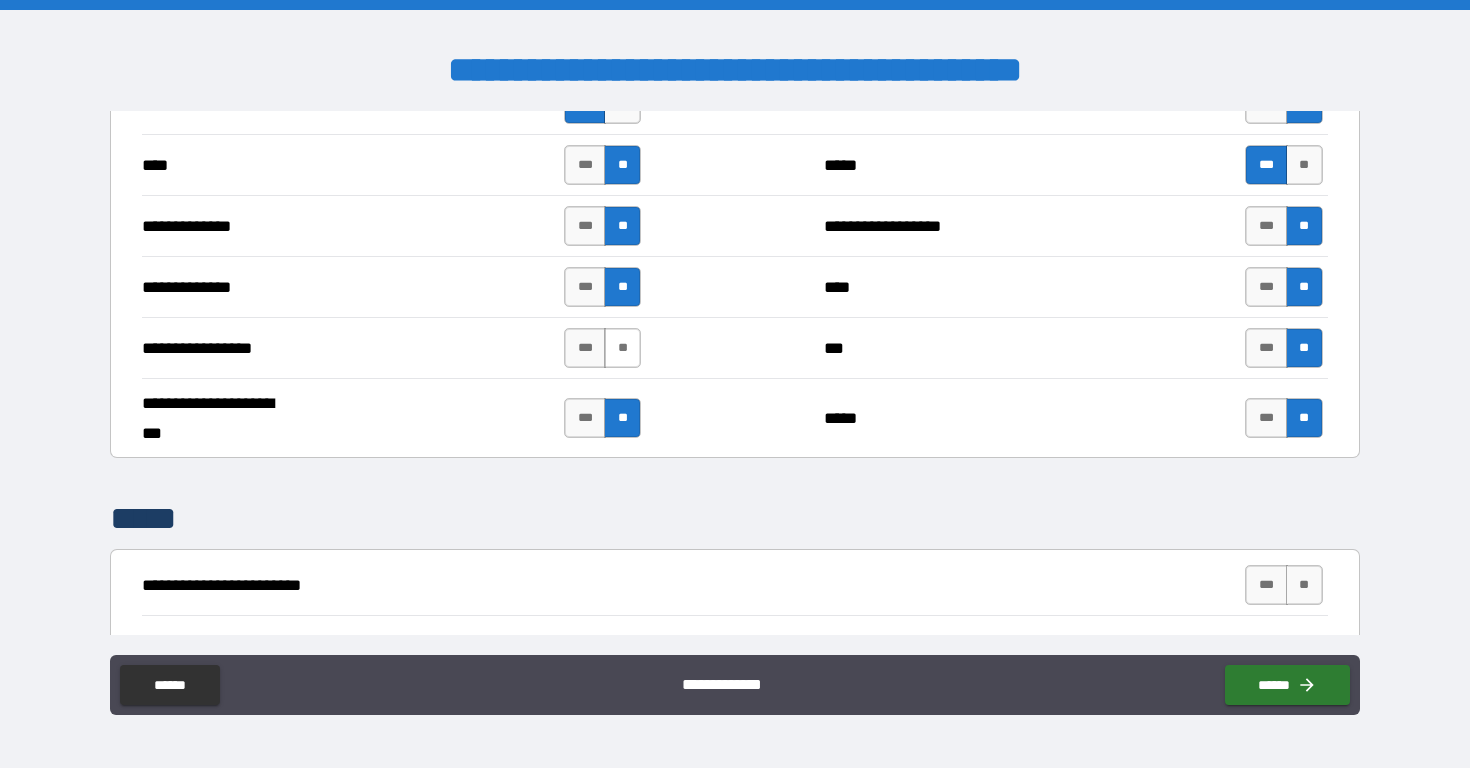click on "**" at bounding box center (622, 348) 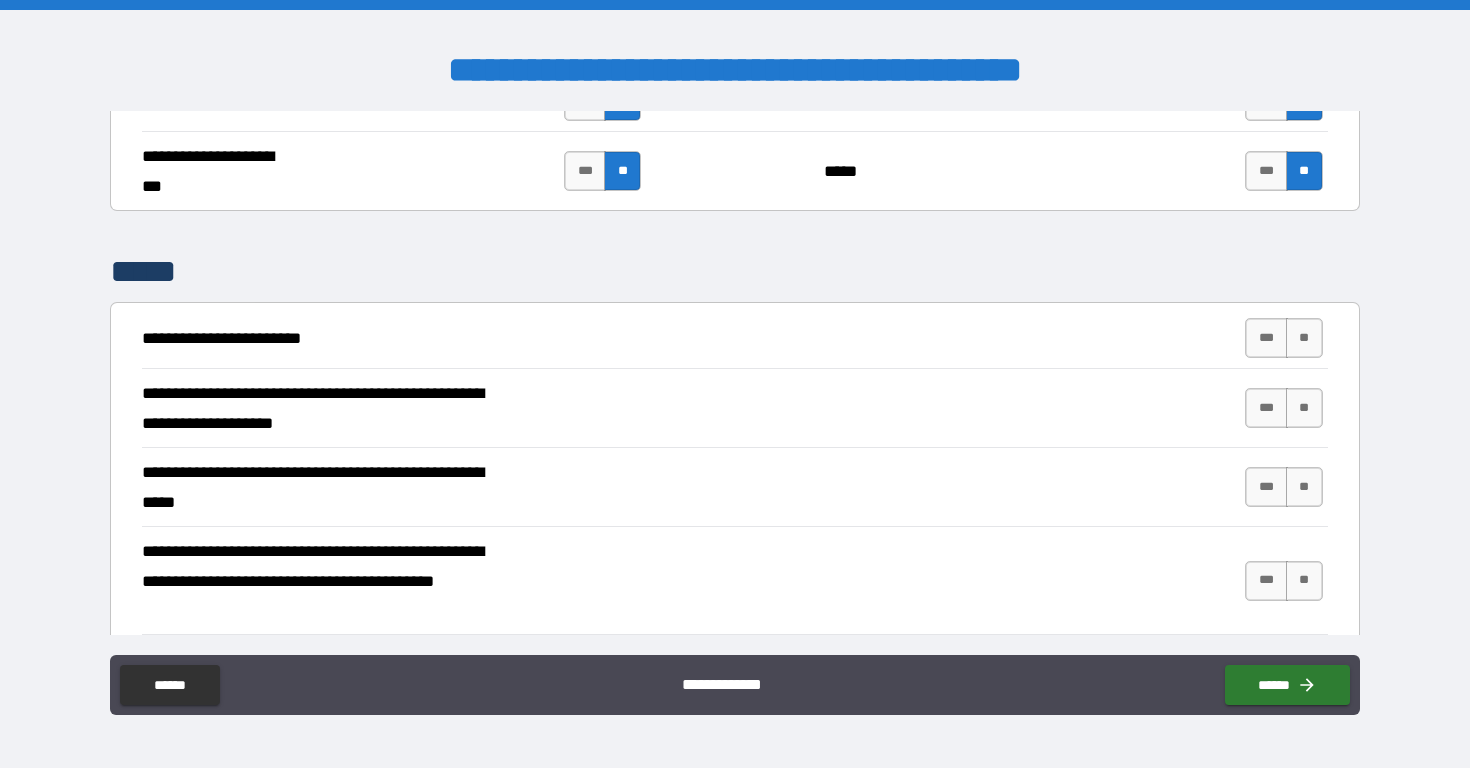 scroll, scrollTop: 5179, scrollLeft: 0, axis: vertical 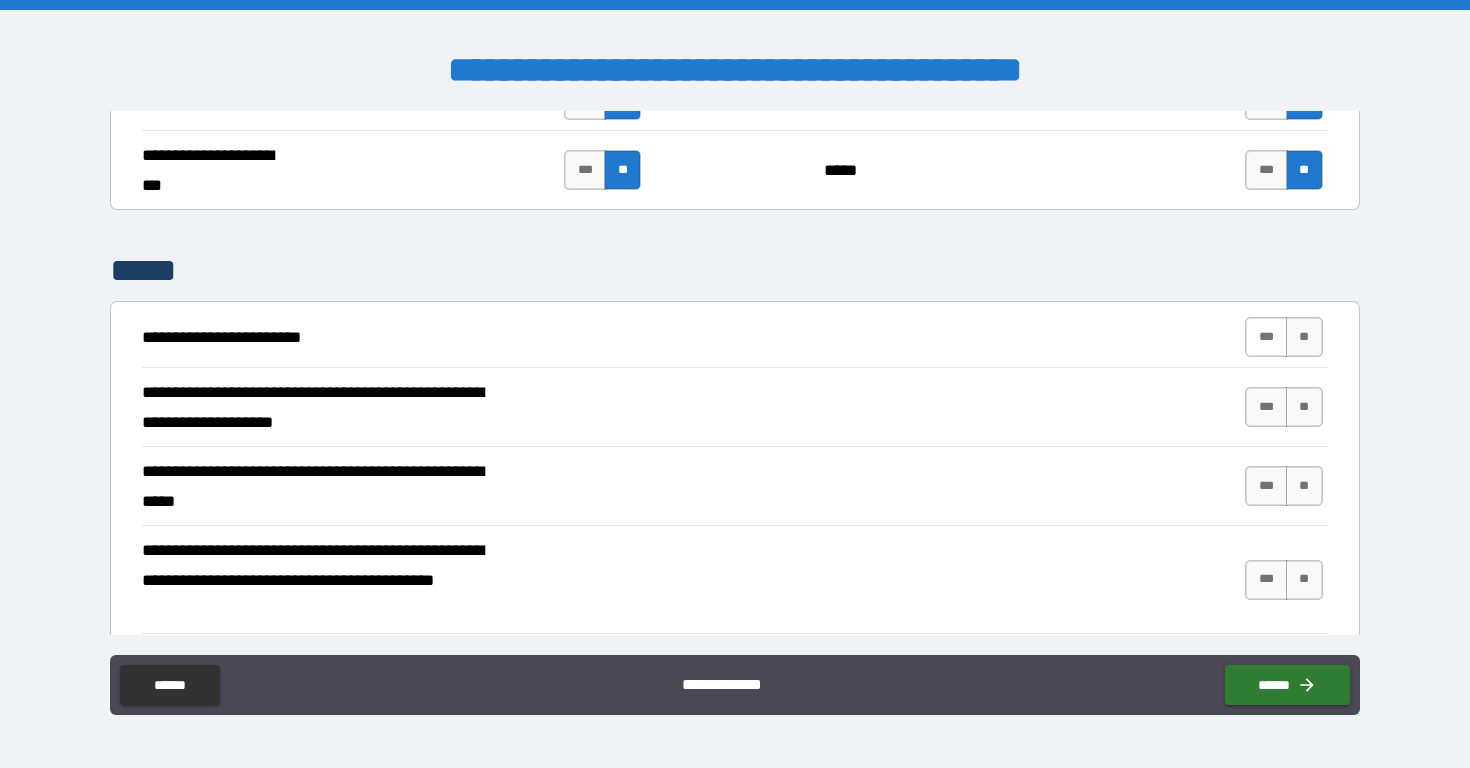 click on "***" at bounding box center [1266, 337] 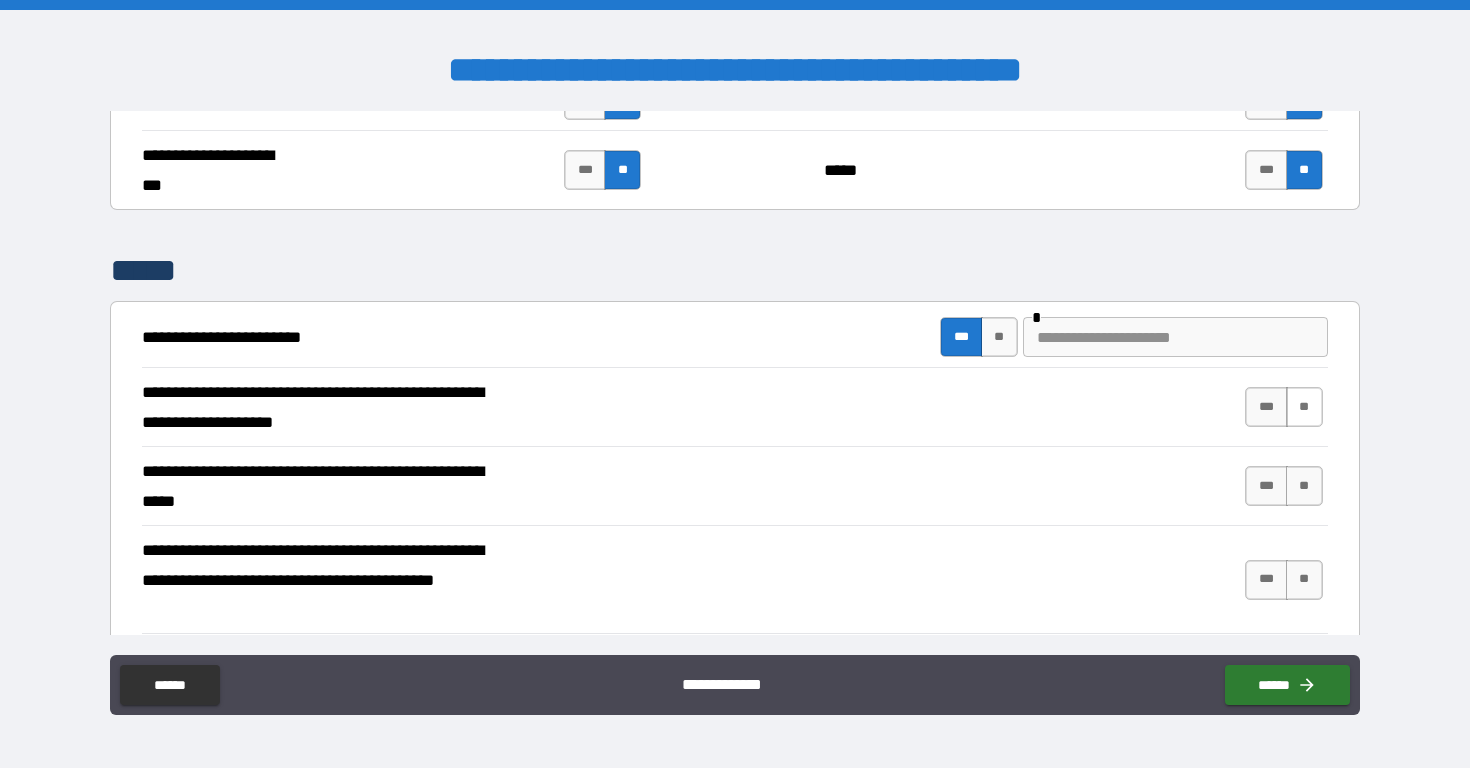 click on "**" at bounding box center [1304, 407] 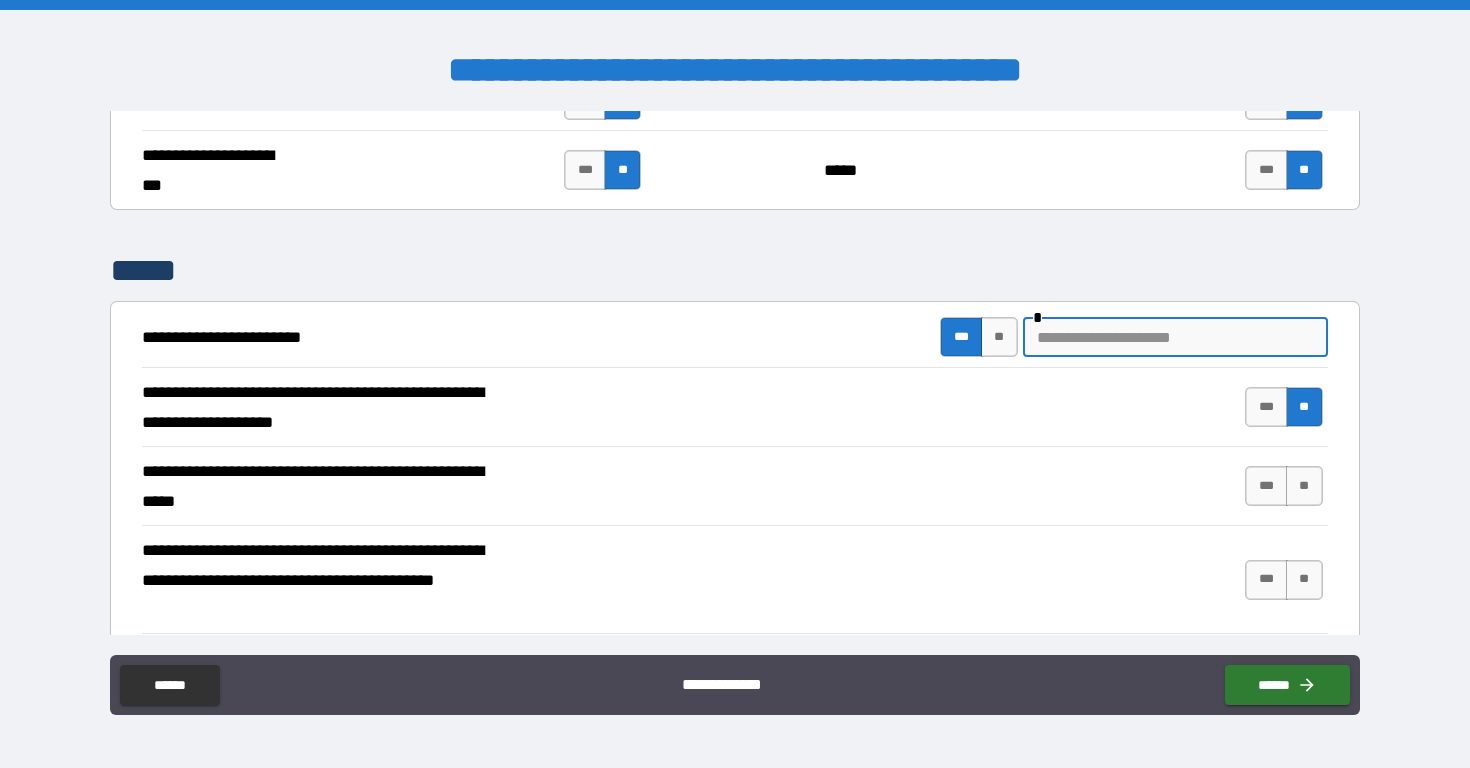 click at bounding box center [1175, 337] 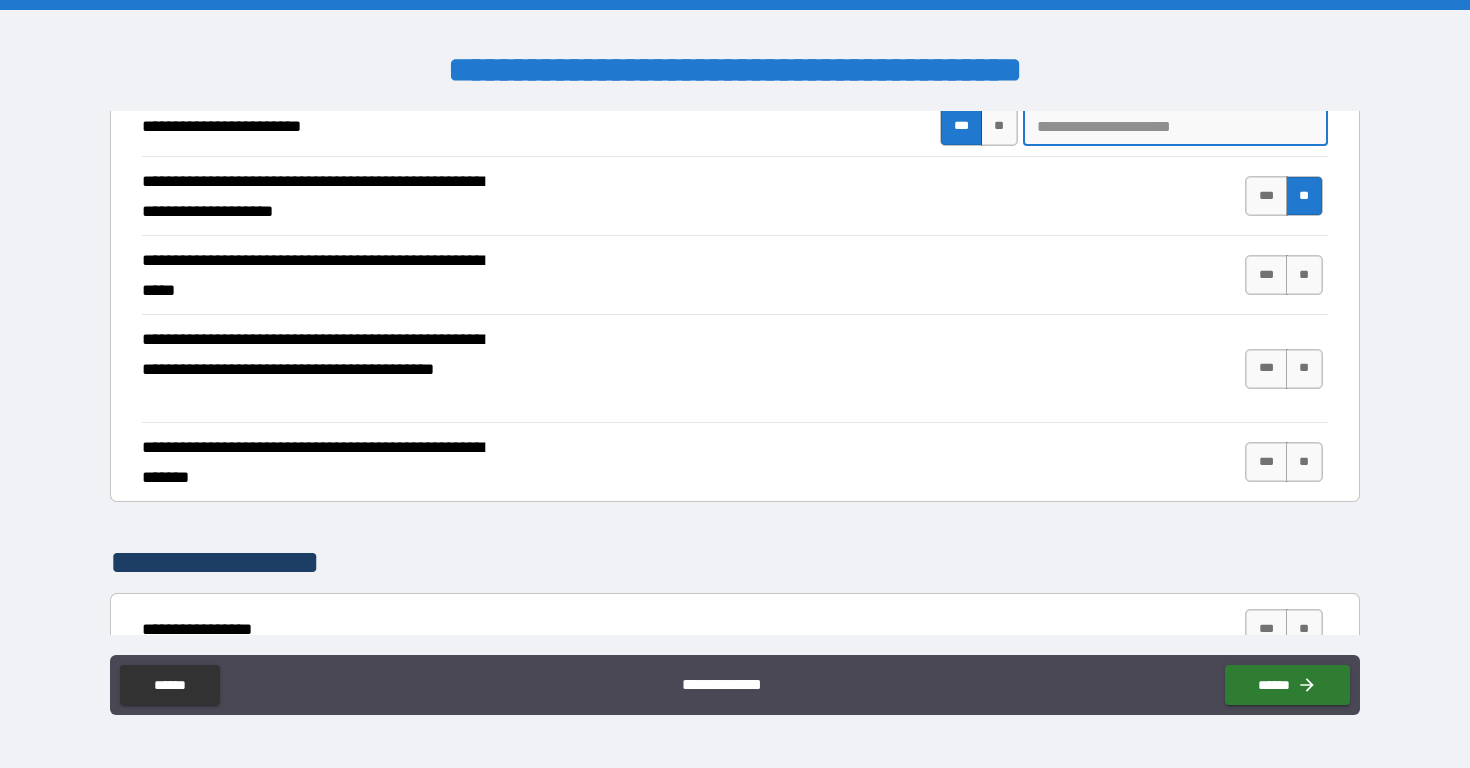 scroll, scrollTop: 5400, scrollLeft: 0, axis: vertical 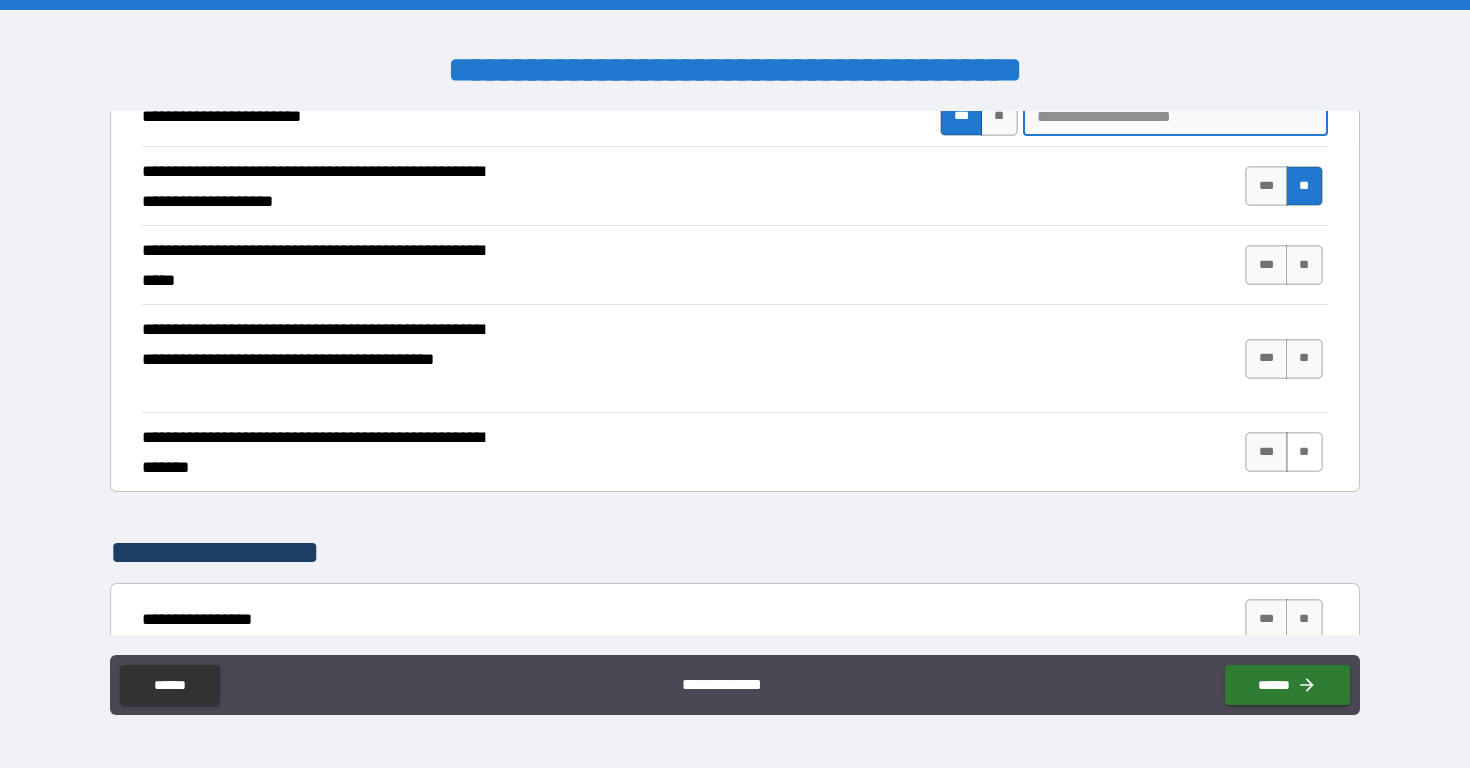 click on "**" at bounding box center (1304, 452) 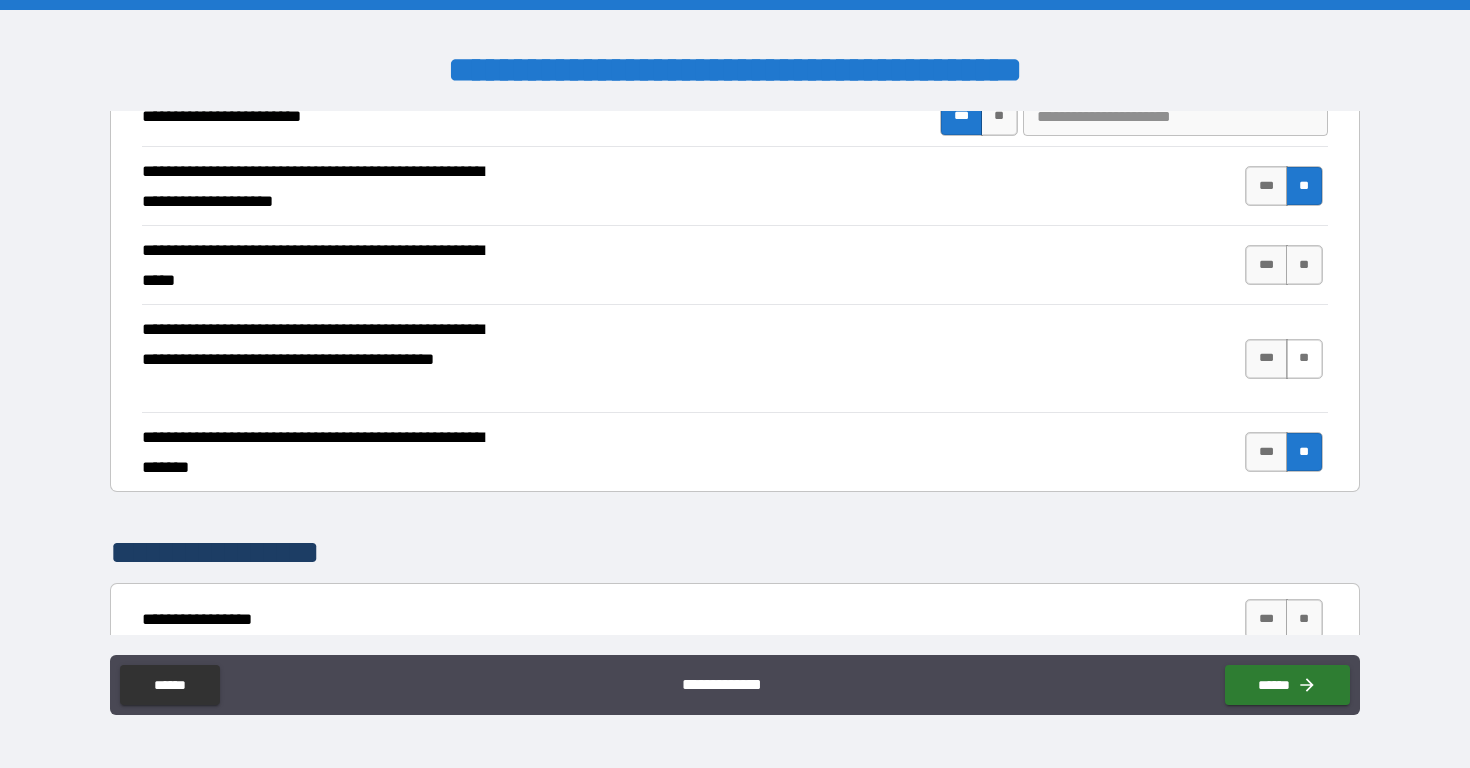 click on "**" at bounding box center [1304, 359] 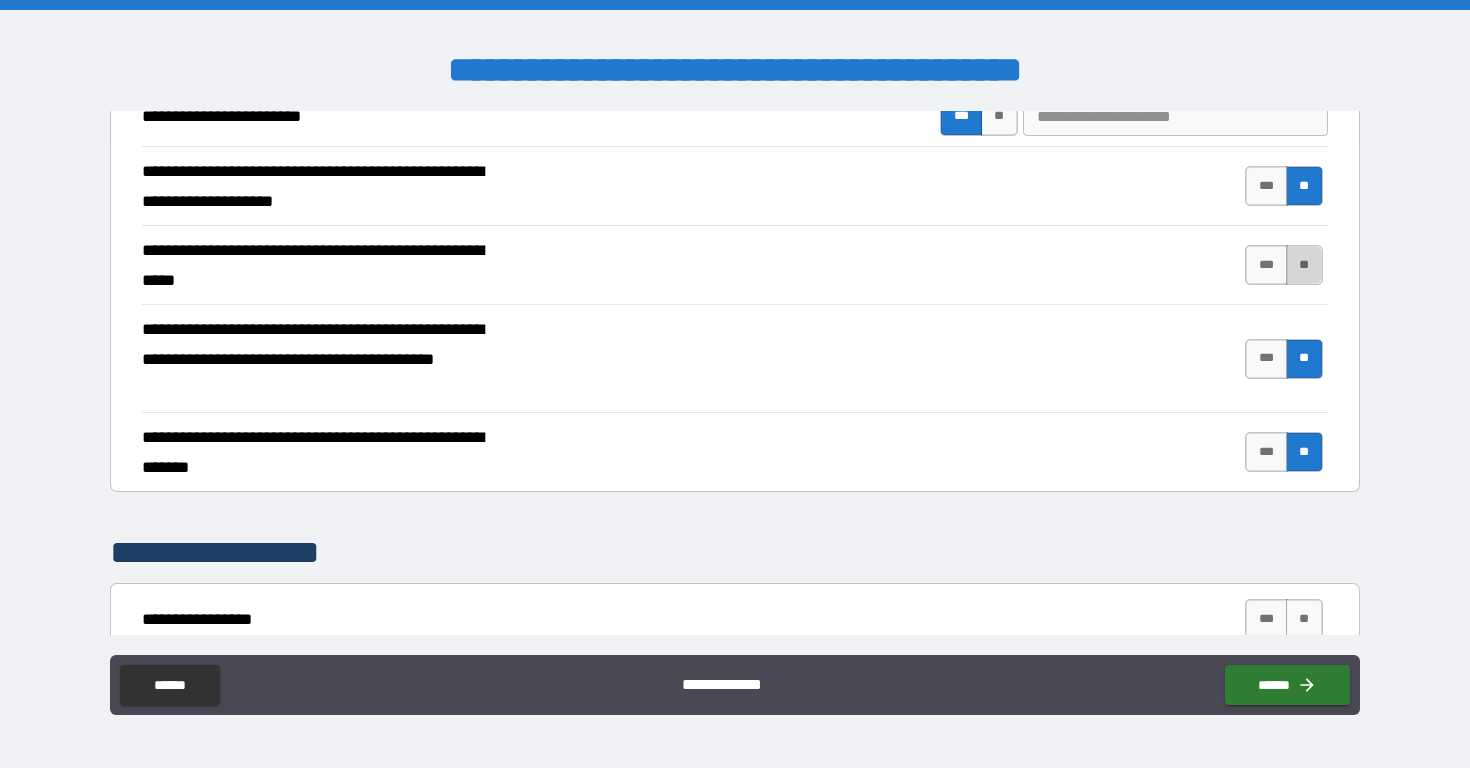 click on "**" at bounding box center (1304, 265) 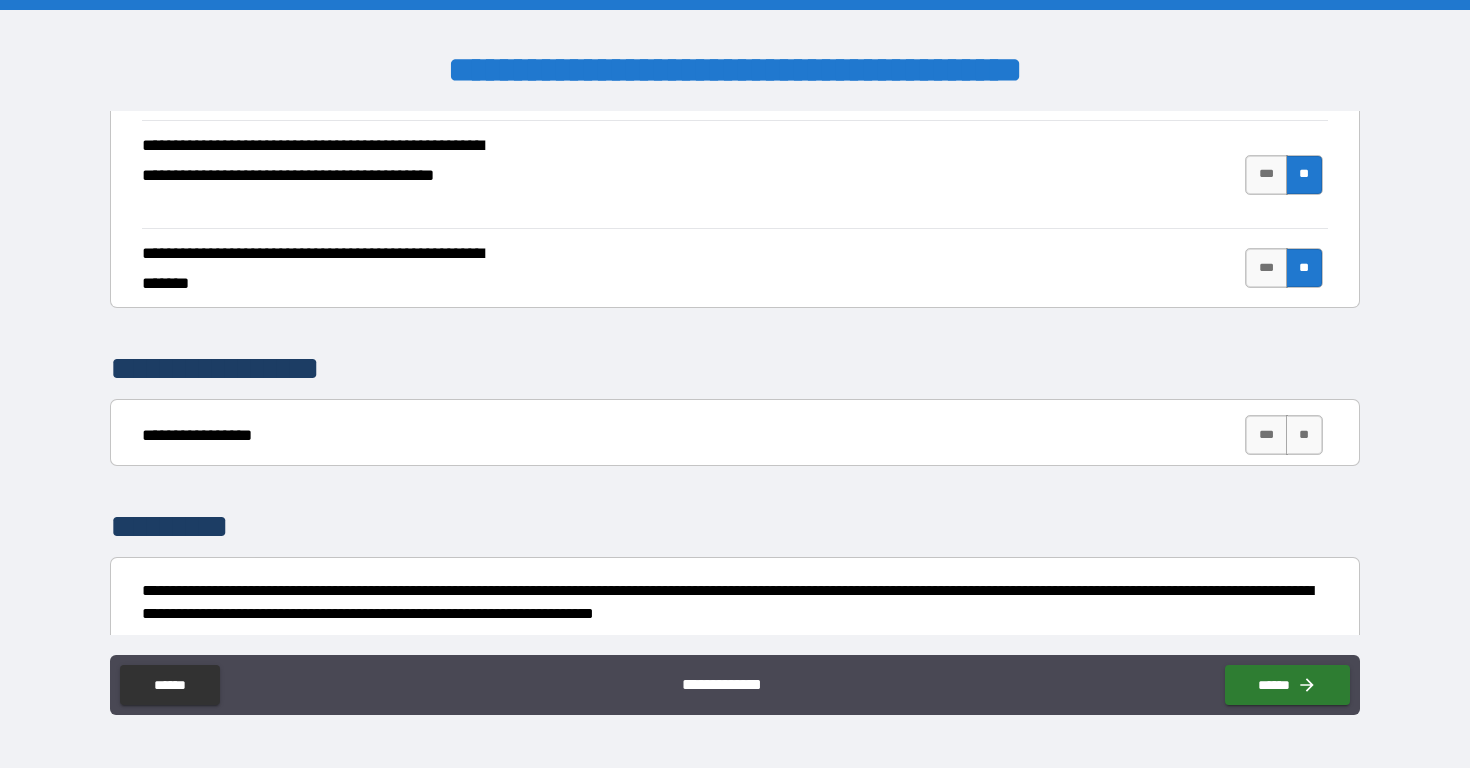 scroll, scrollTop: 5623, scrollLeft: 0, axis: vertical 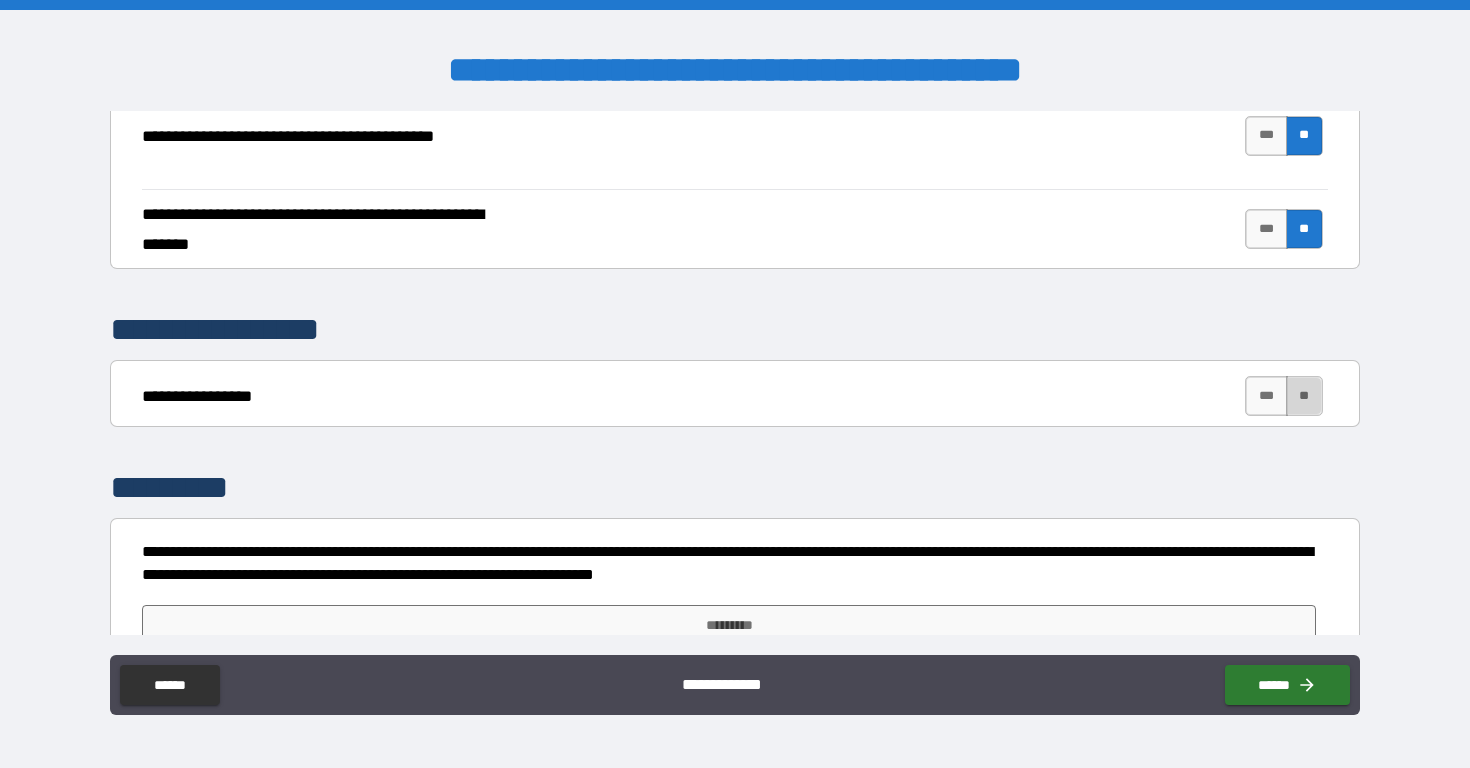 click on "**" at bounding box center [1304, 396] 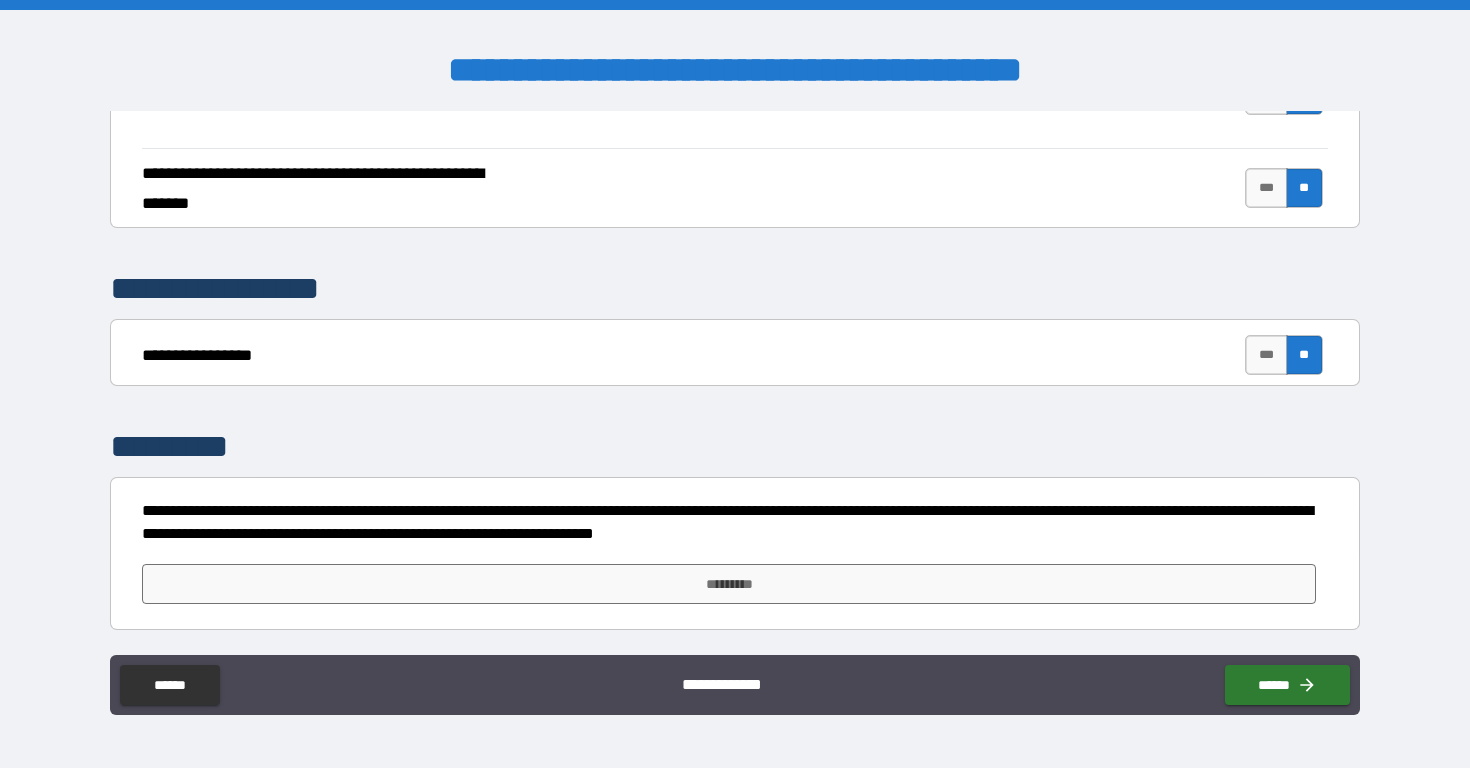 scroll, scrollTop: 5664, scrollLeft: 0, axis: vertical 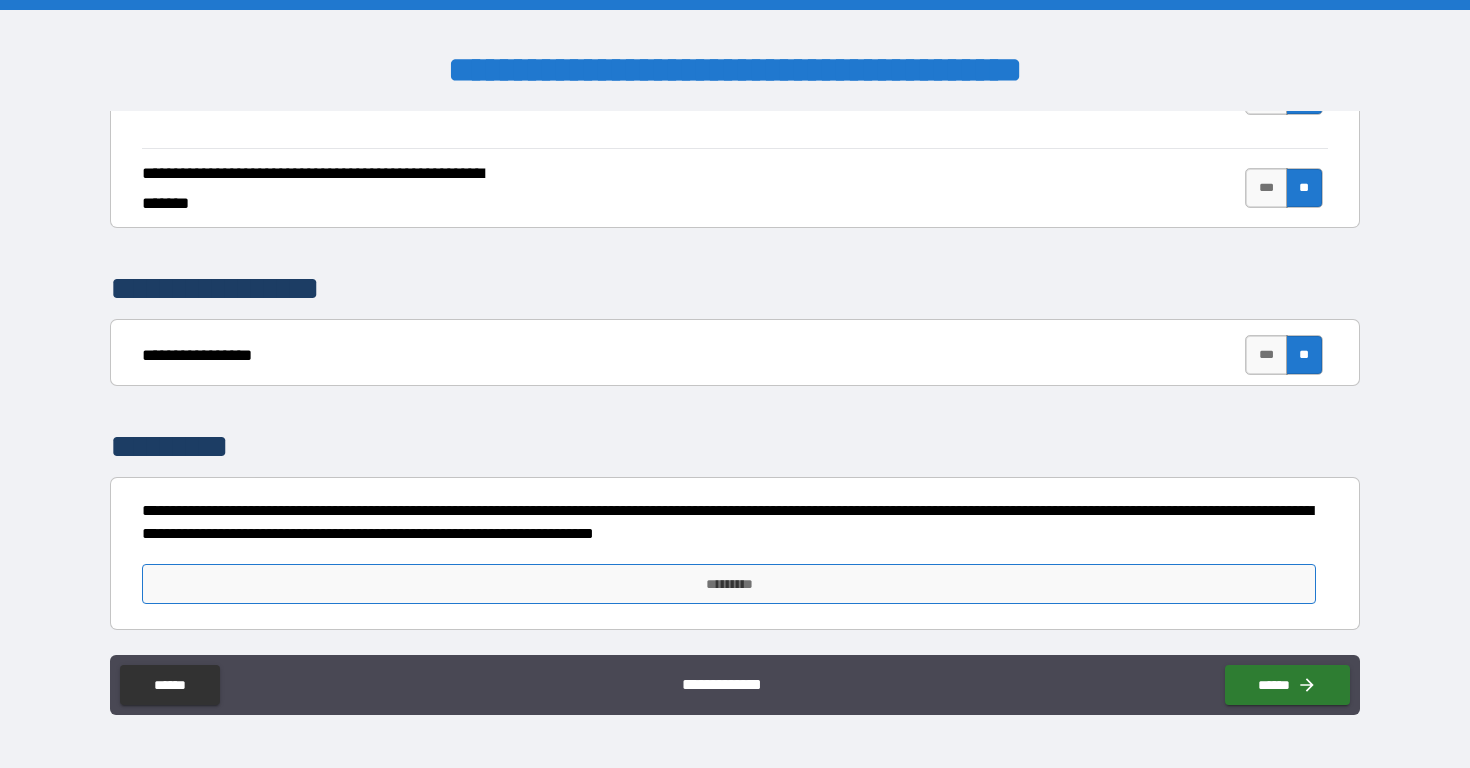click on "*********" at bounding box center [729, 584] 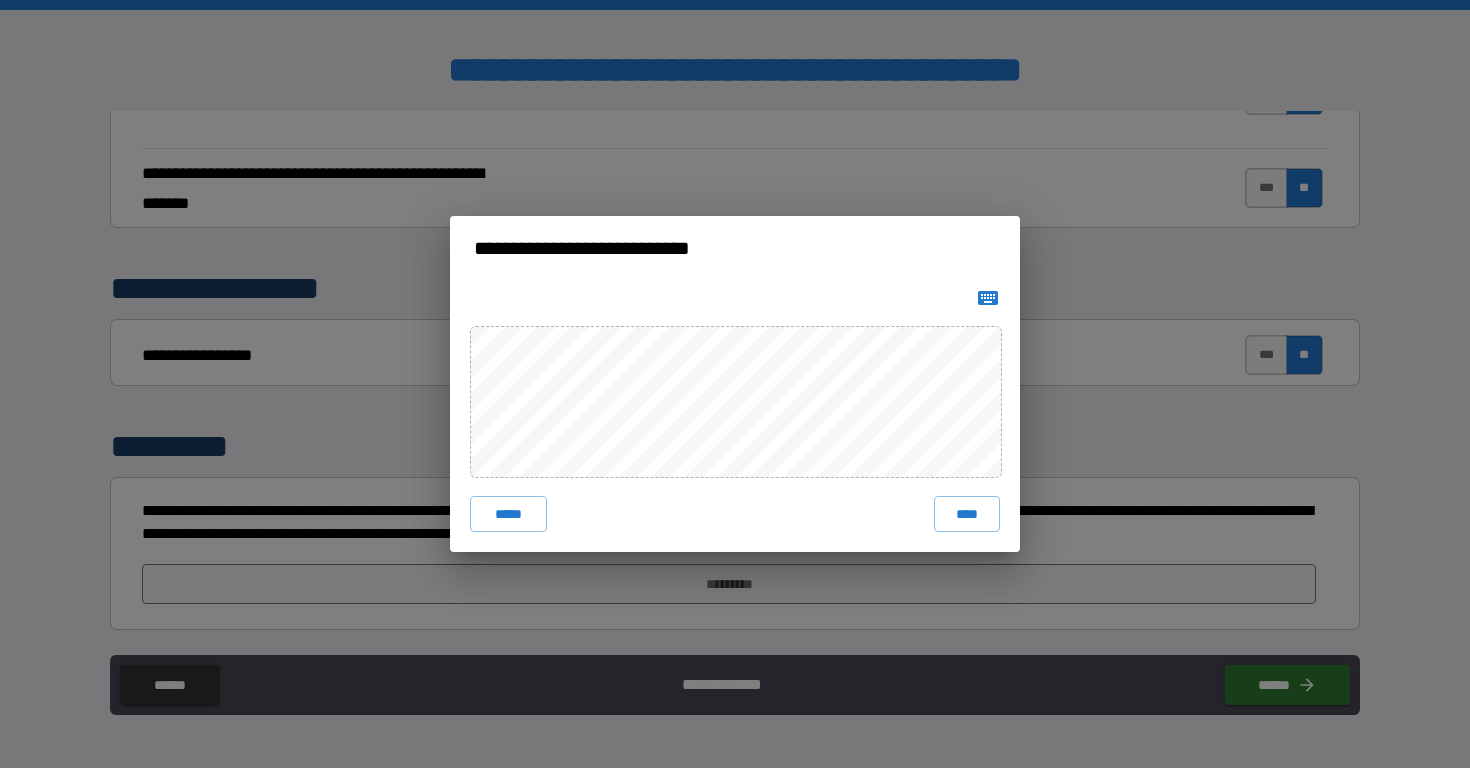 click at bounding box center [735, 401] 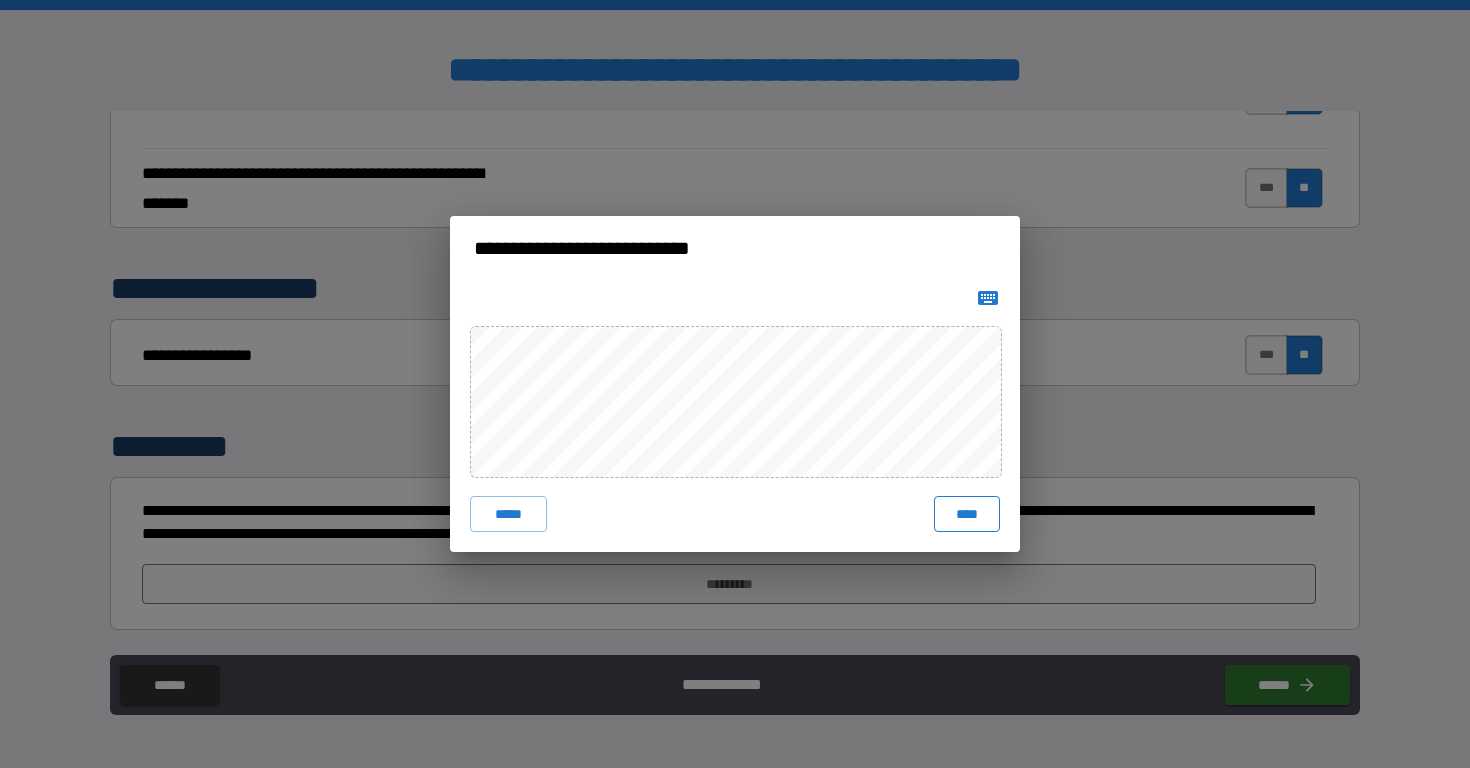 click on "****" at bounding box center [967, 514] 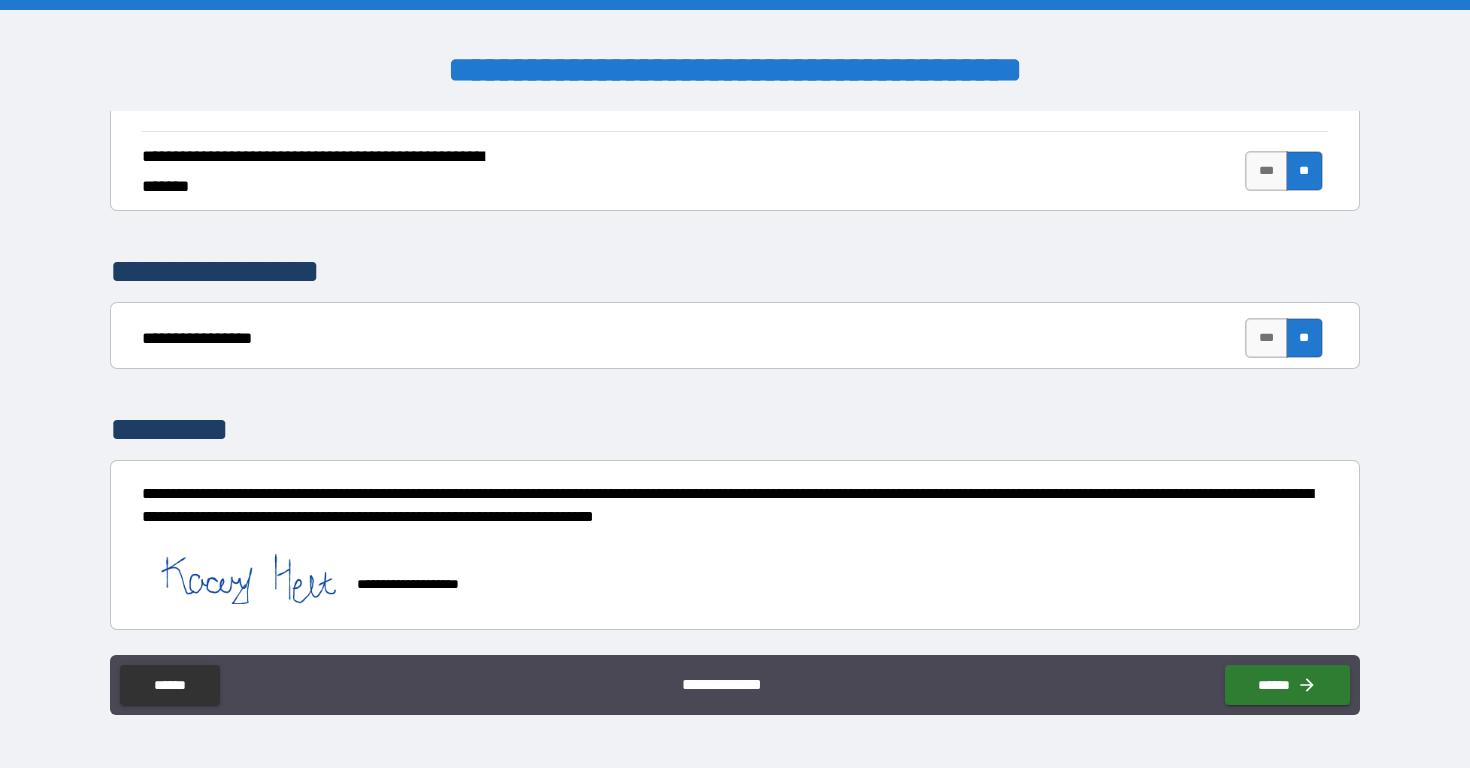scroll, scrollTop: 5681, scrollLeft: 0, axis: vertical 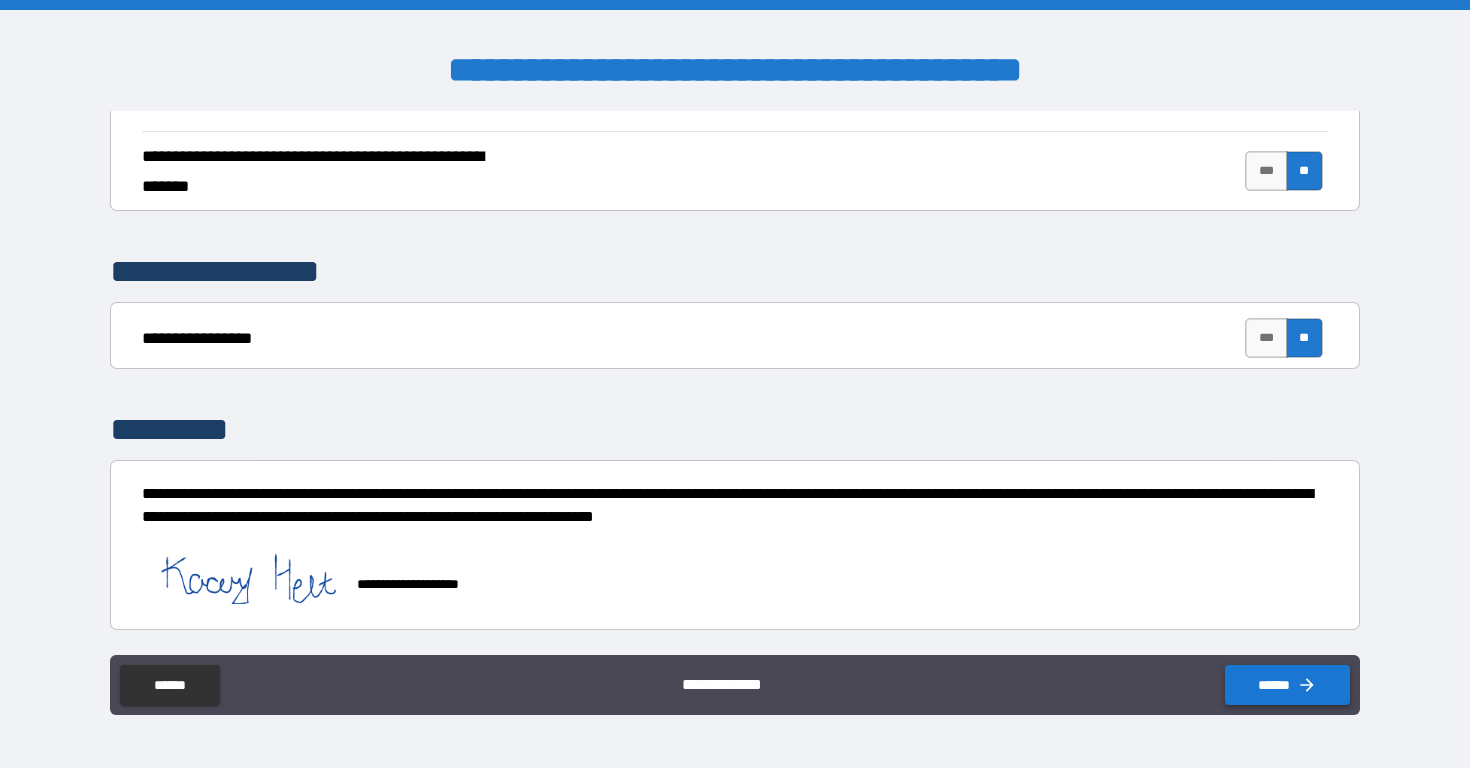 click on "******" at bounding box center (1287, 685) 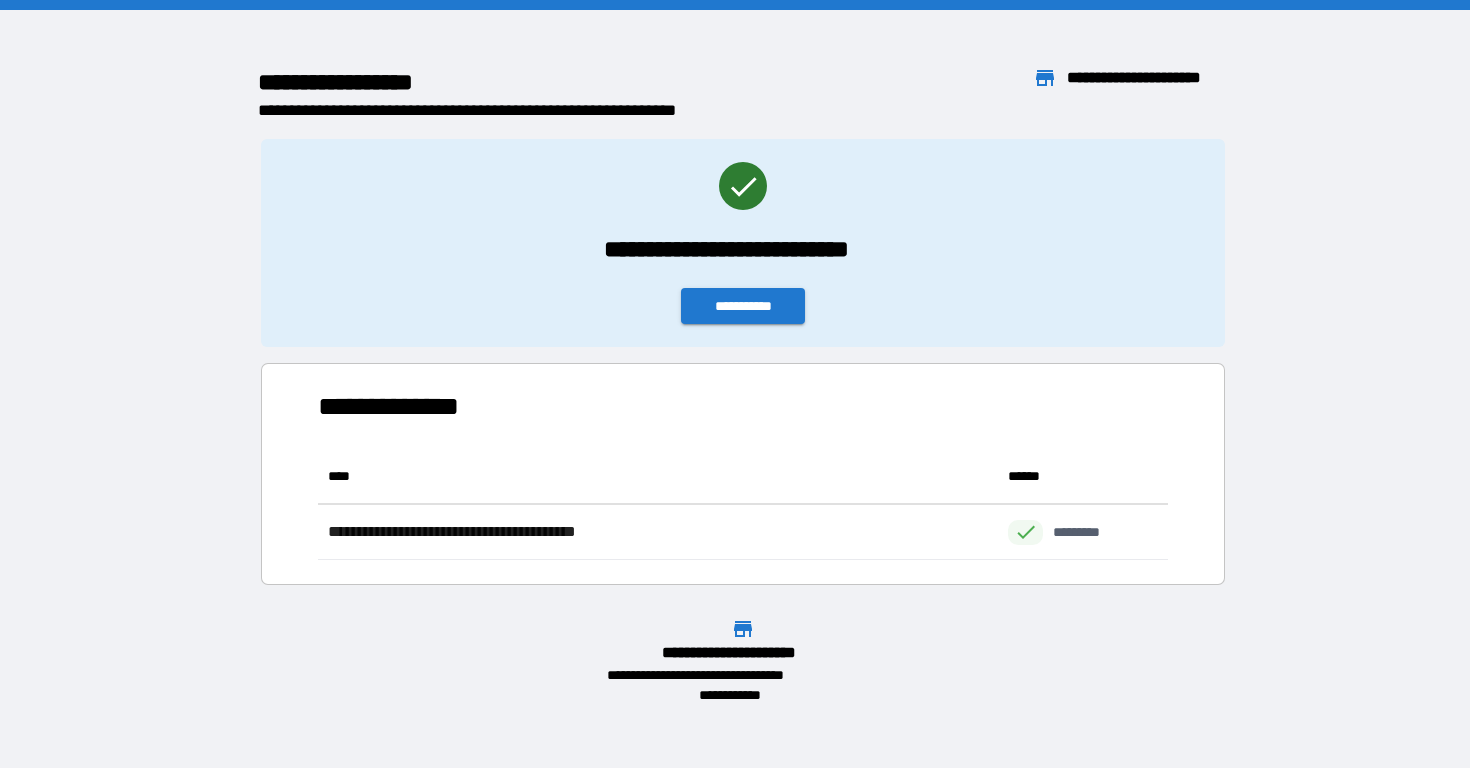 scroll, scrollTop: 1, scrollLeft: 1, axis: both 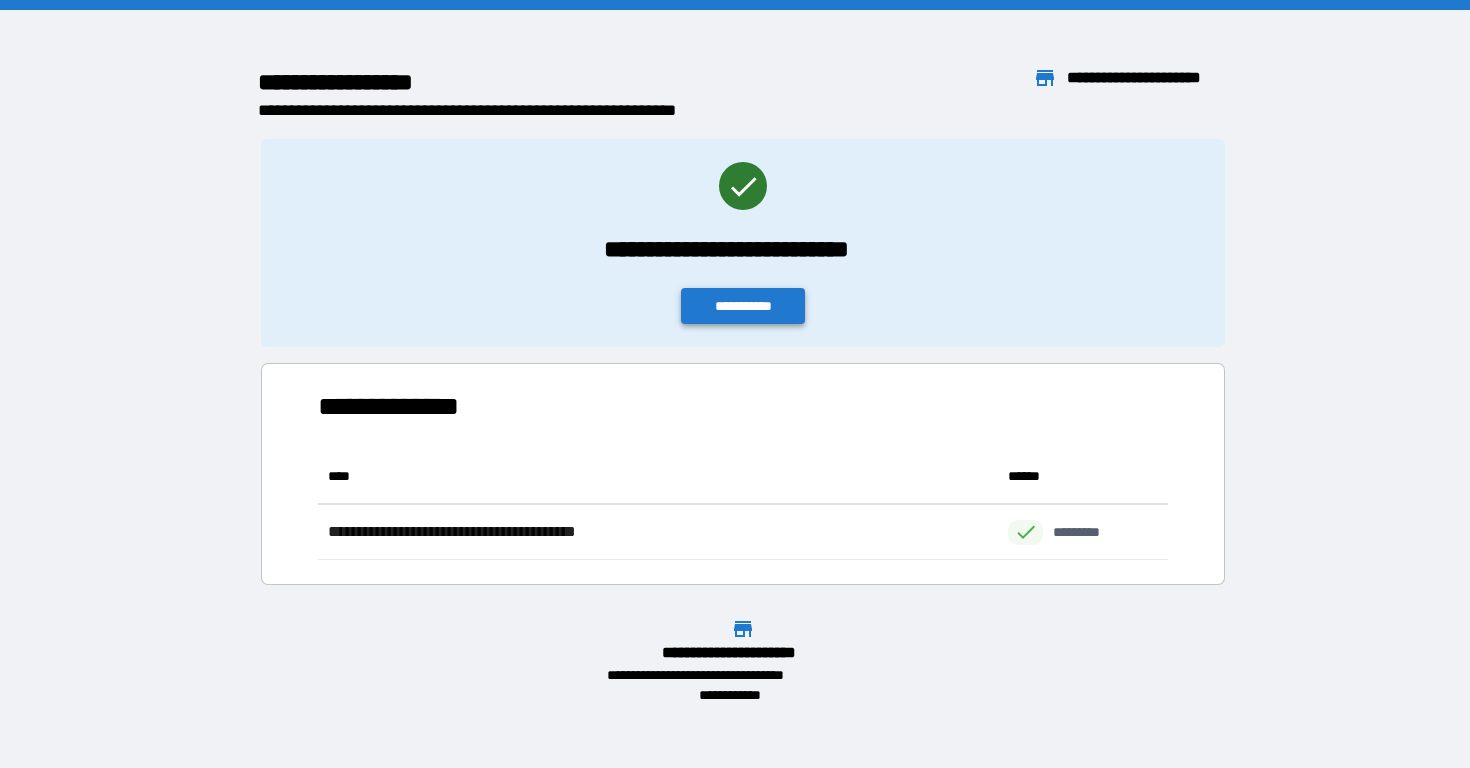 click on "**********" at bounding box center [743, 306] 